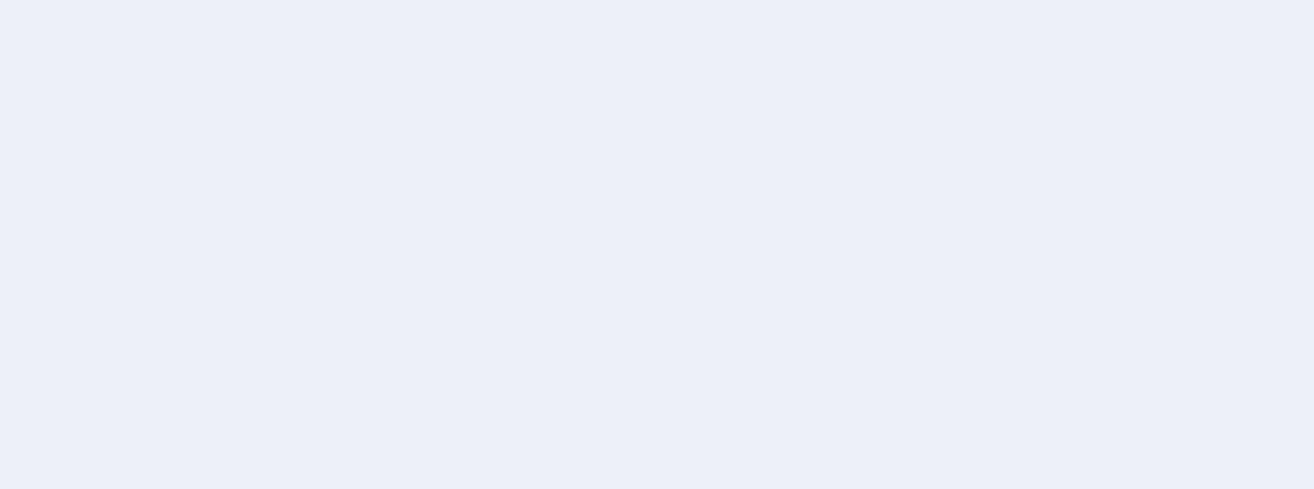 scroll, scrollTop: 0, scrollLeft: 0, axis: both 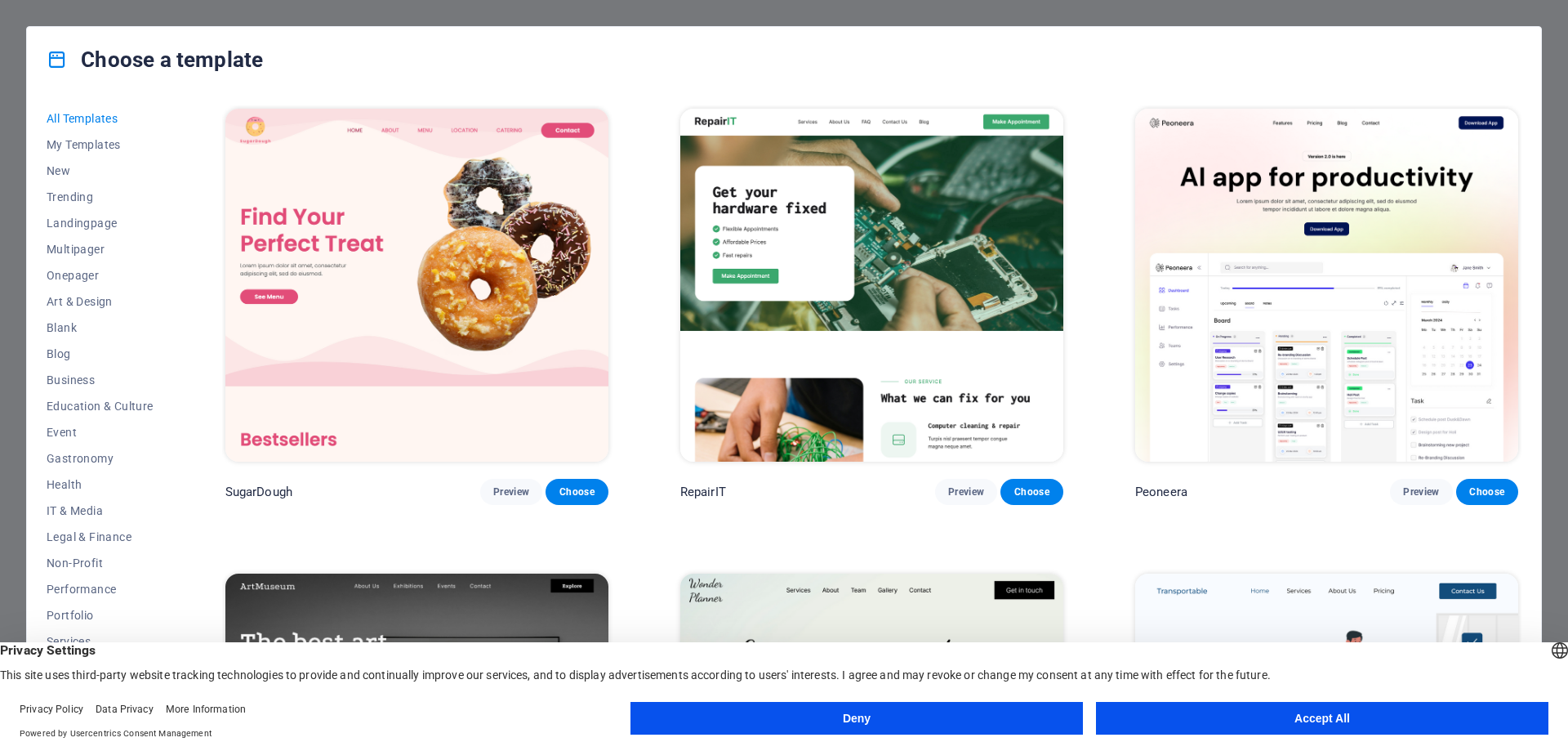 click on "Accept All" at bounding box center (1322, 718) 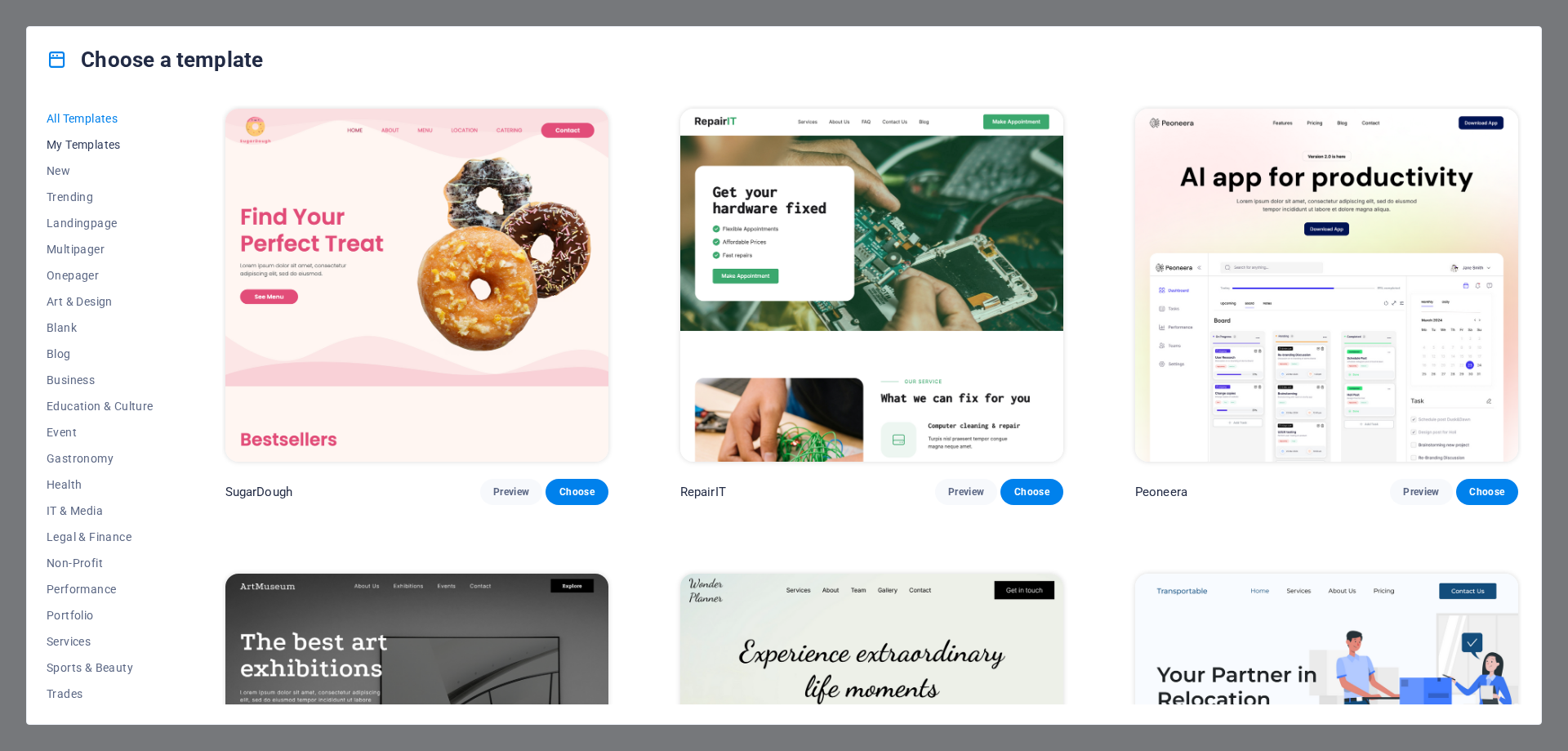 click on "My Templates" at bounding box center [100, 145] 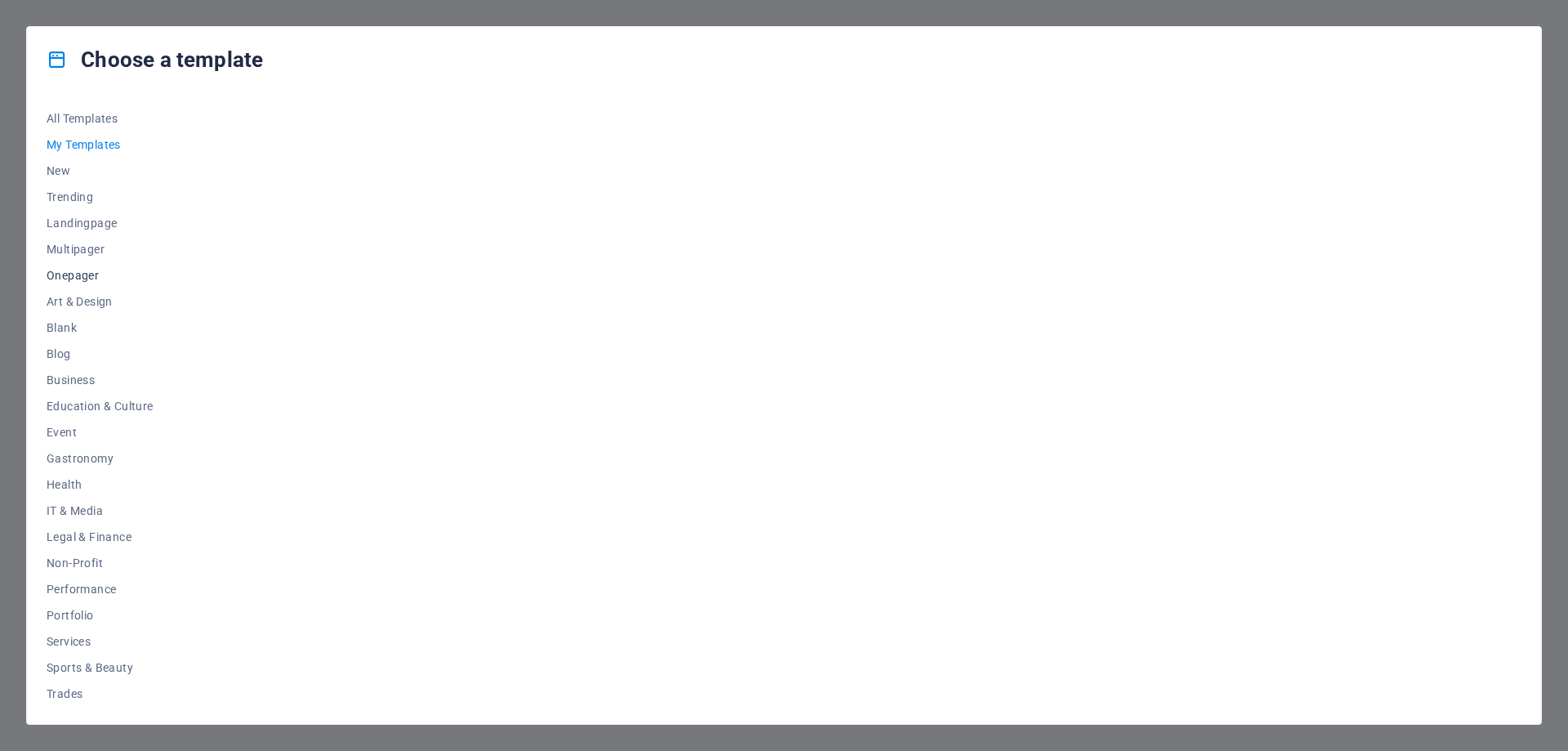 click on "Onepager" at bounding box center (100, 275) 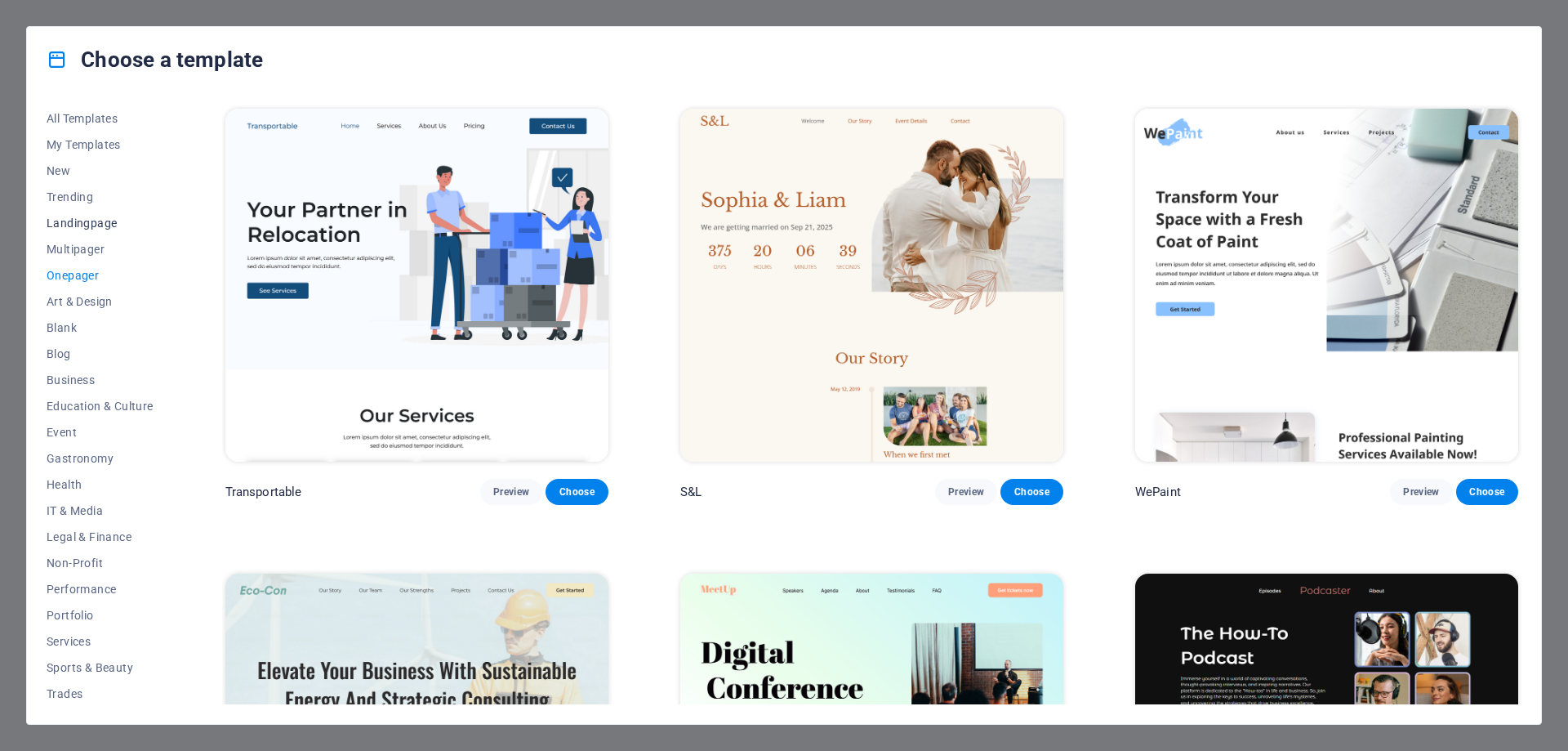 click on "Landingpage" at bounding box center (100, 223) 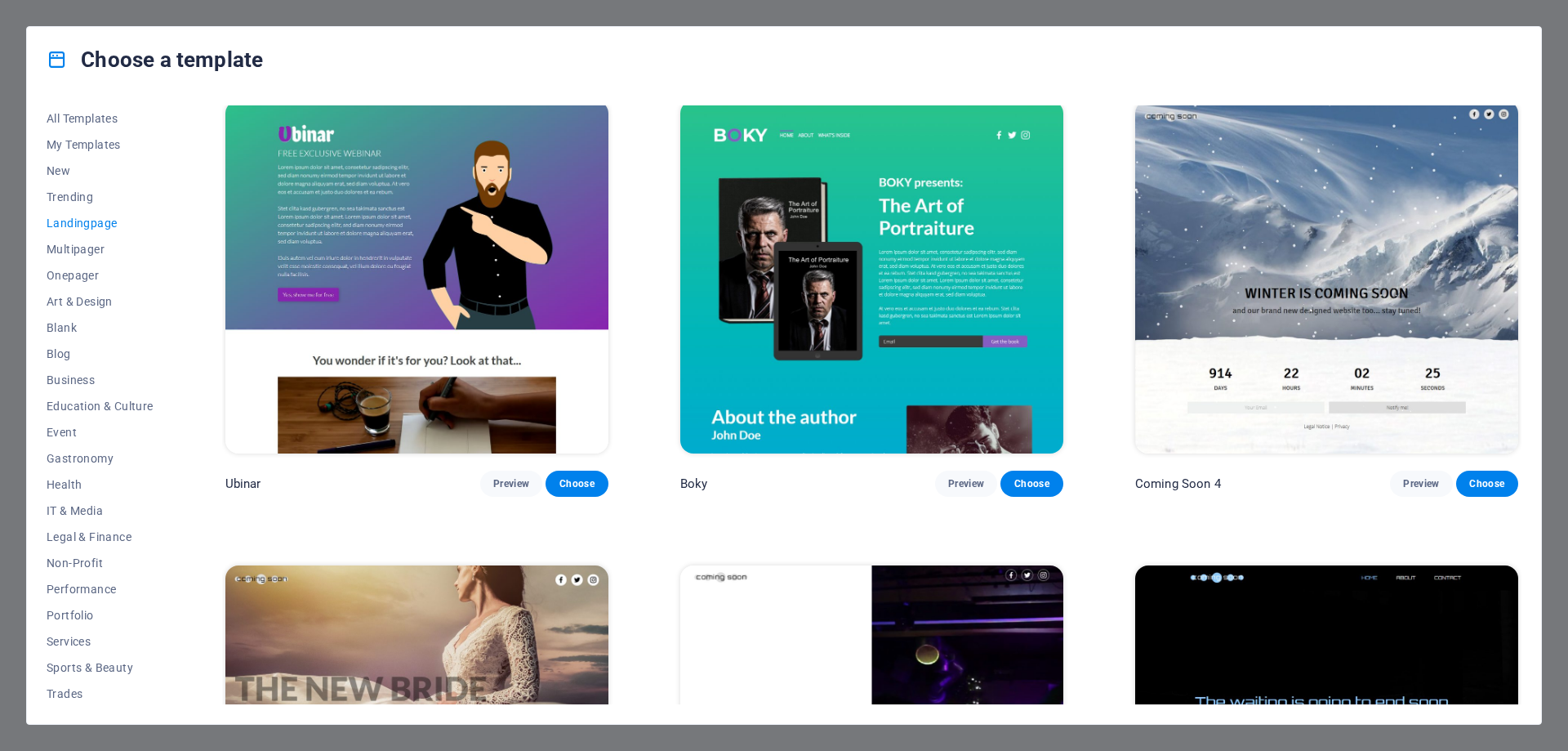 scroll, scrollTop: 3506, scrollLeft: 0, axis: vertical 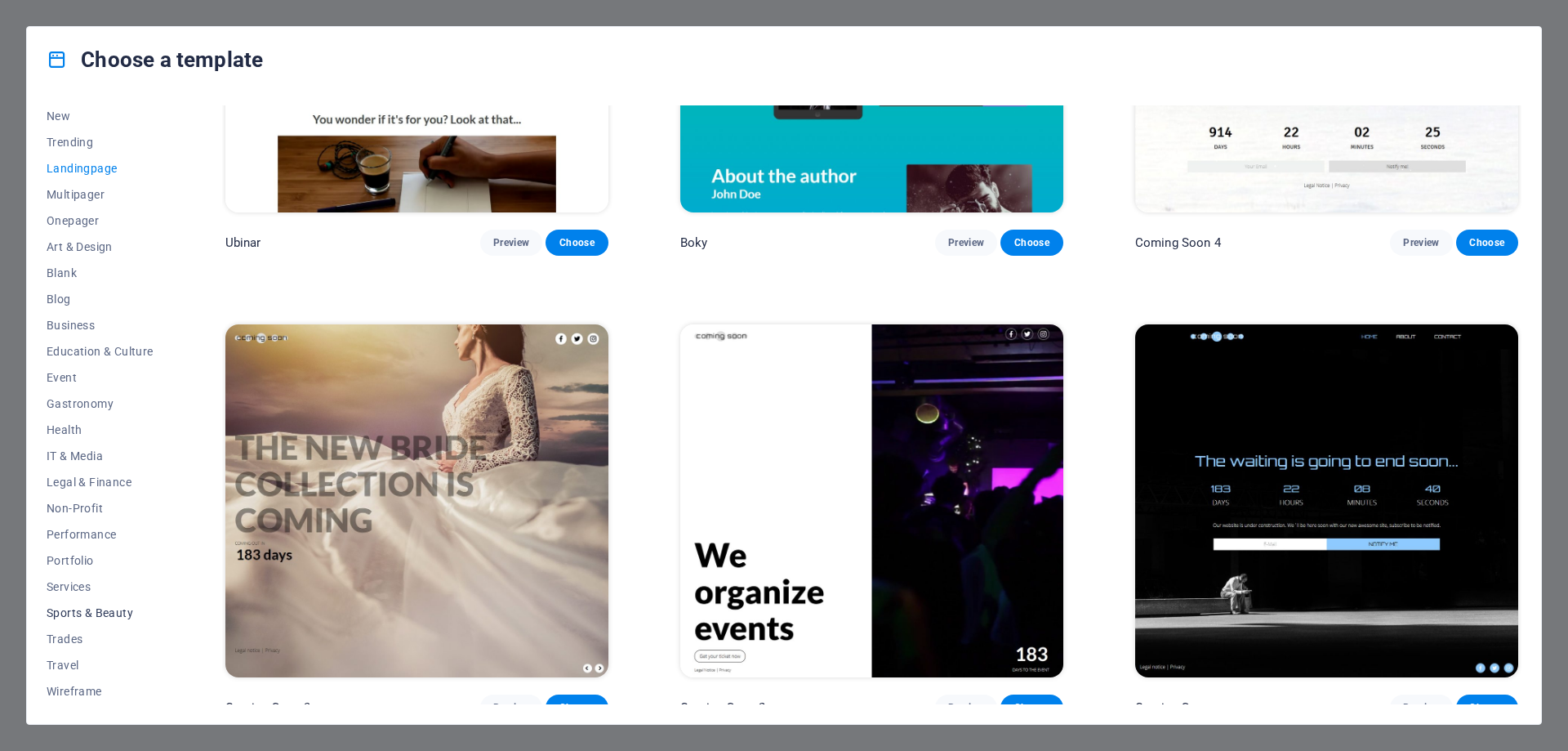 click on "Sports & Beauty" at bounding box center (100, 613) 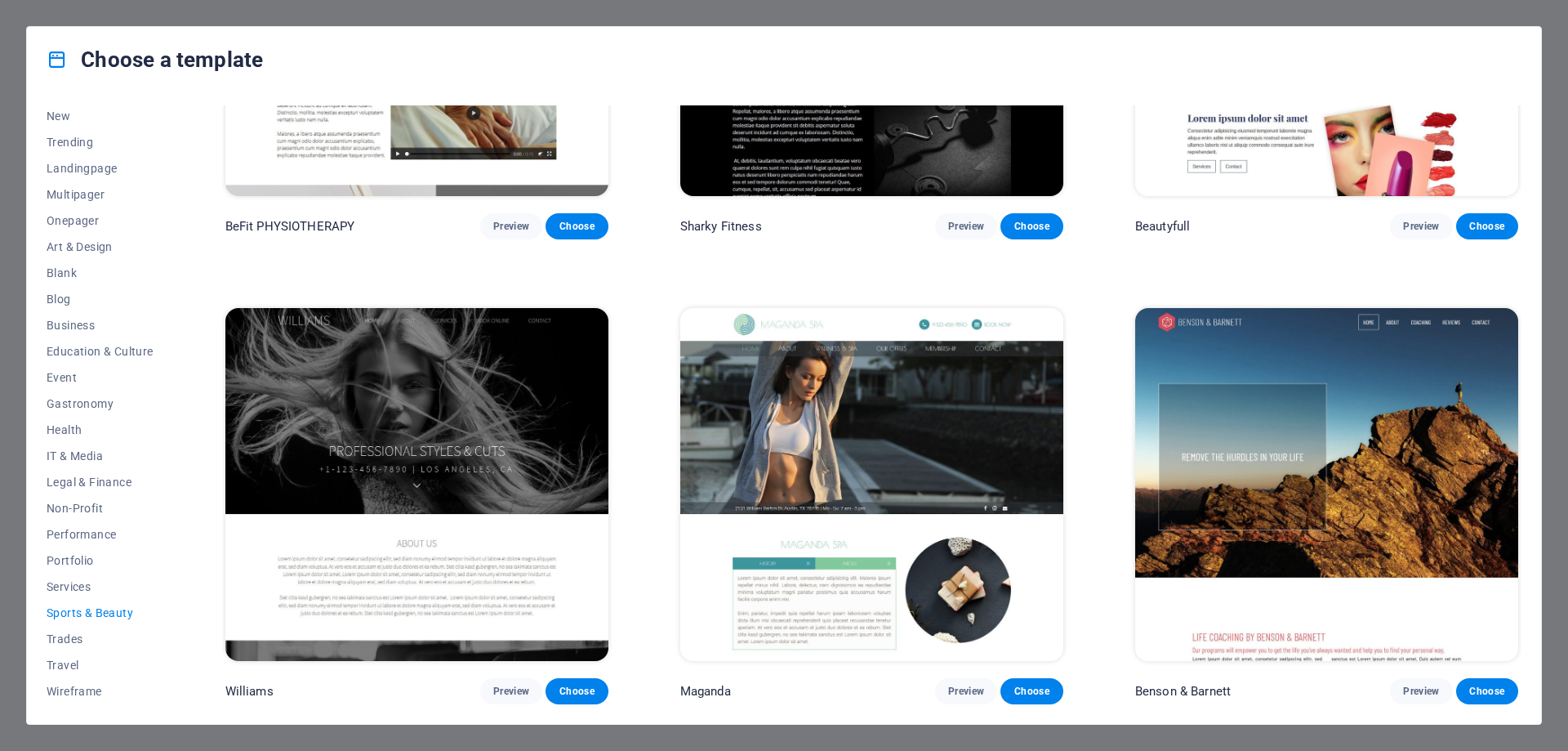 scroll, scrollTop: 0, scrollLeft: 0, axis: both 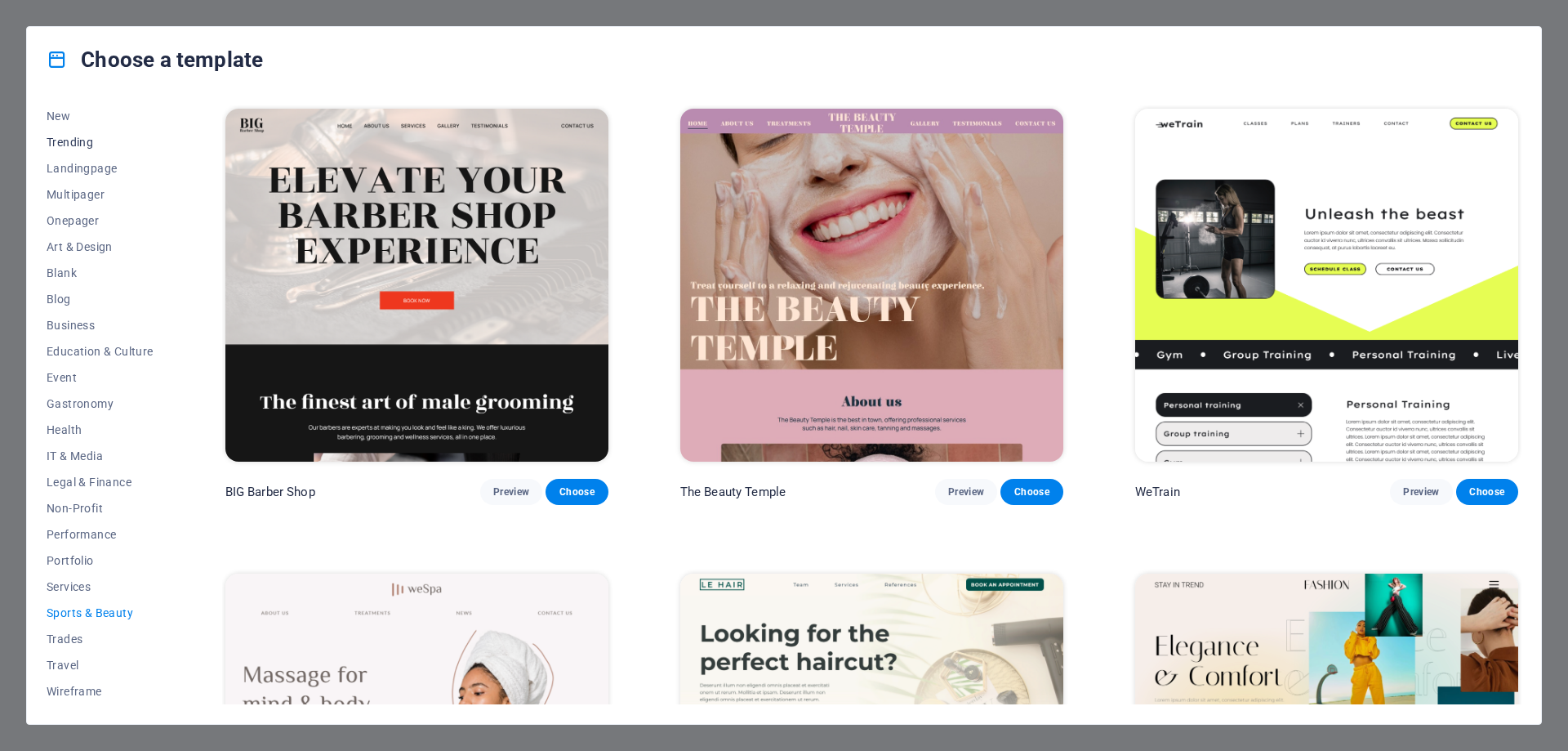 drag, startPoint x: 94, startPoint y: 145, endPoint x: 71, endPoint y: 130, distance: 27.45906 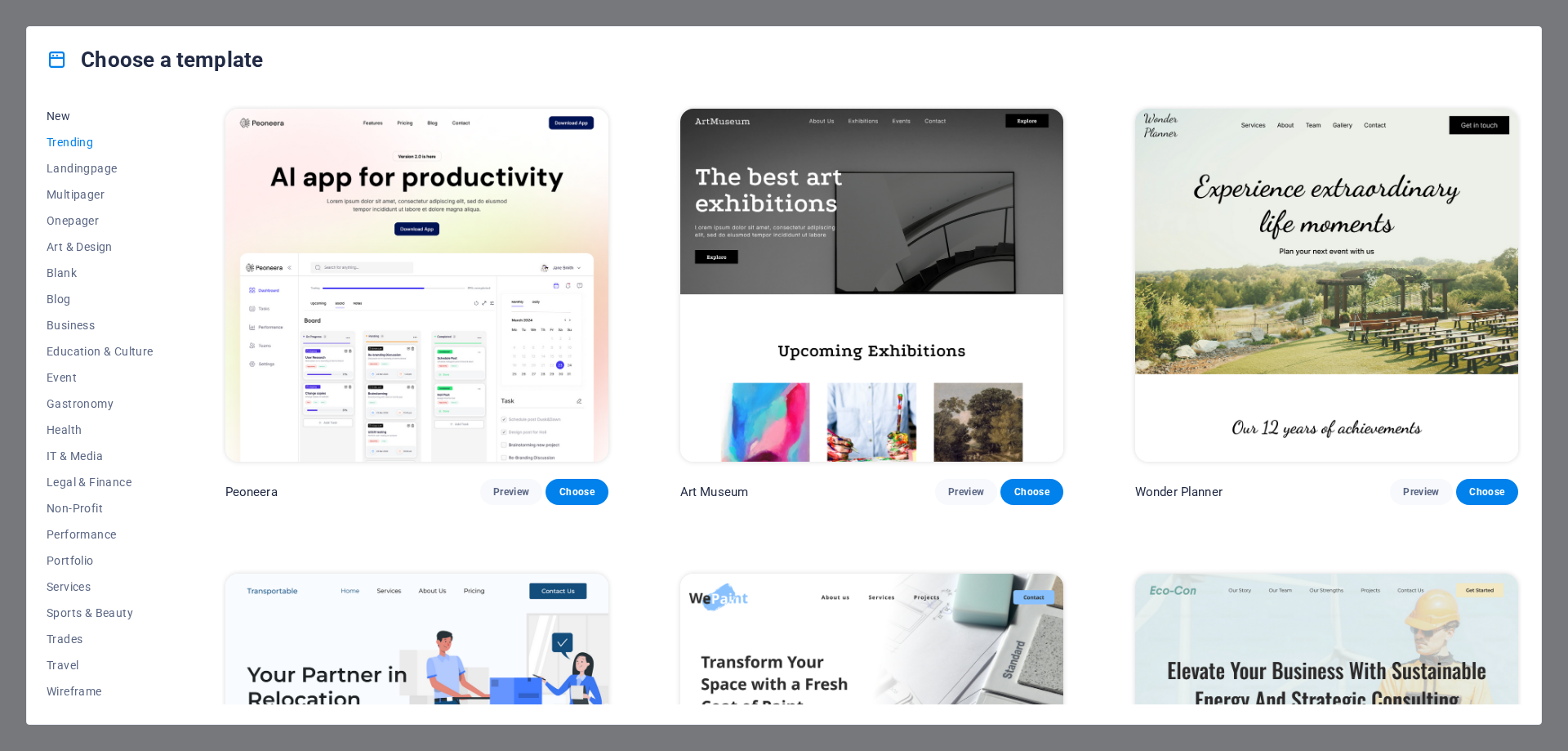 click on "New" at bounding box center (100, 116) 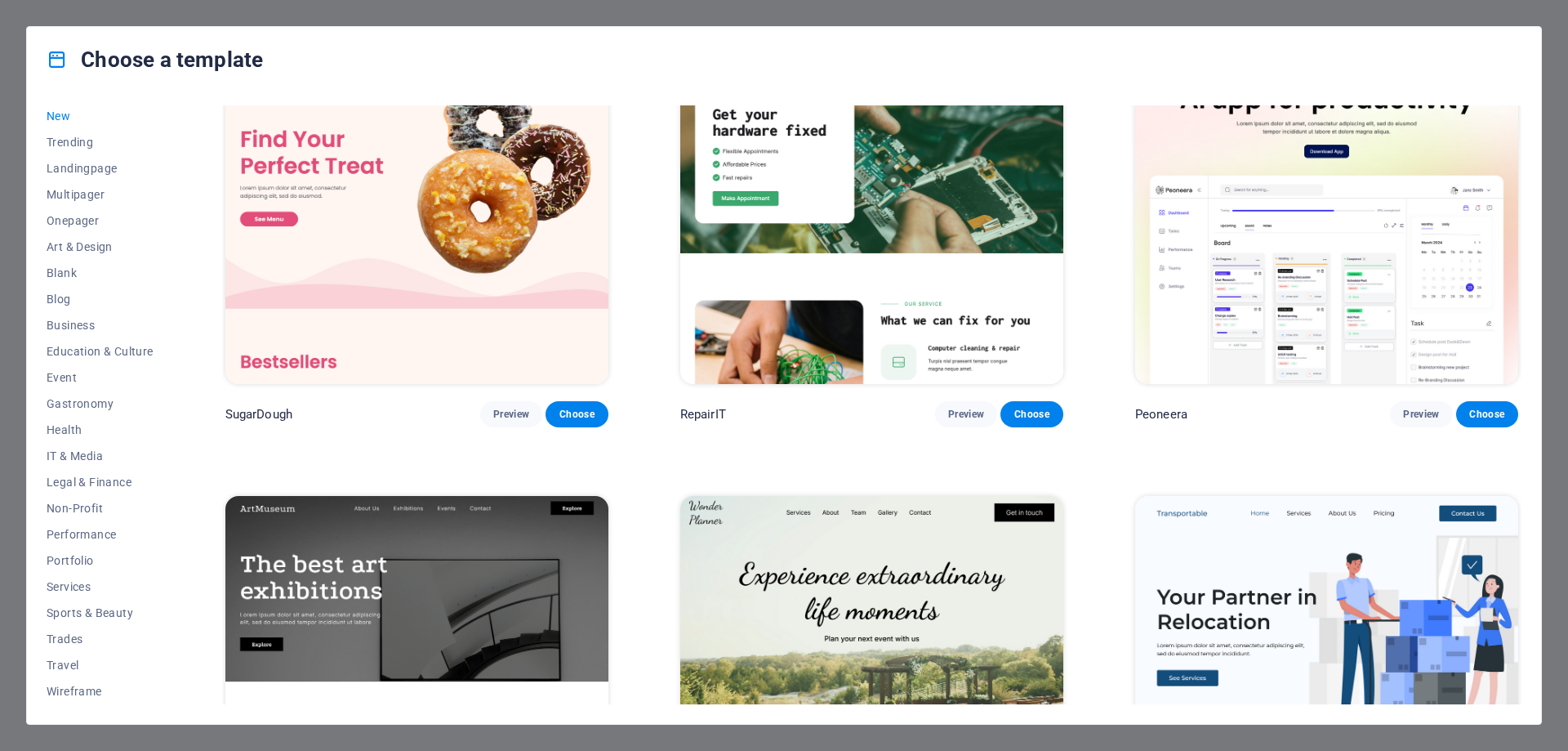 scroll, scrollTop: 0, scrollLeft: 0, axis: both 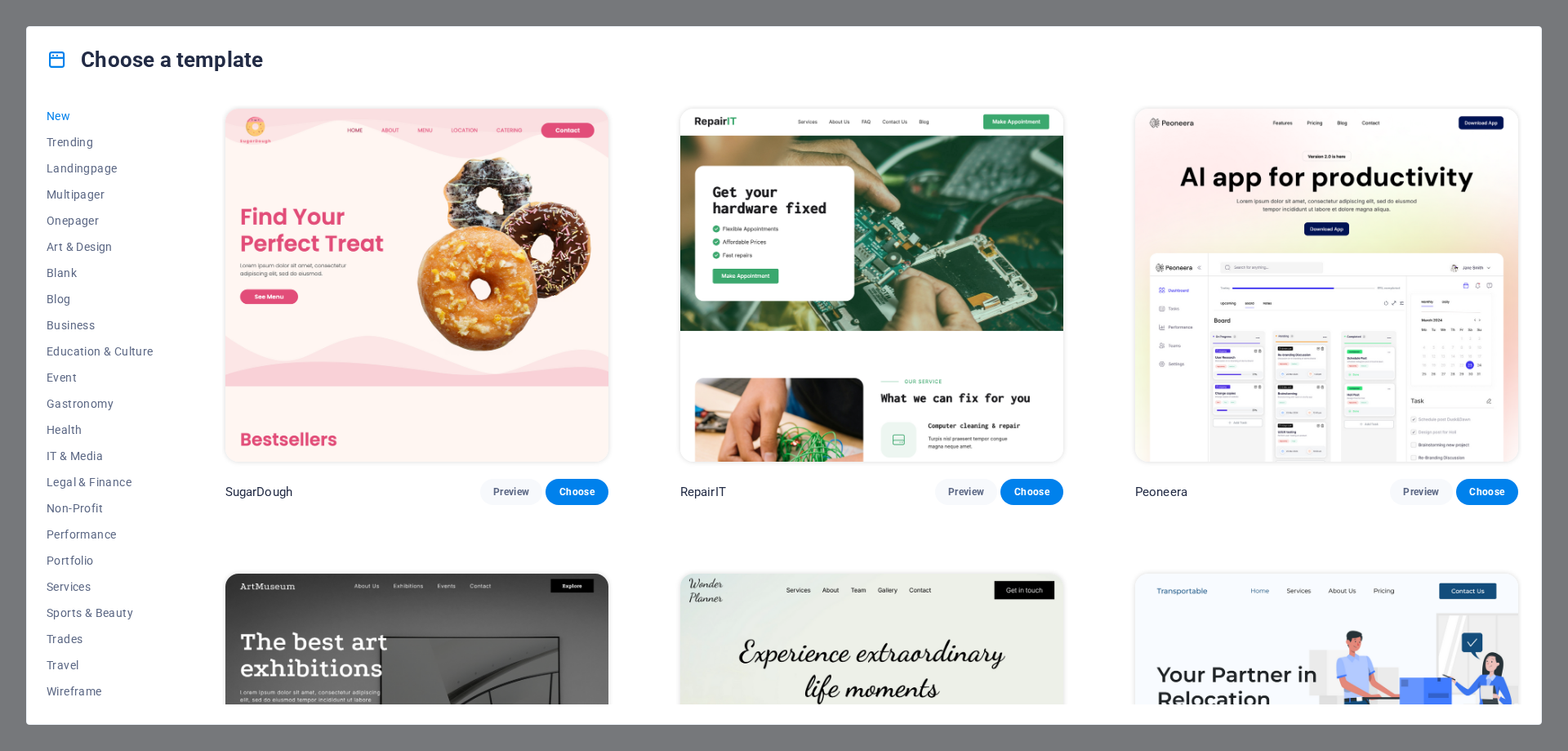 type 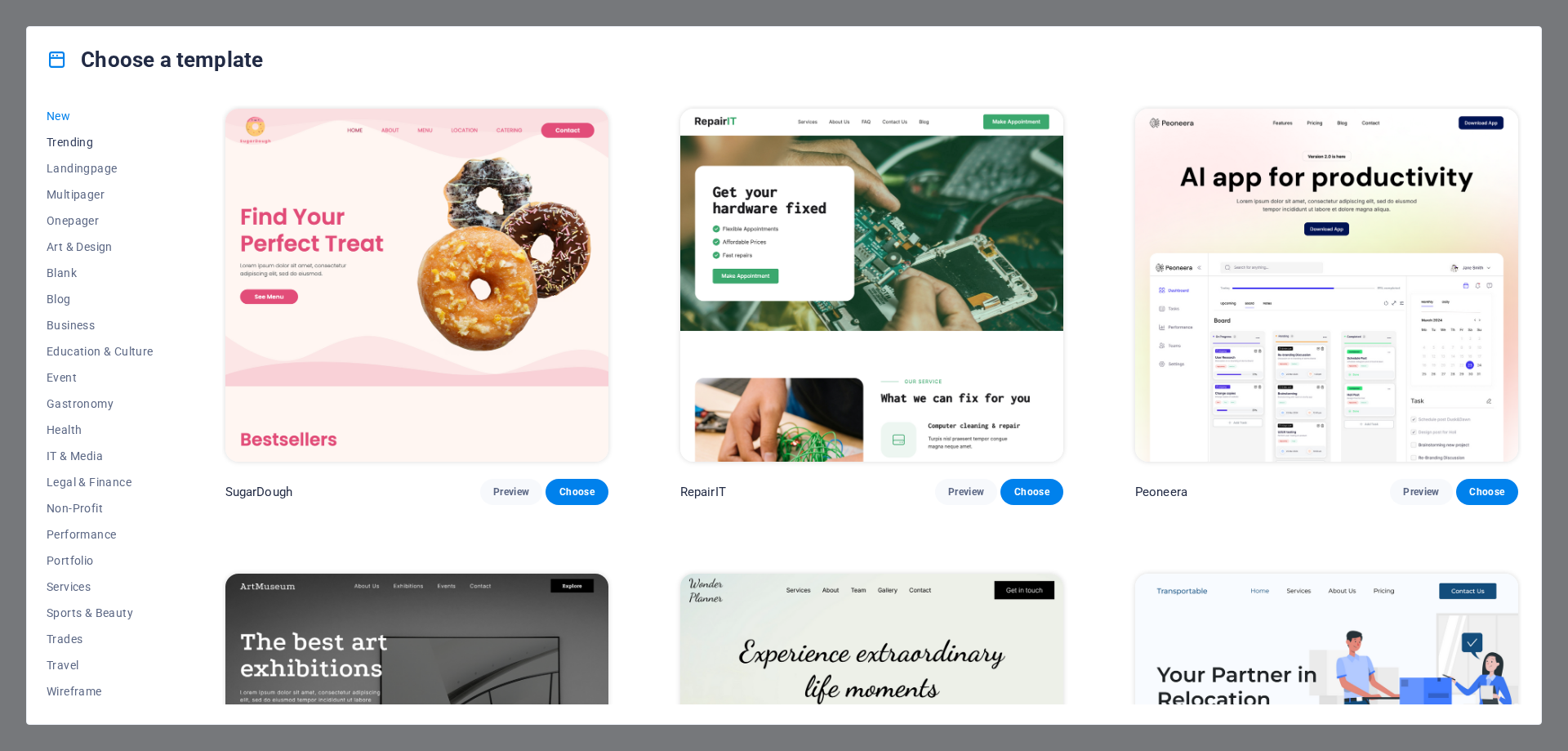 click on "Trending" at bounding box center (100, 142) 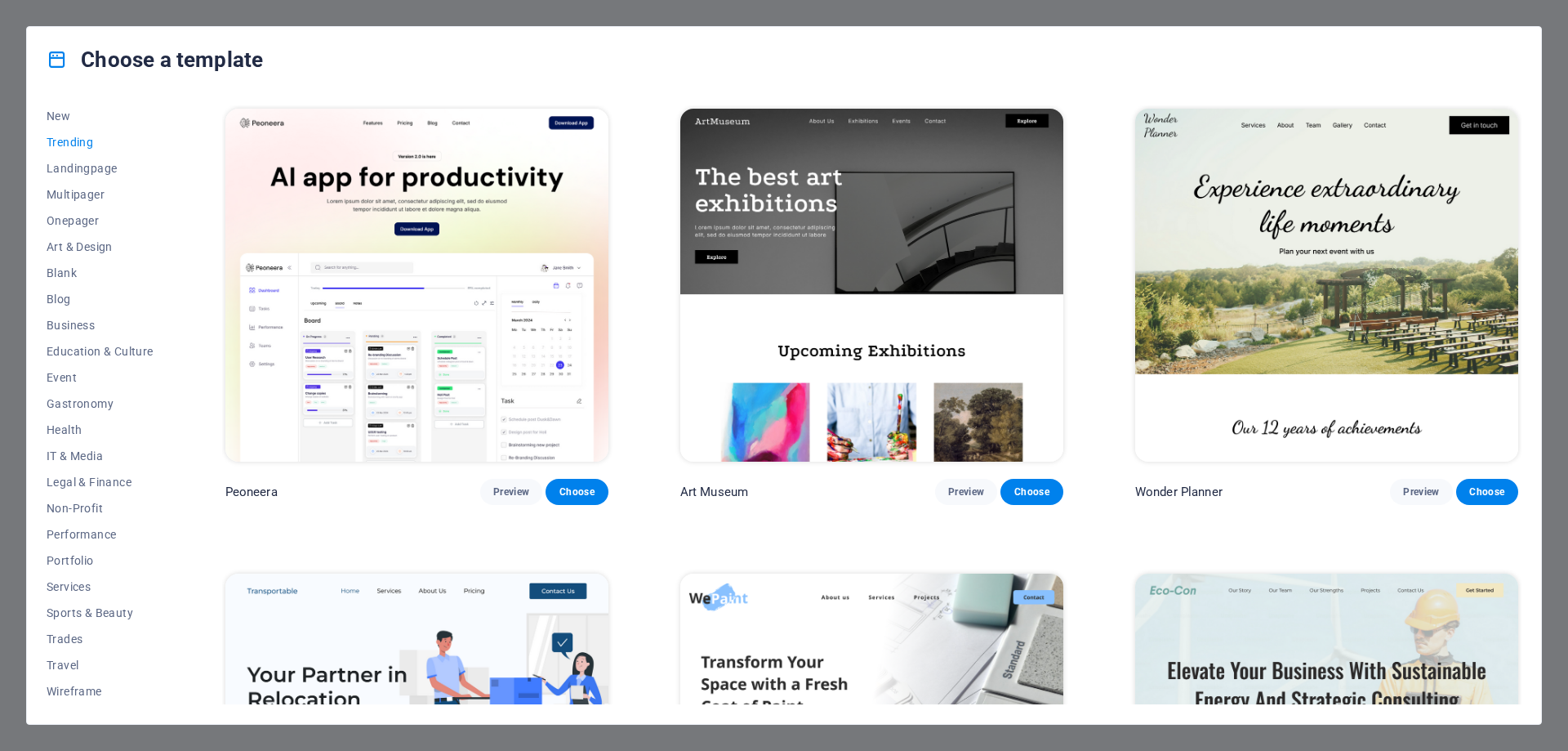 type 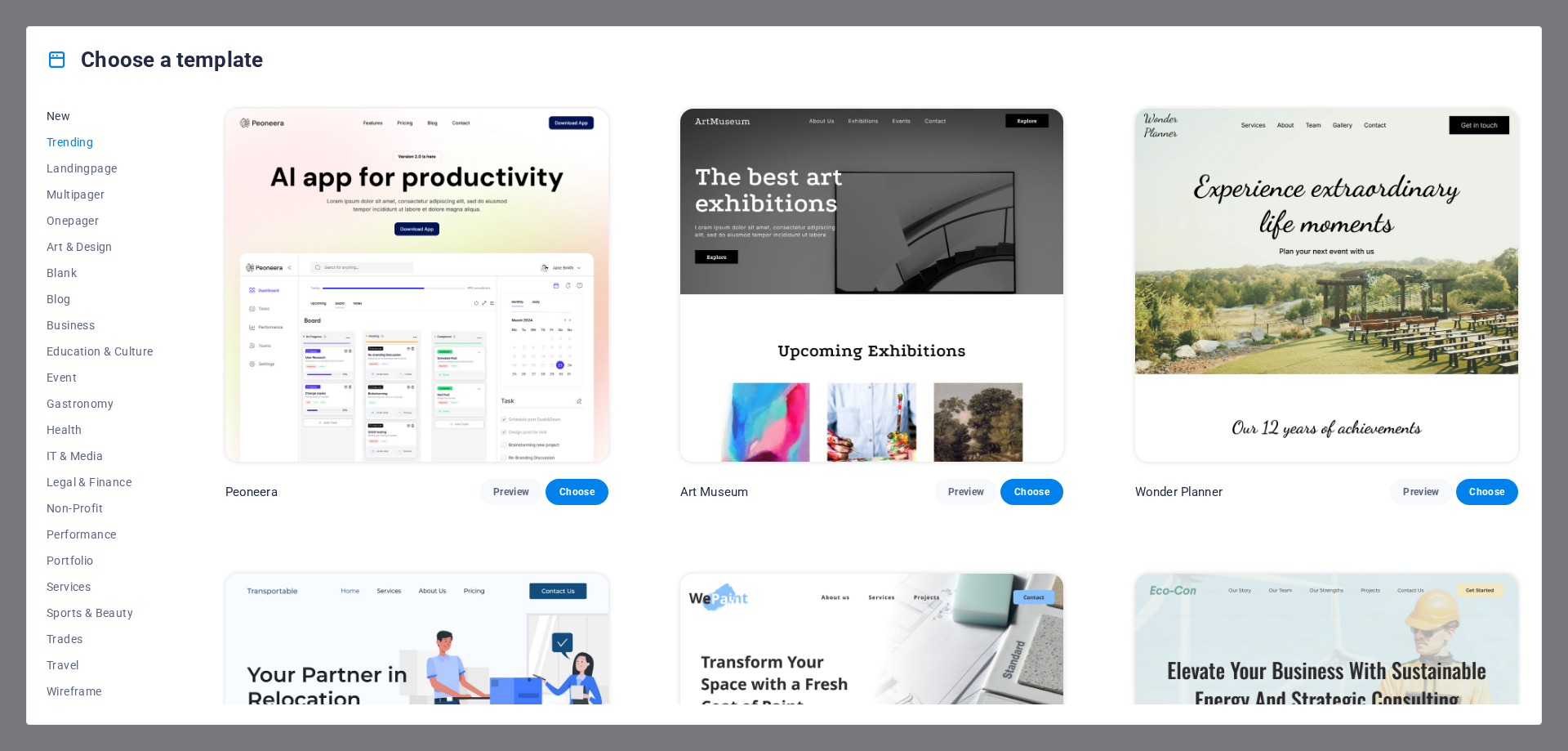 click on "New" at bounding box center [100, 116] 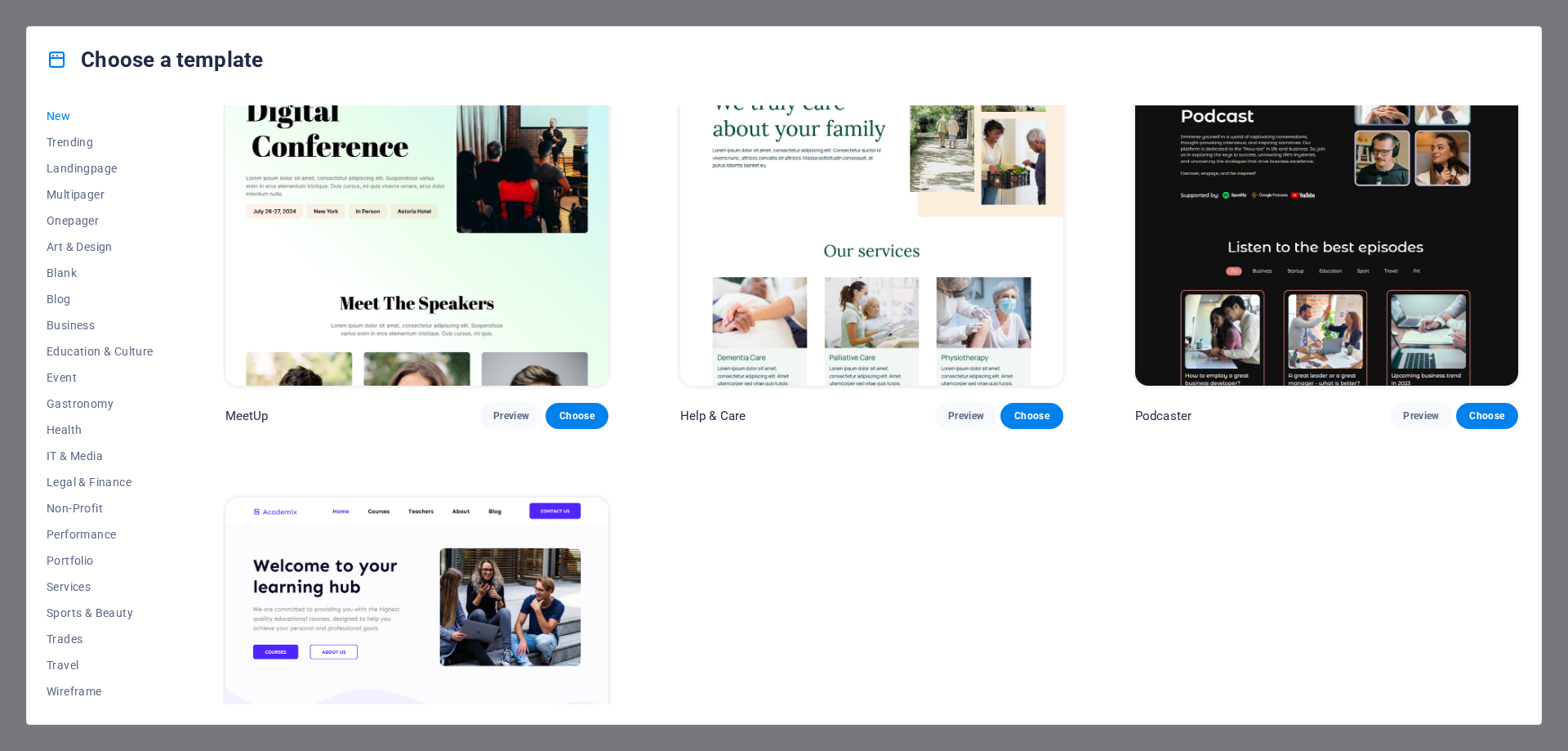 scroll, scrollTop: 1471, scrollLeft: 0, axis: vertical 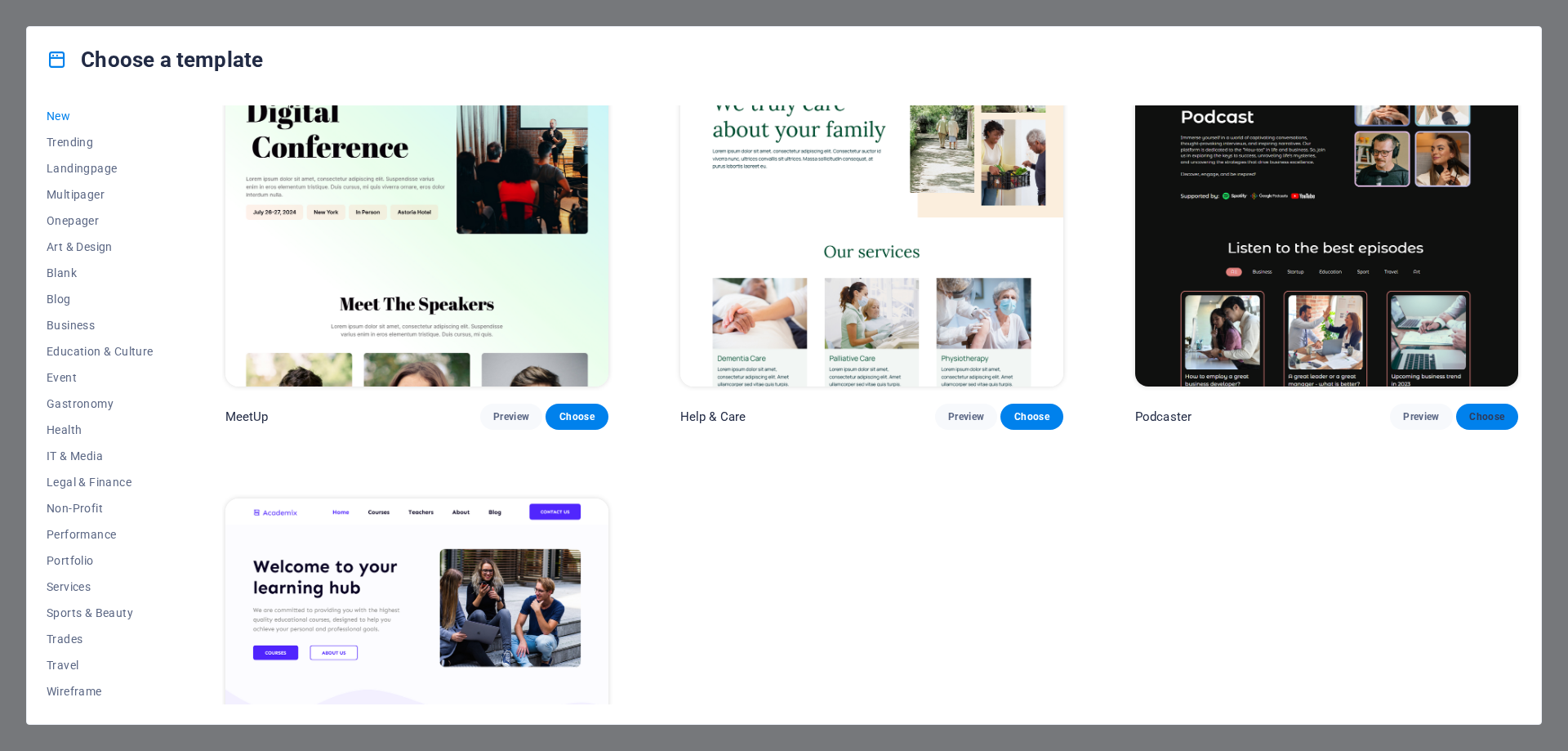 click on "Choose" at bounding box center [1487, 417] 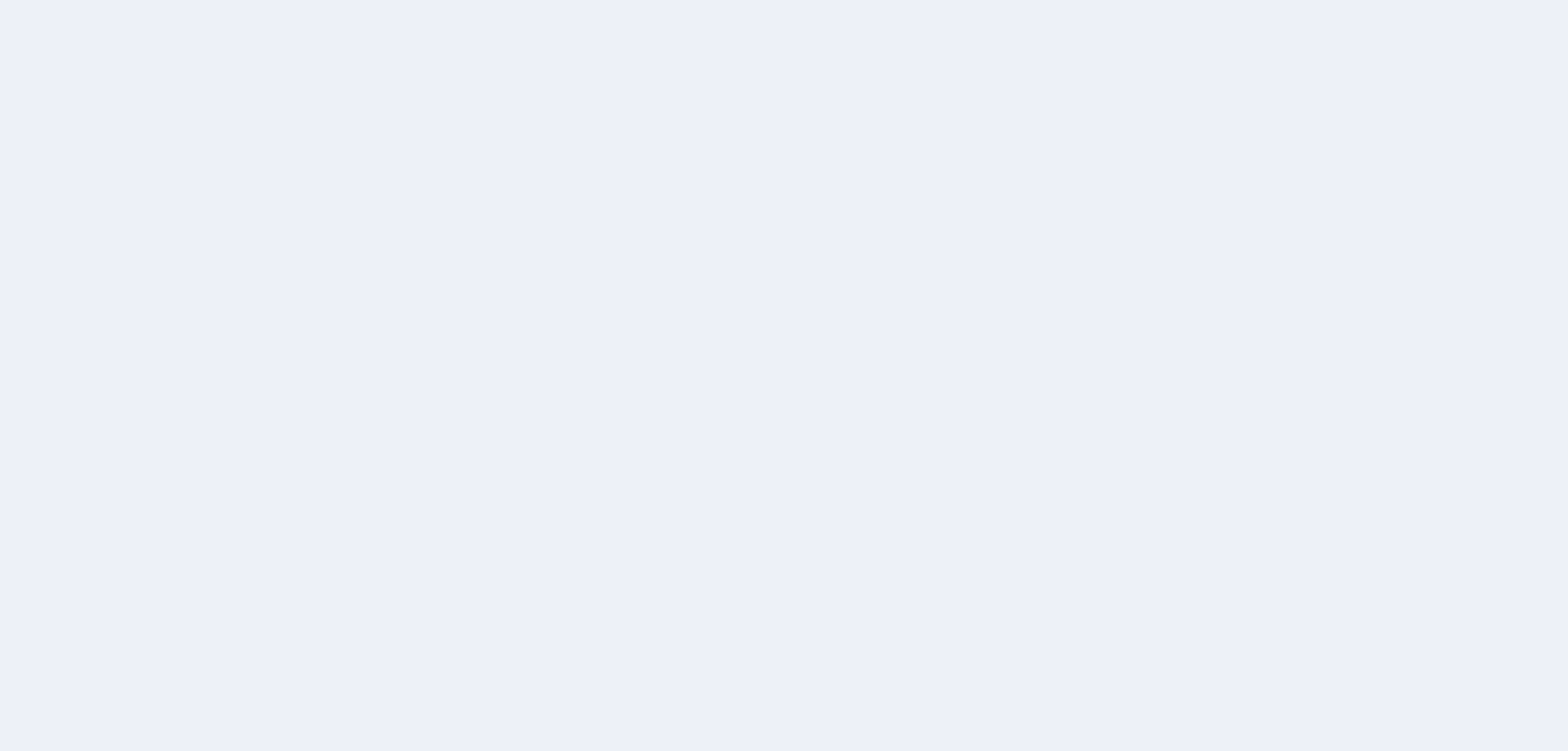 scroll, scrollTop: 0, scrollLeft: 0, axis: both 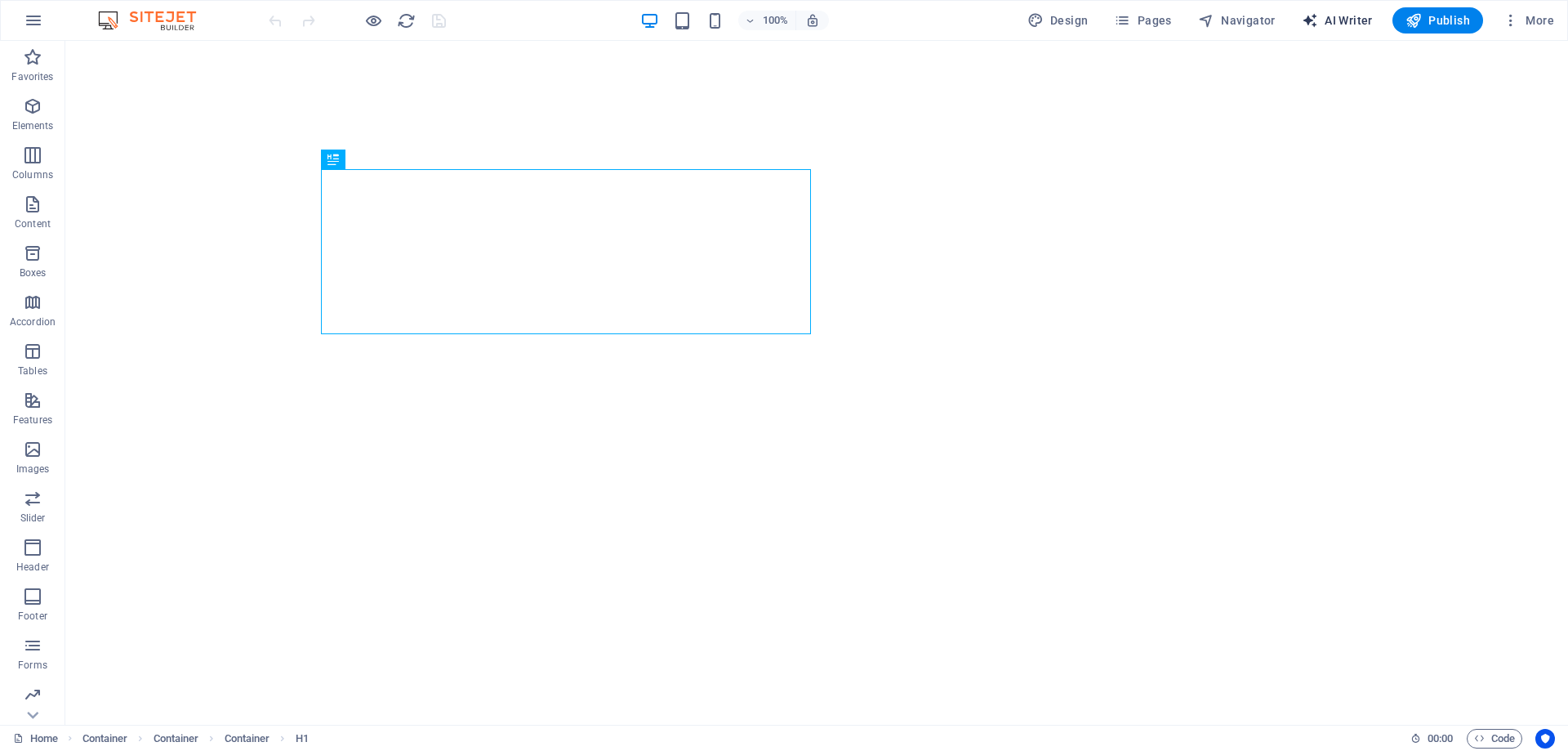 click on "AI Writer" at bounding box center [1337, 20] 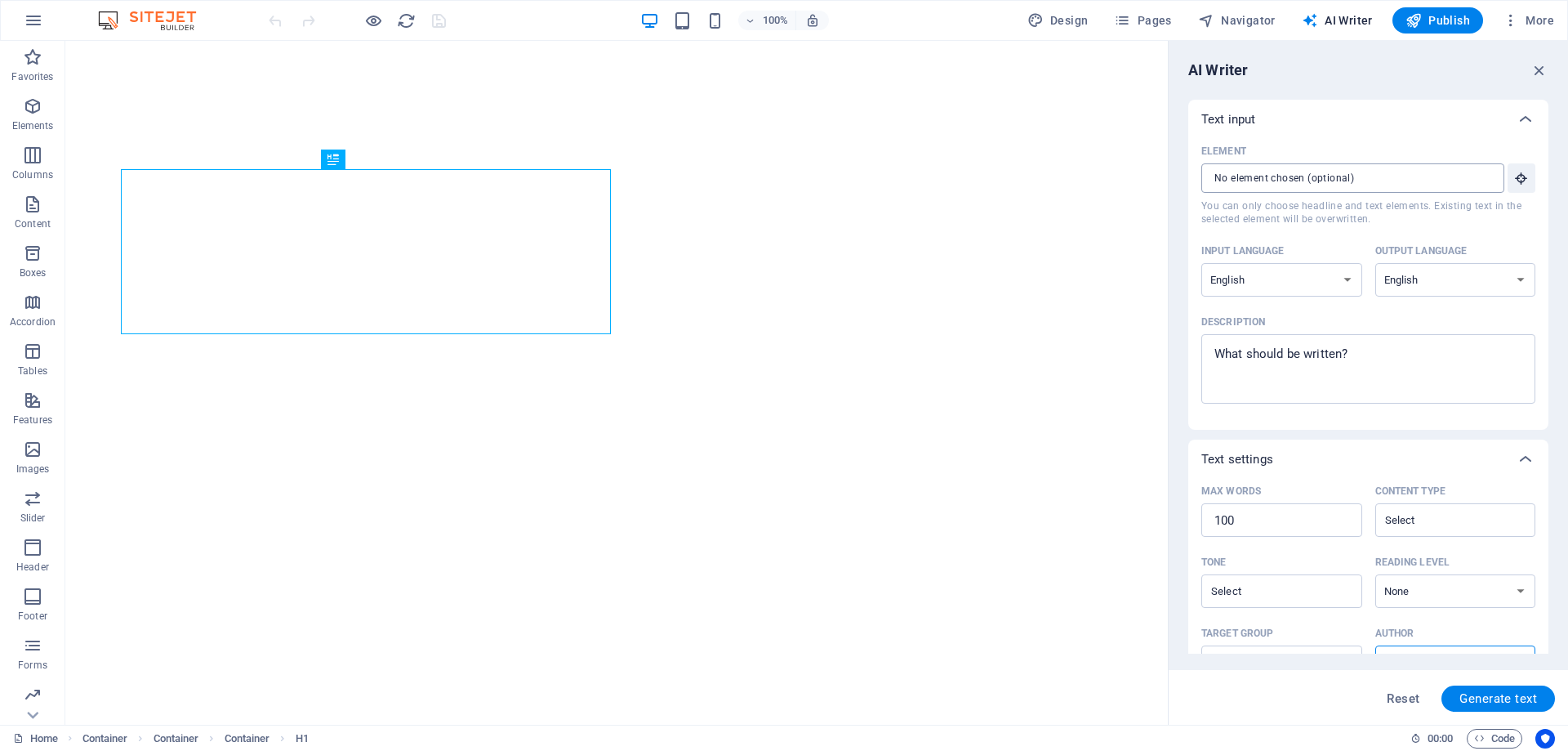 scroll, scrollTop: 0, scrollLeft: 0, axis: both 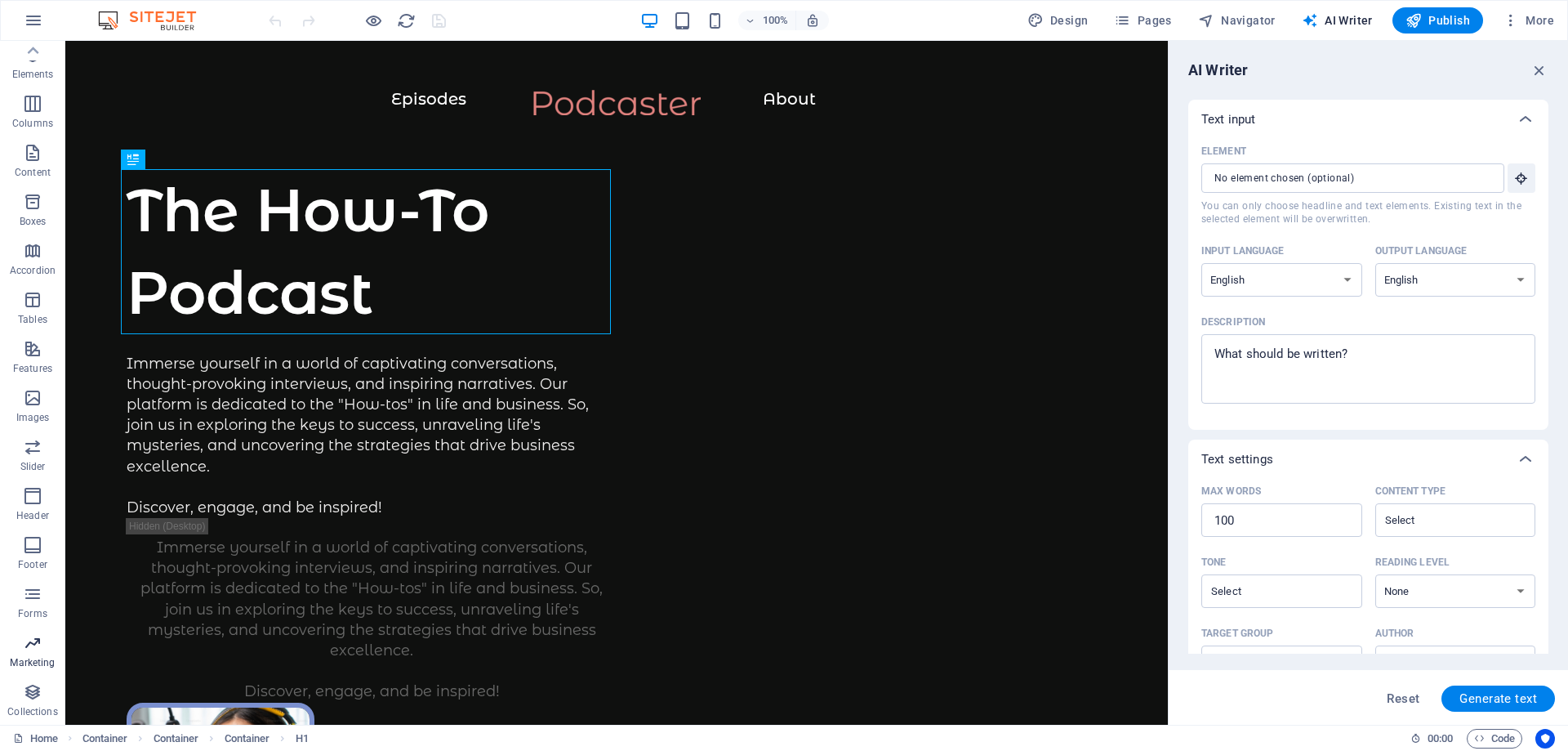 click at bounding box center [33, 643] 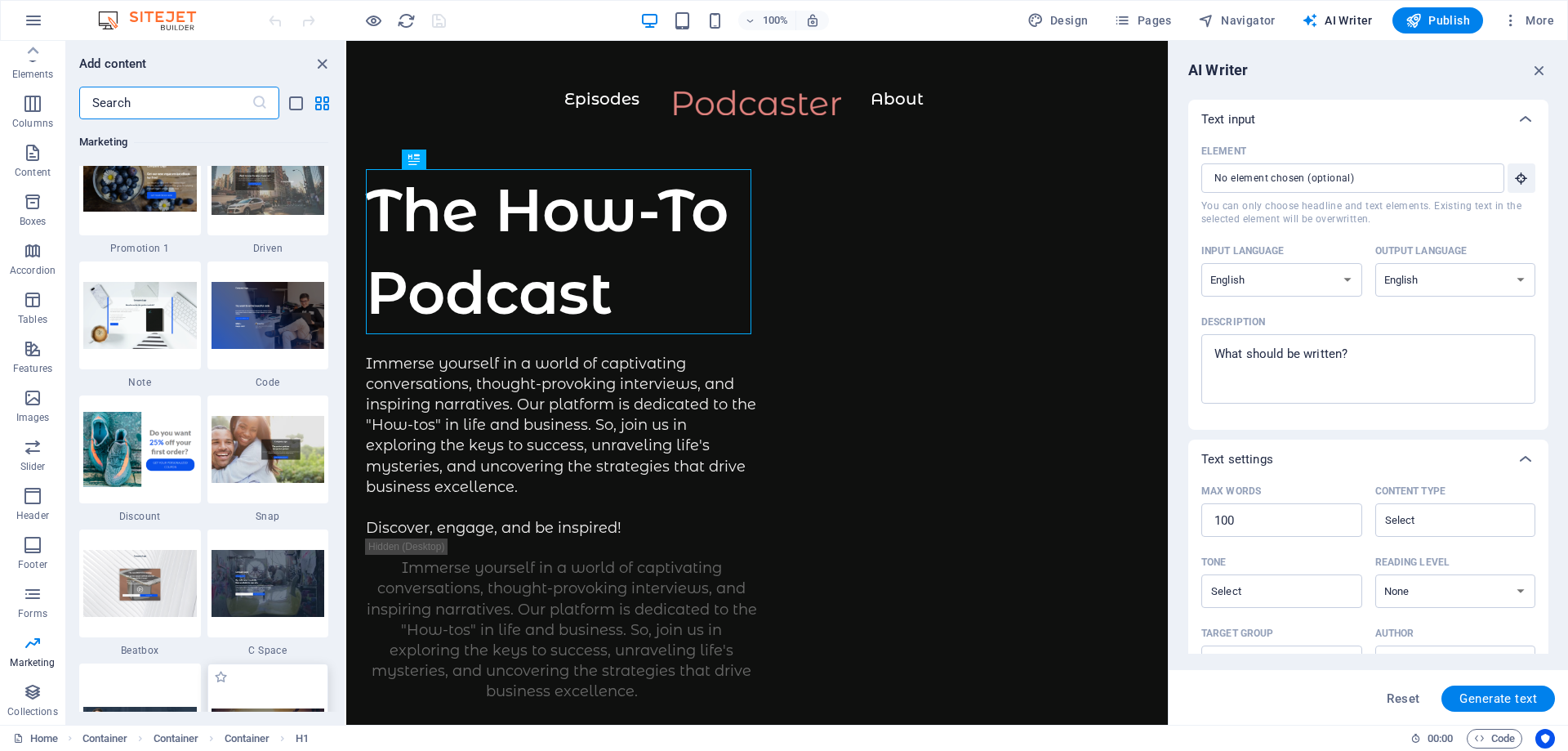 scroll, scrollTop: 14374, scrollLeft: 0, axis: vertical 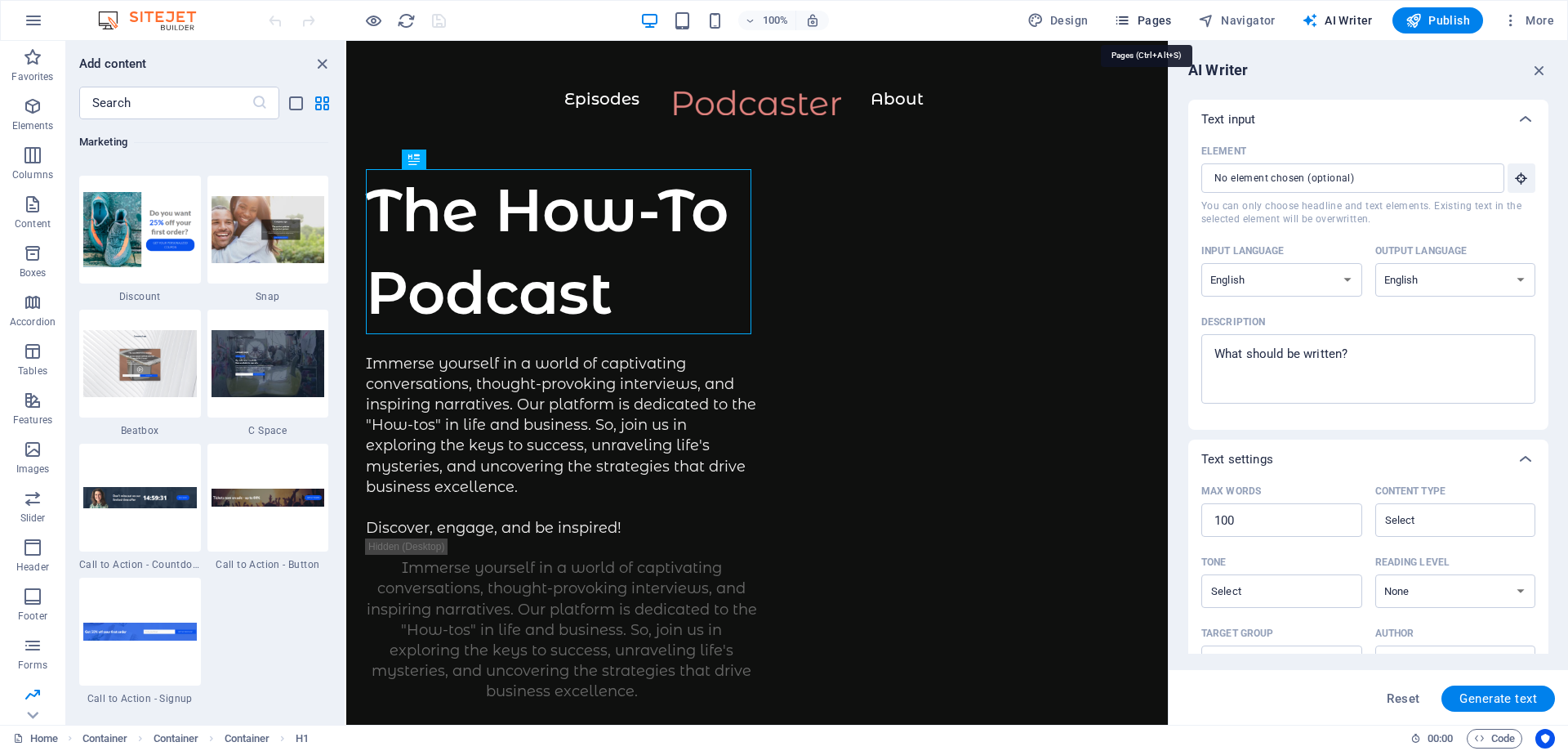 click on "Pages" at bounding box center (1143, 20) 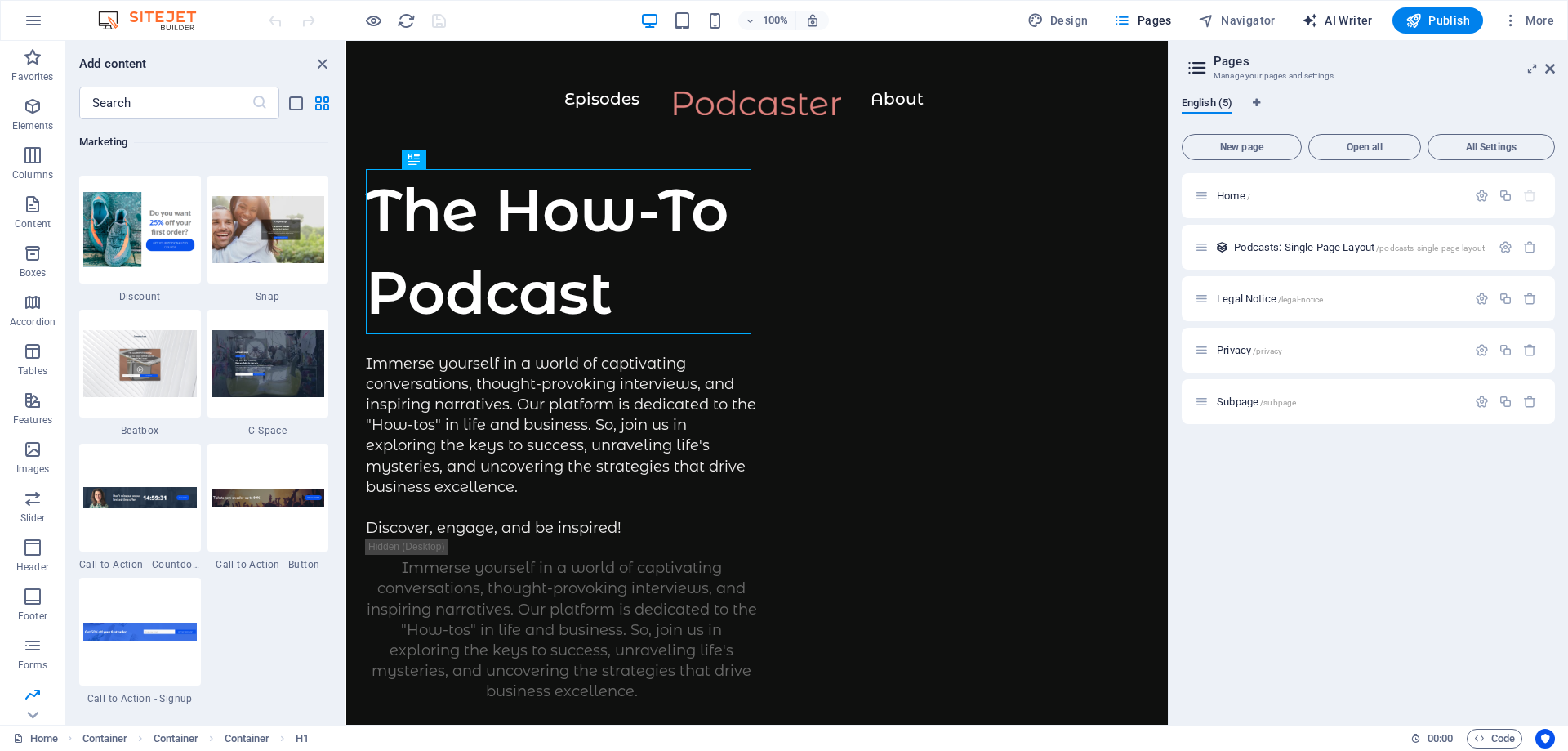 click on "AI Writer" at bounding box center [1337, 20] 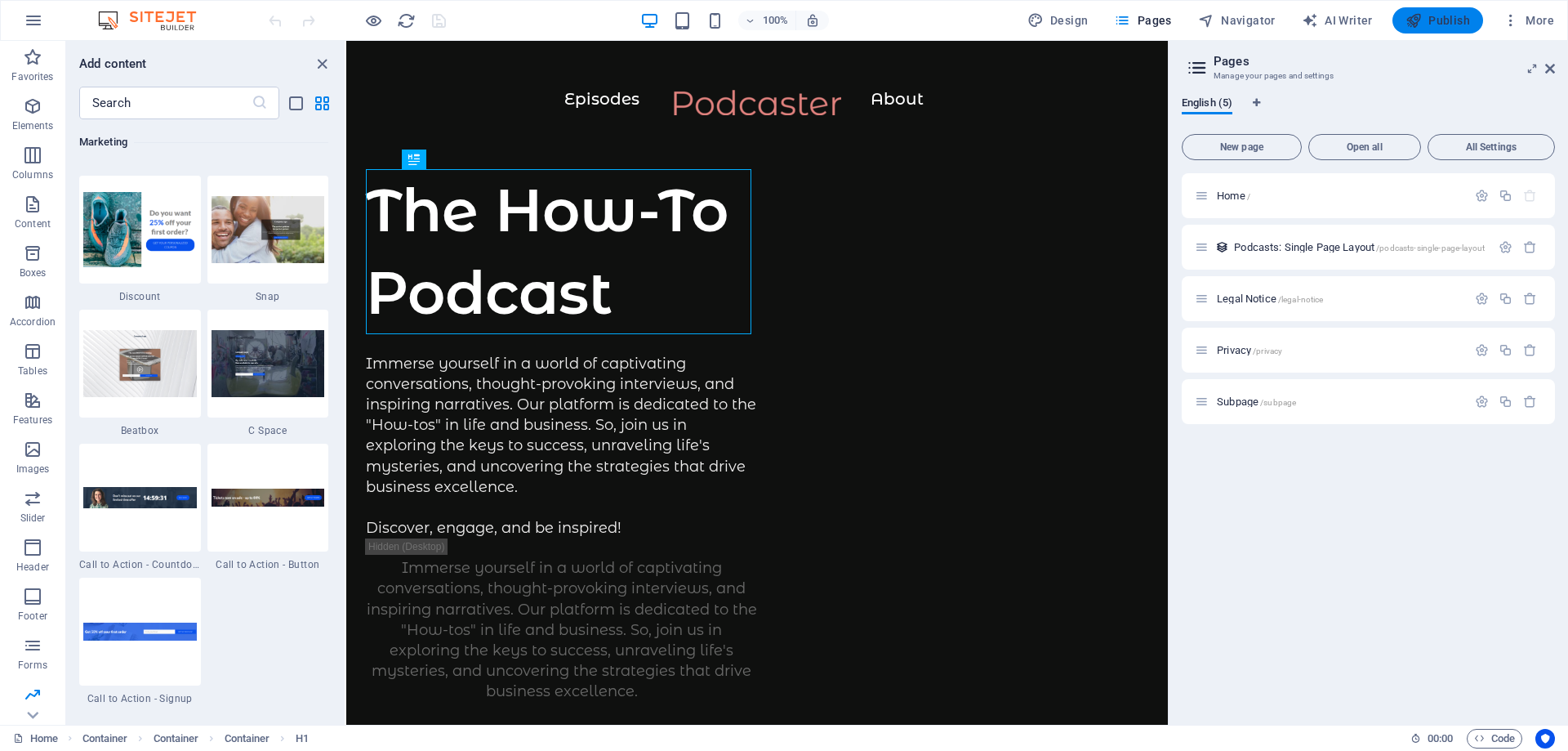 select on "English" 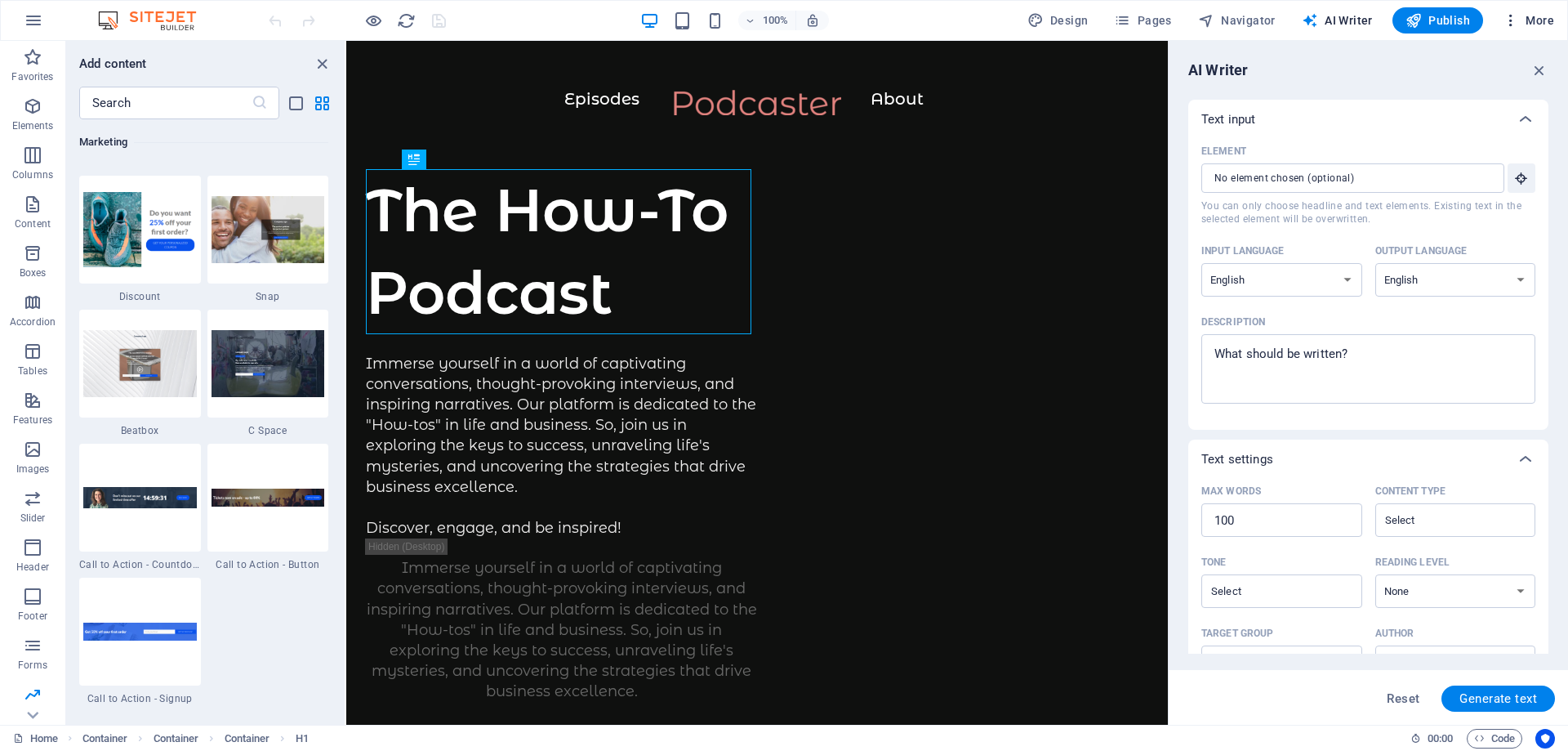 click on "More" at bounding box center (1528, 20) 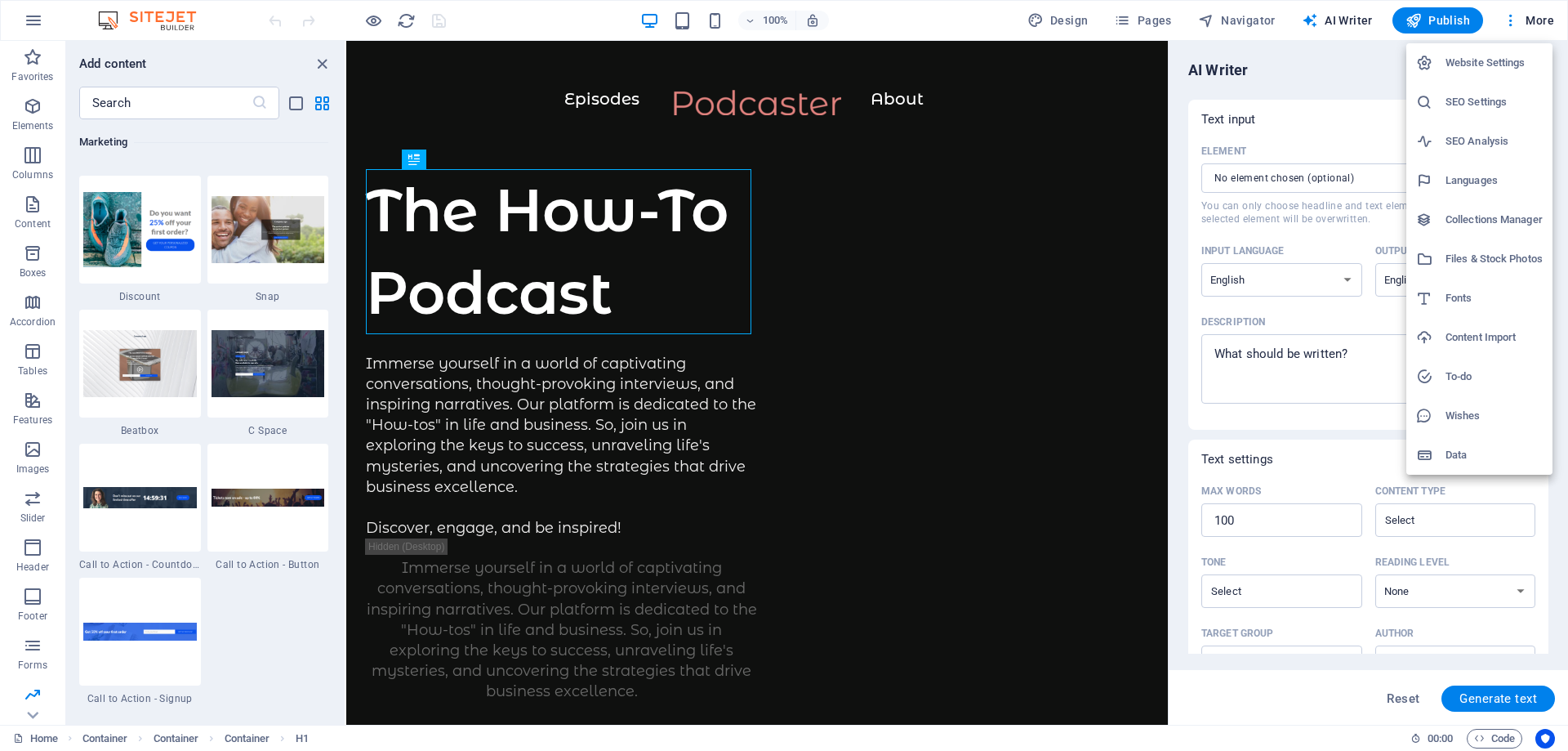 click on "SEO Settings" at bounding box center [1479, 102] 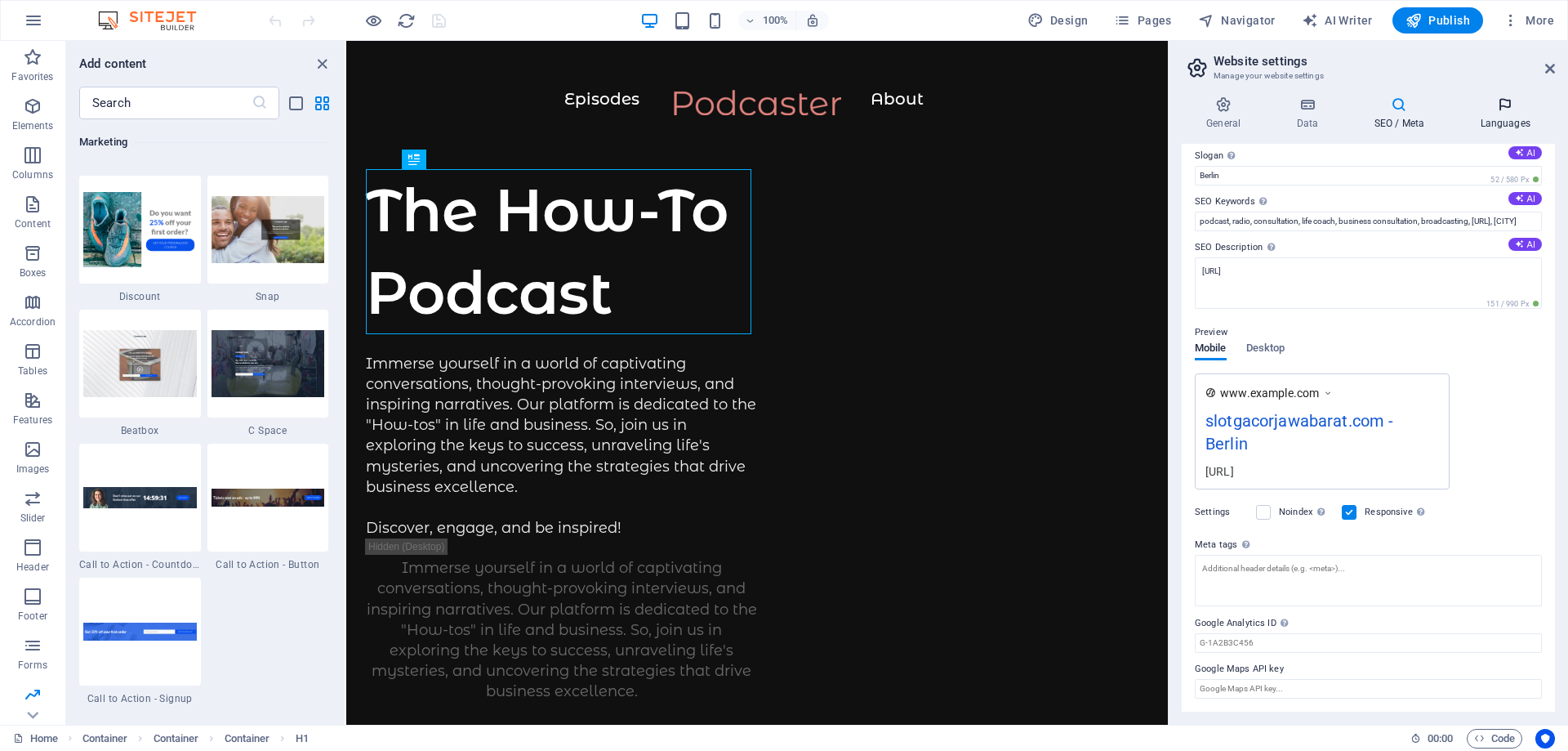 scroll, scrollTop: 0, scrollLeft: 0, axis: both 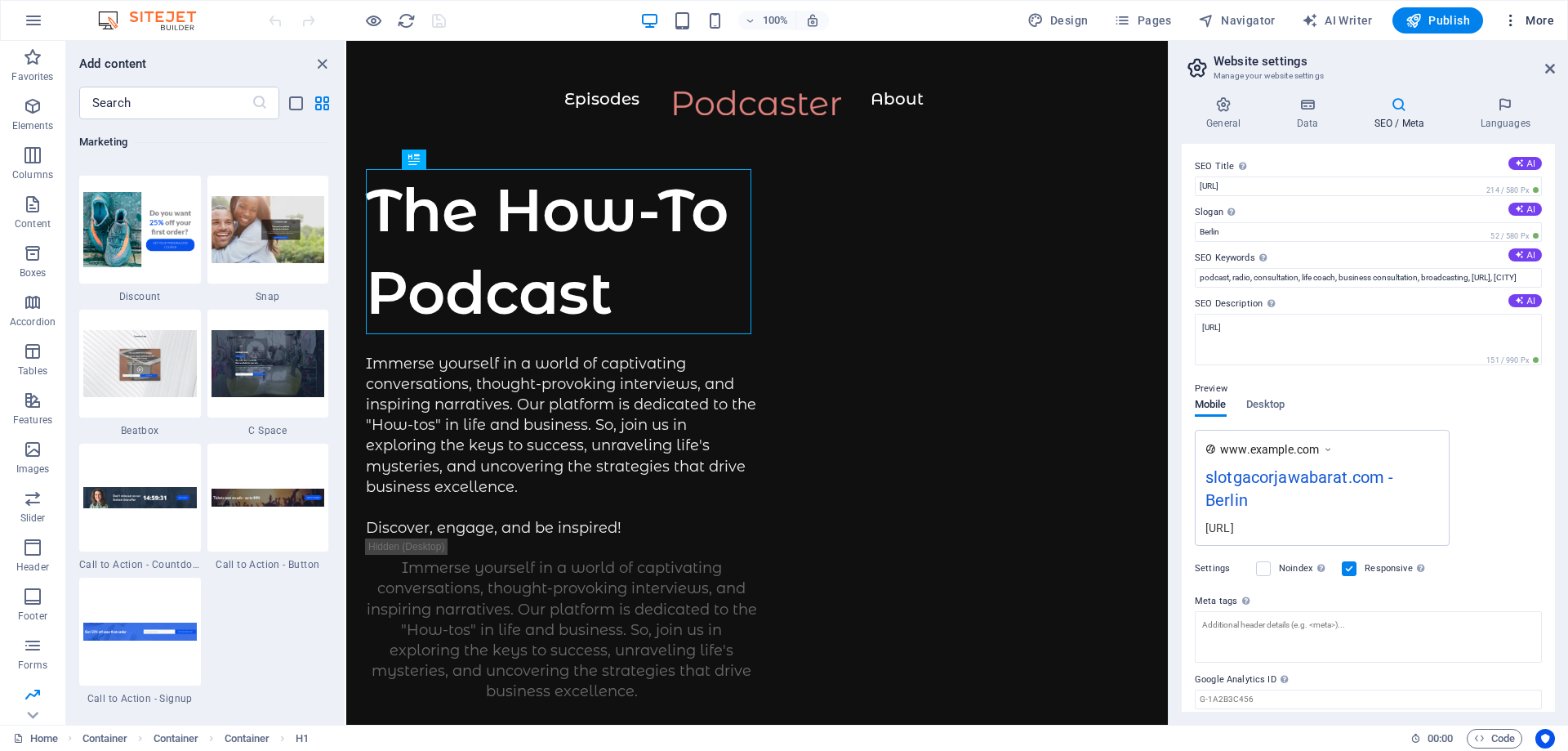 click at bounding box center (1511, 20) 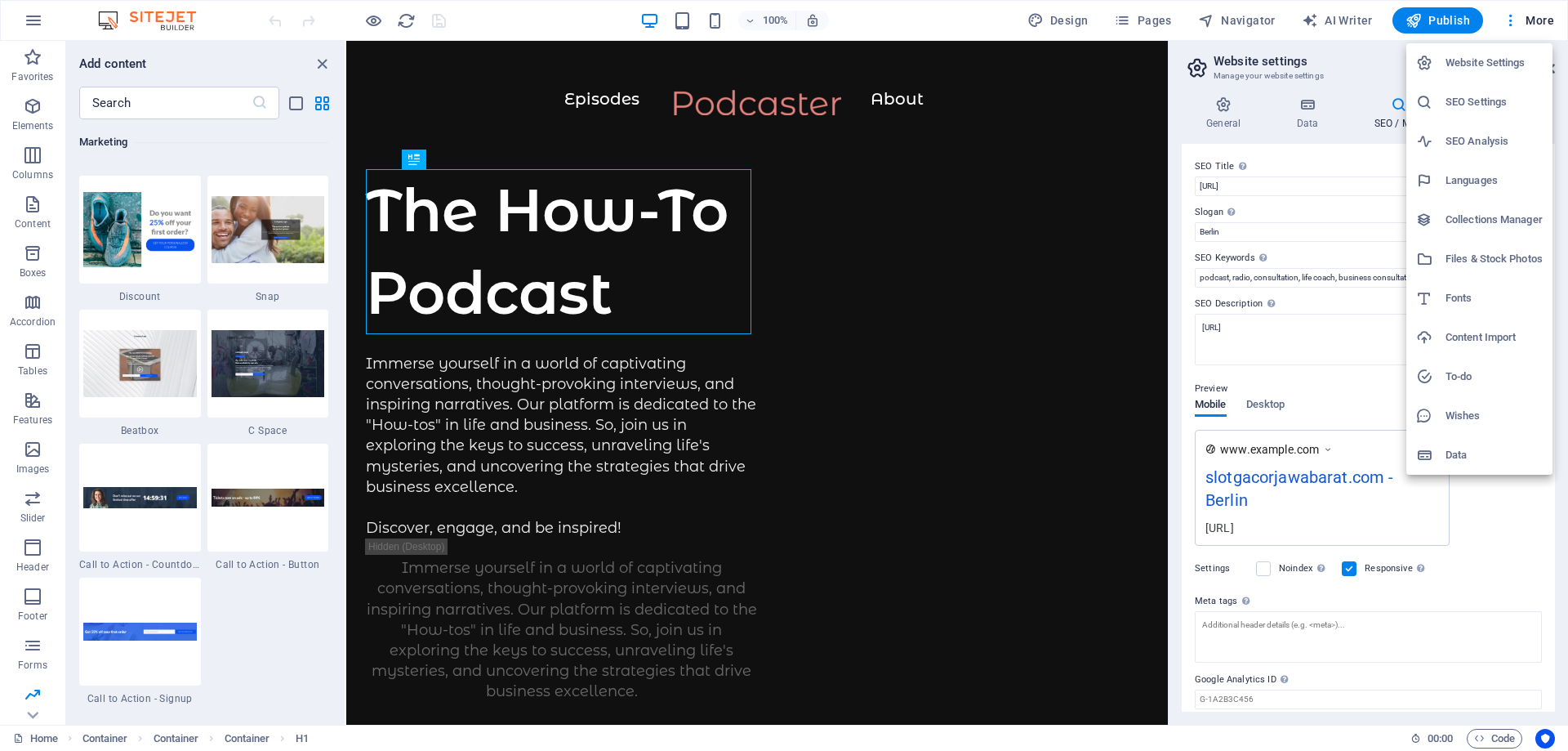 click on "SEO Analysis" at bounding box center (1494, 141) 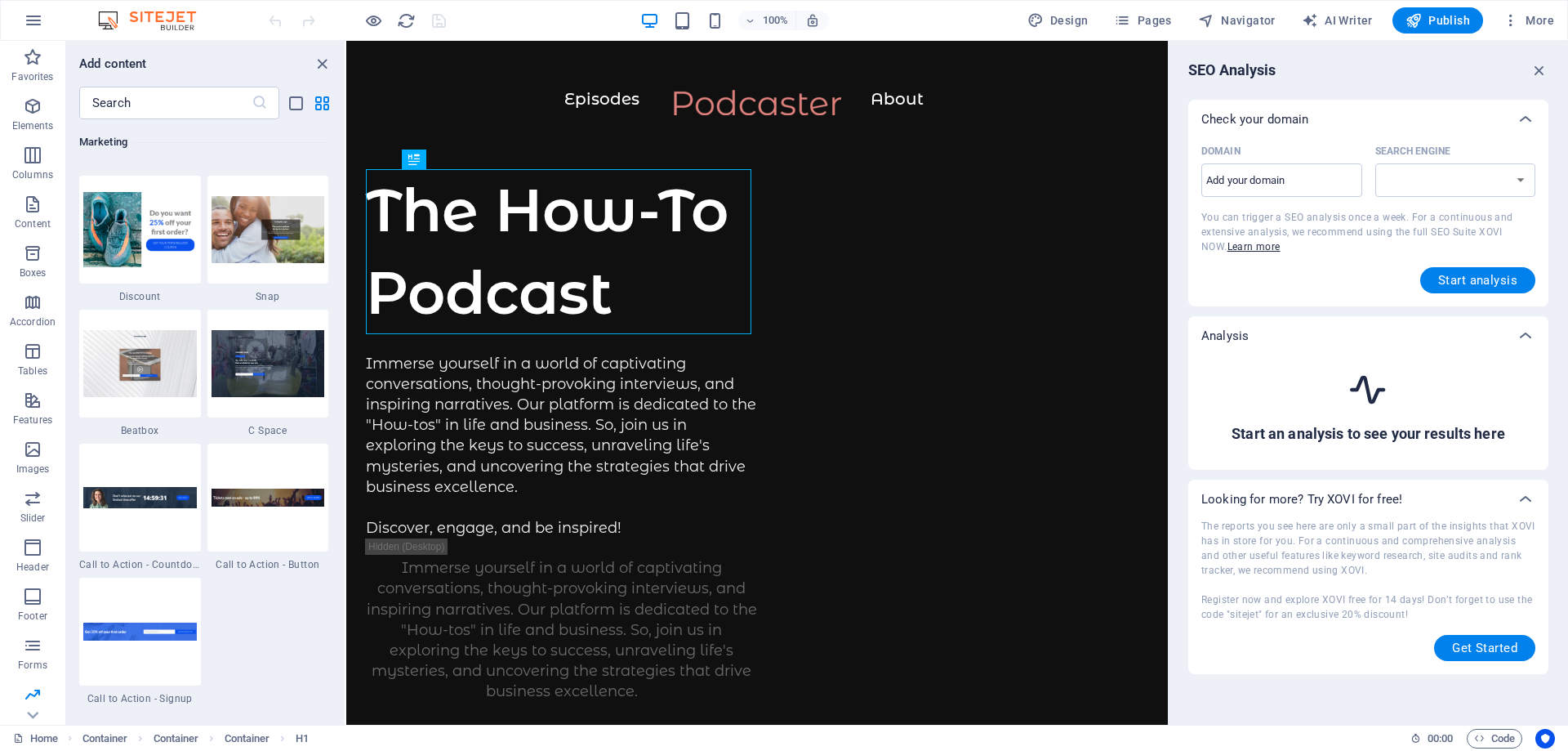 select on "google.com" 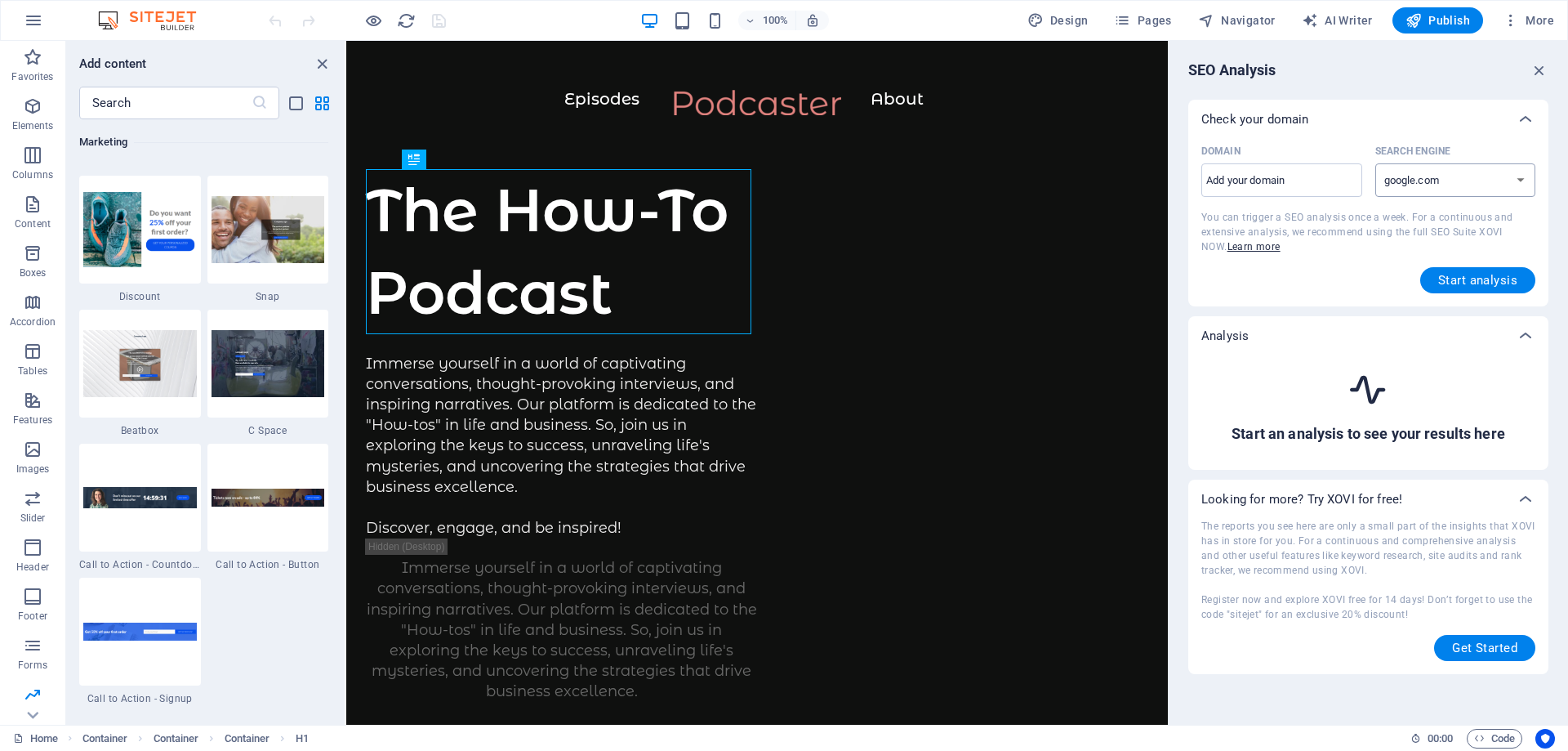 click on "google.de google.at google.es google.co.uk google.fr google.it google.ch google.com google.com.br bing.com" at bounding box center [1455, 180] 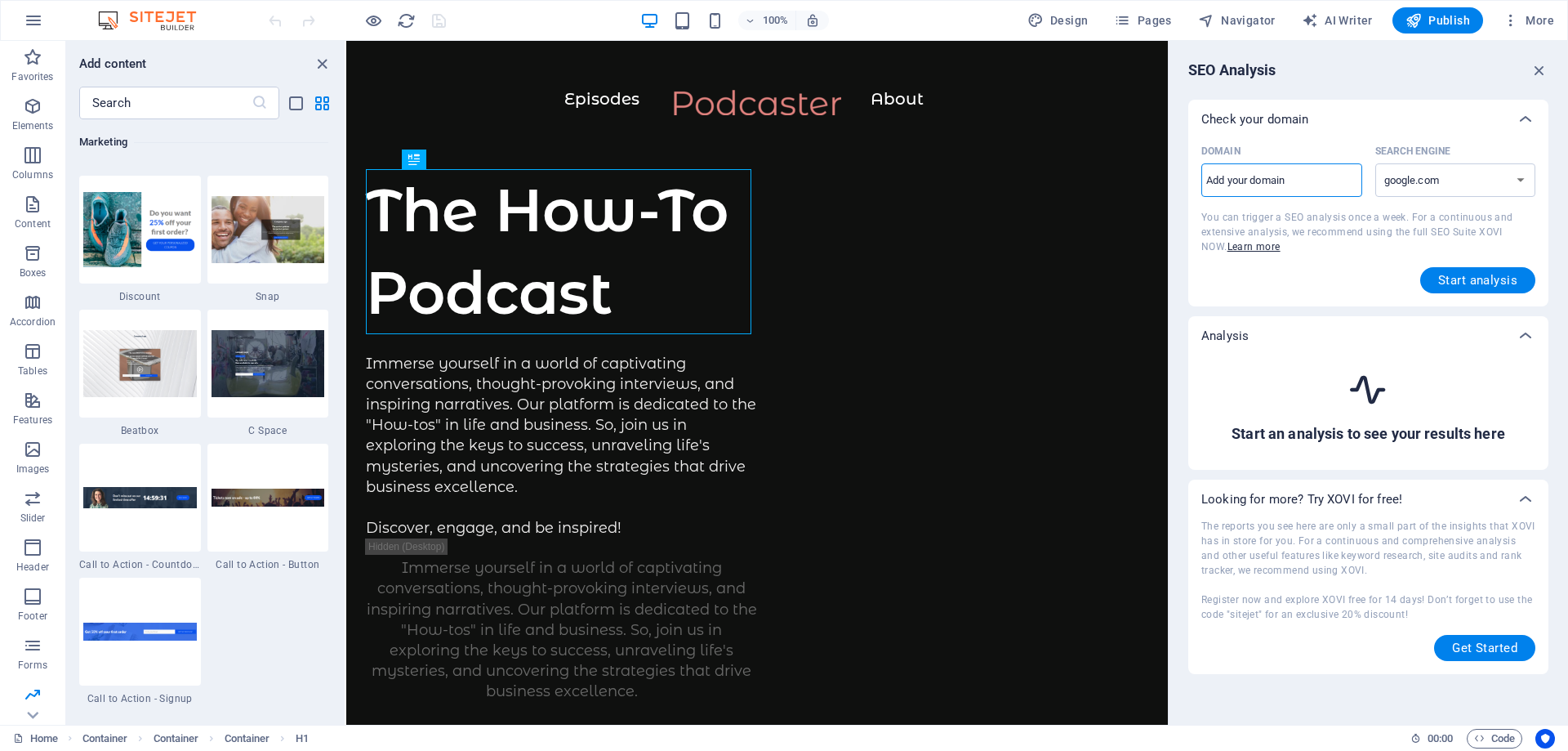 click on "Domain ​" at bounding box center [1281, 181] 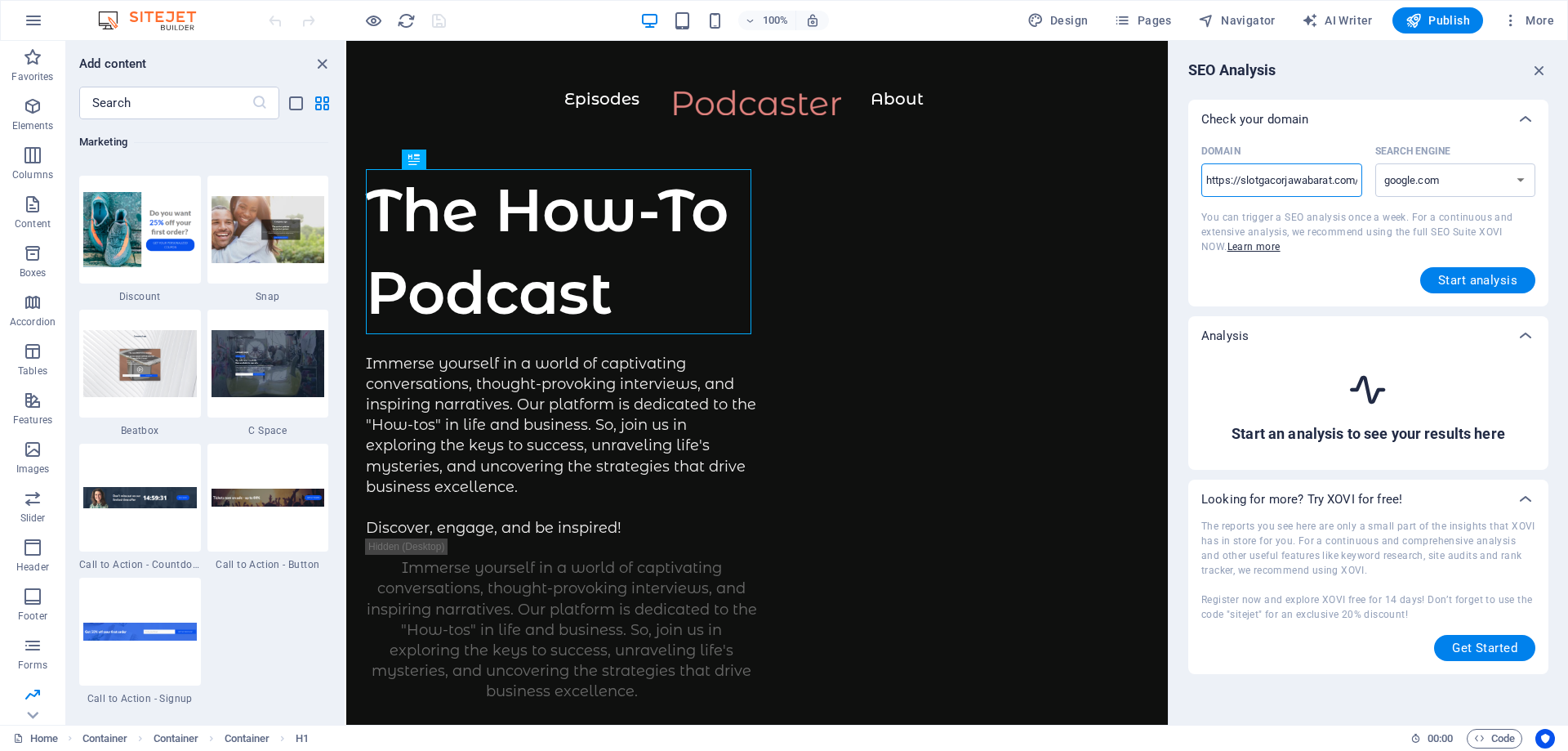scroll, scrollTop: 0, scrollLeft: 6, axis: horizontal 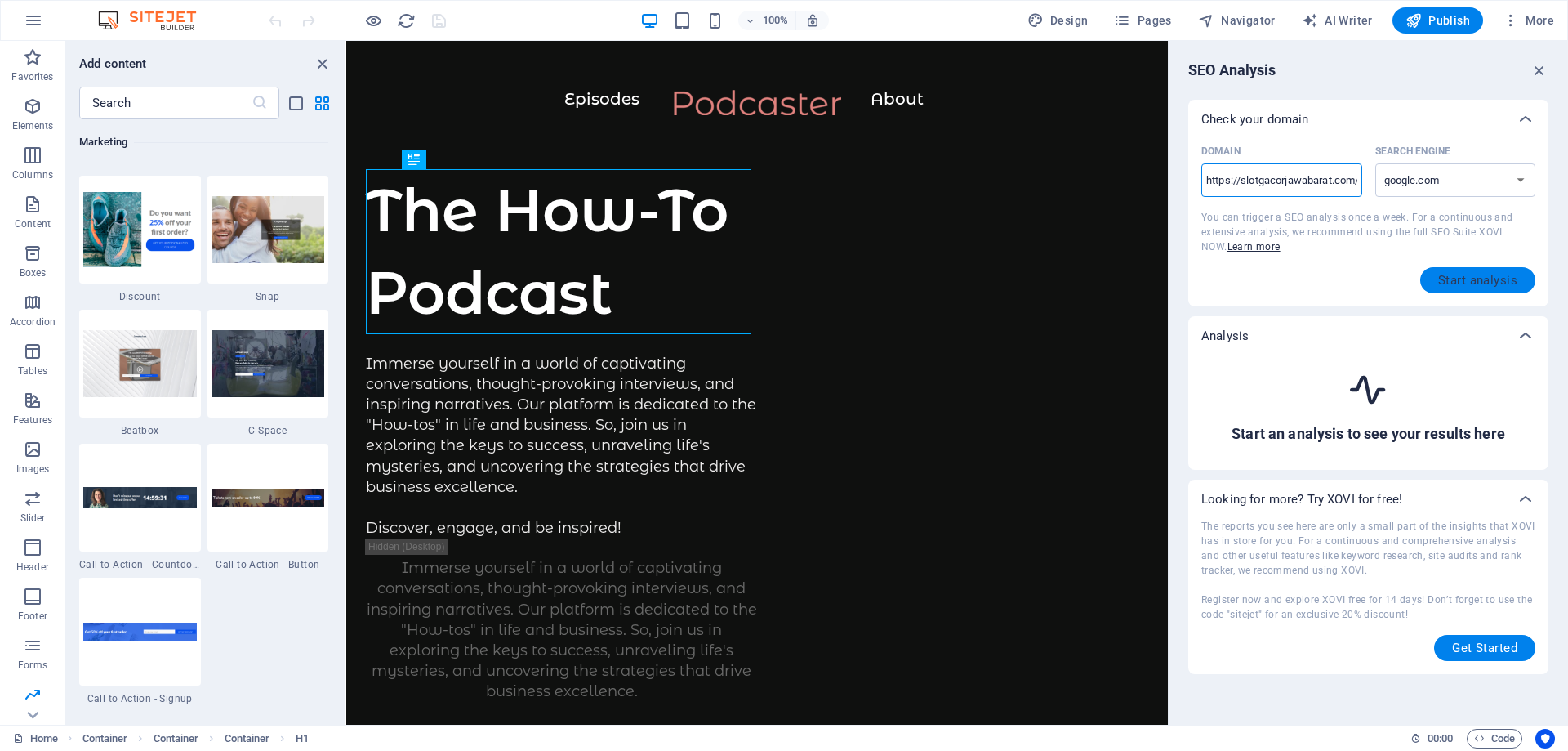 click on "Start analysis" at bounding box center (1477, 280) 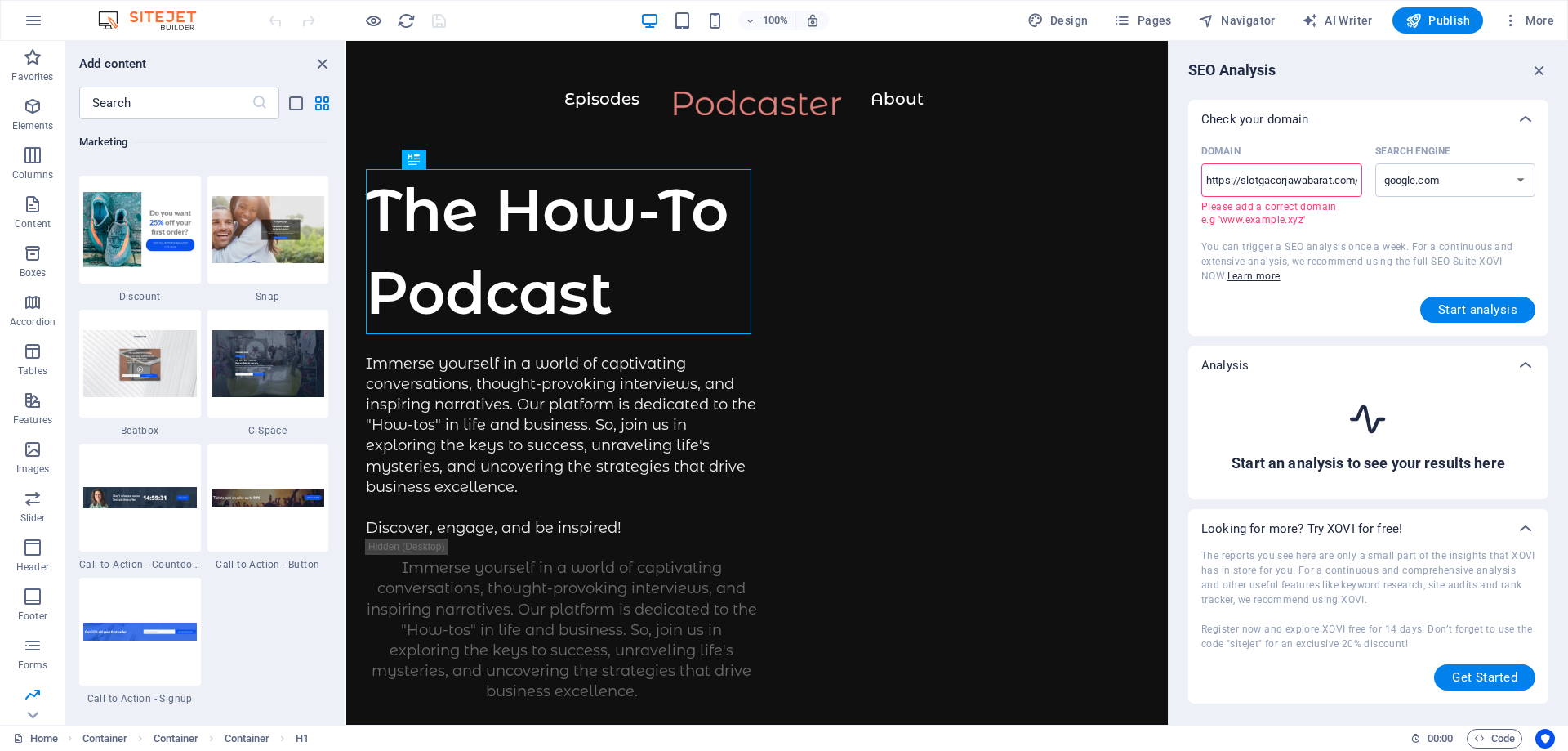 scroll, scrollTop: 0, scrollLeft: 6, axis: horizontal 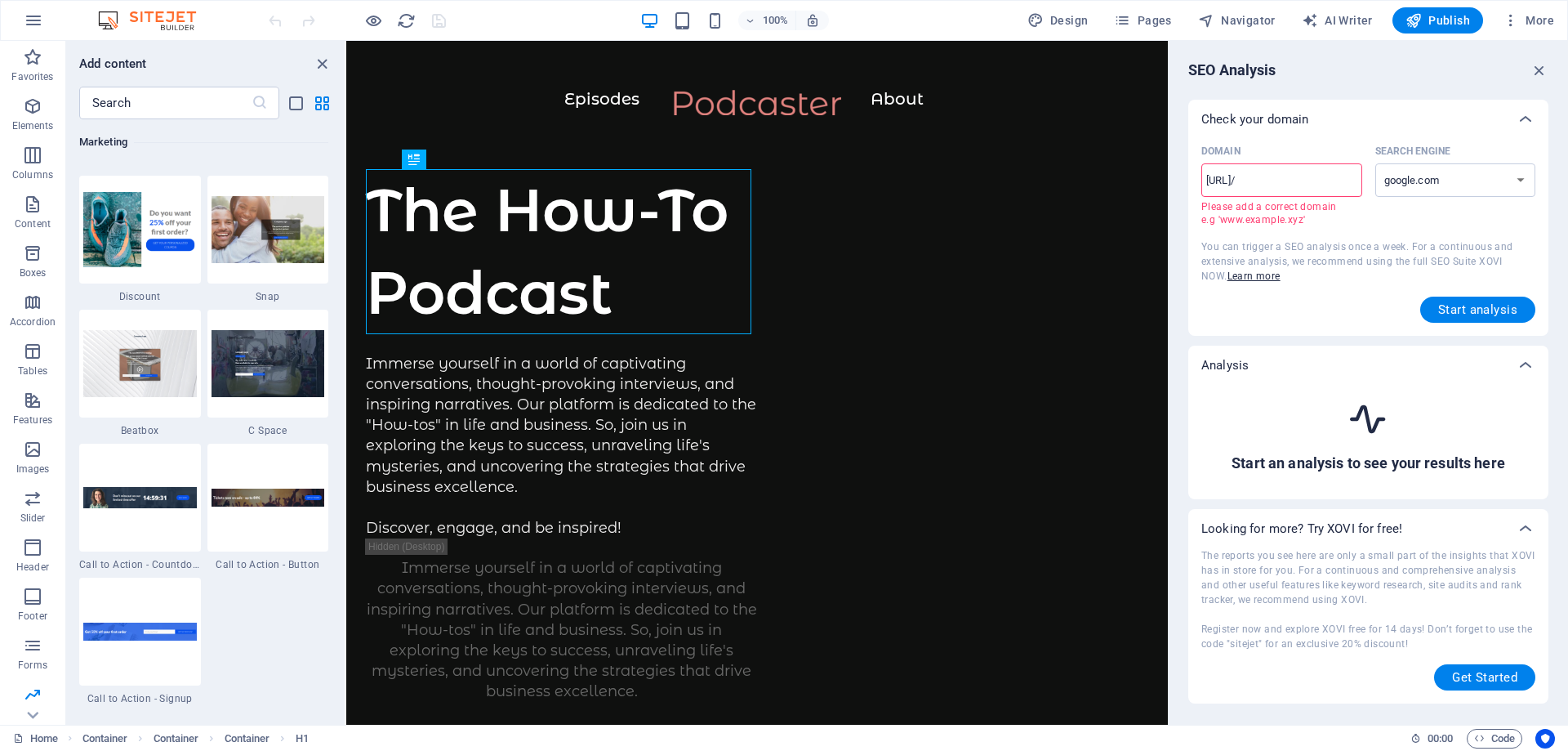 click on "[URL]/" at bounding box center [1281, 181] 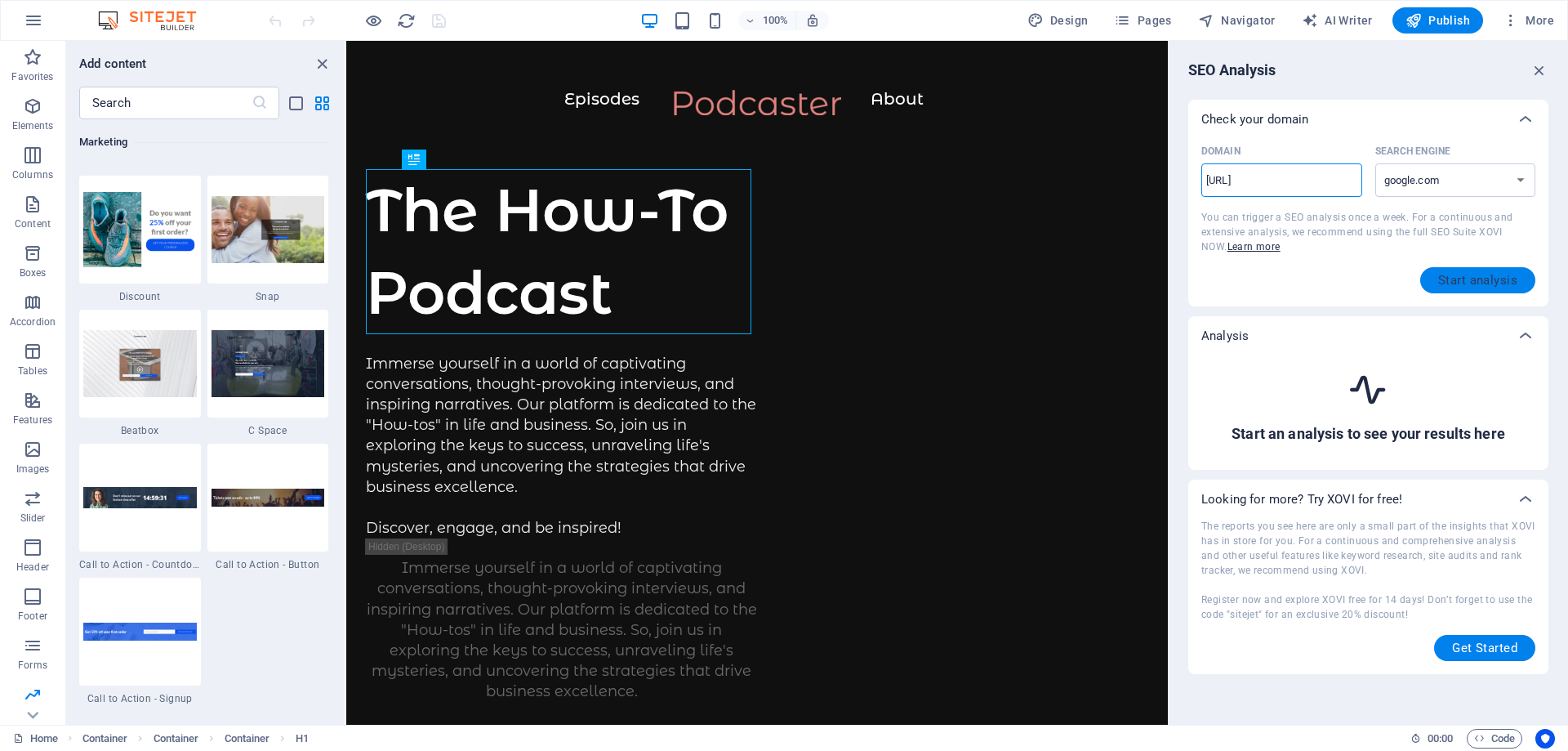 type on "[URL]" 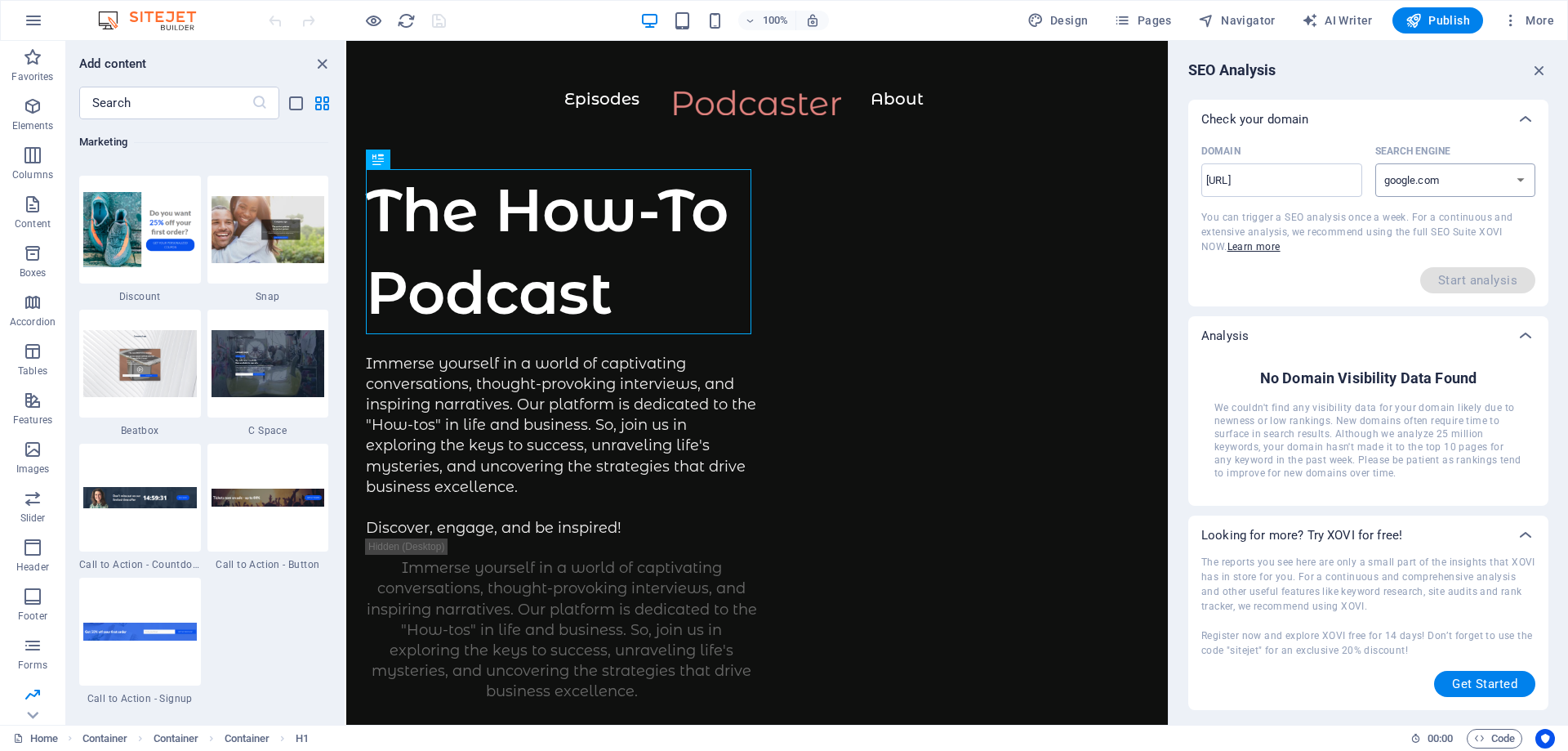 click on "google.de google.at google.es google.co.uk google.fr google.it google.ch google.com google.com.br bing.com" at bounding box center (1455, 180) 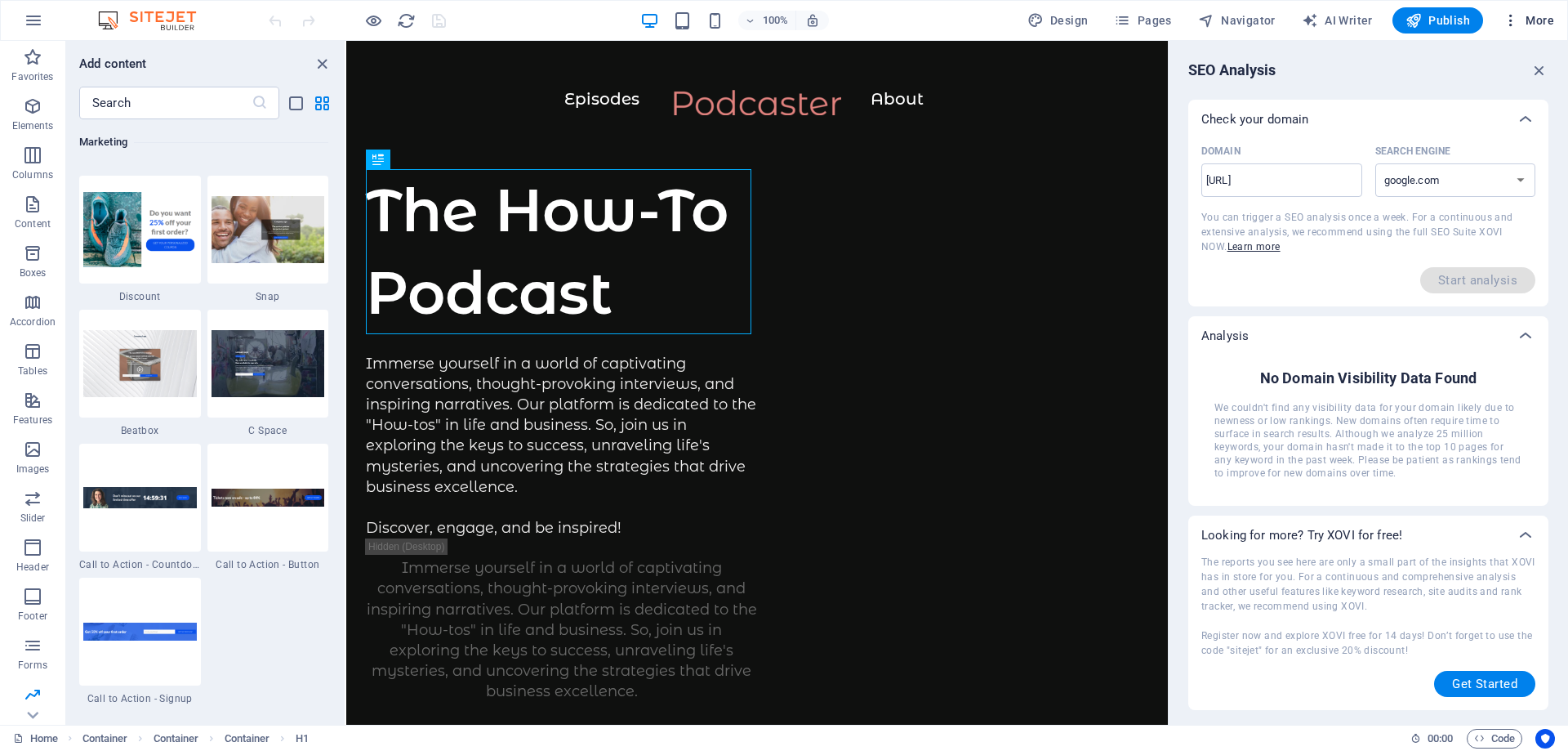 click on "More" at bounding box center (1528, 20) 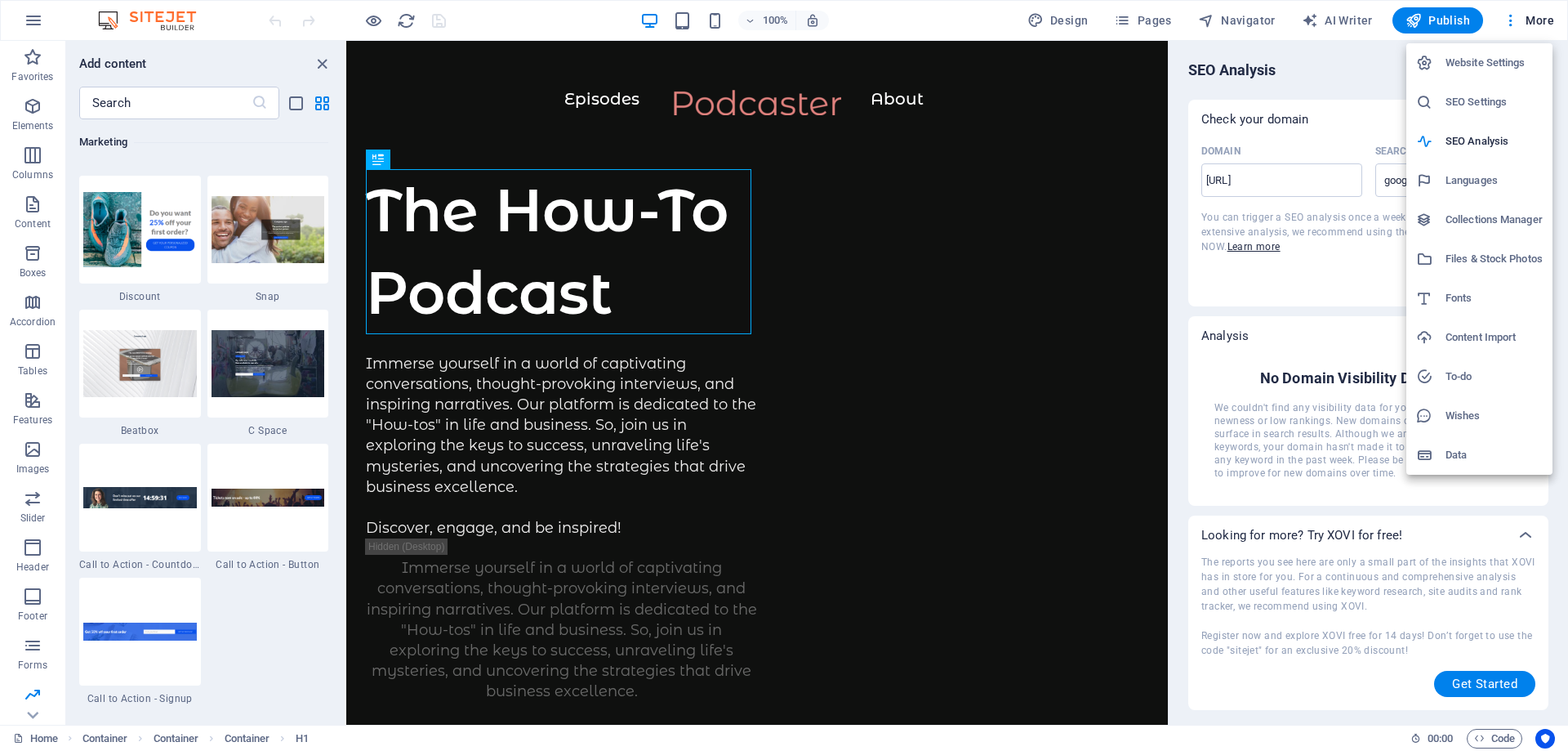 click on "SEO Settings" at bounding box center [1494, 102] 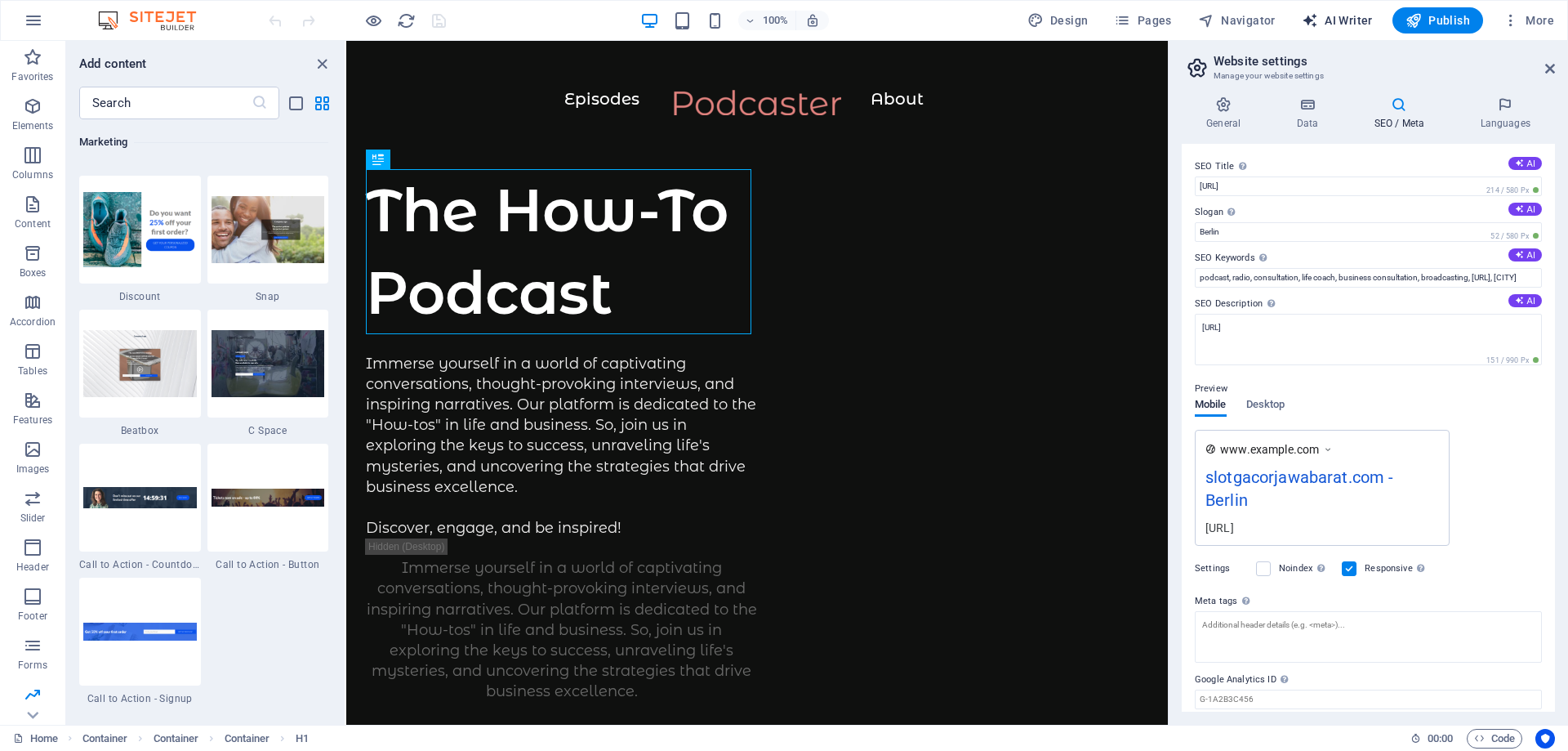 click on "AI Writer" at bounding box center (1337, 20) 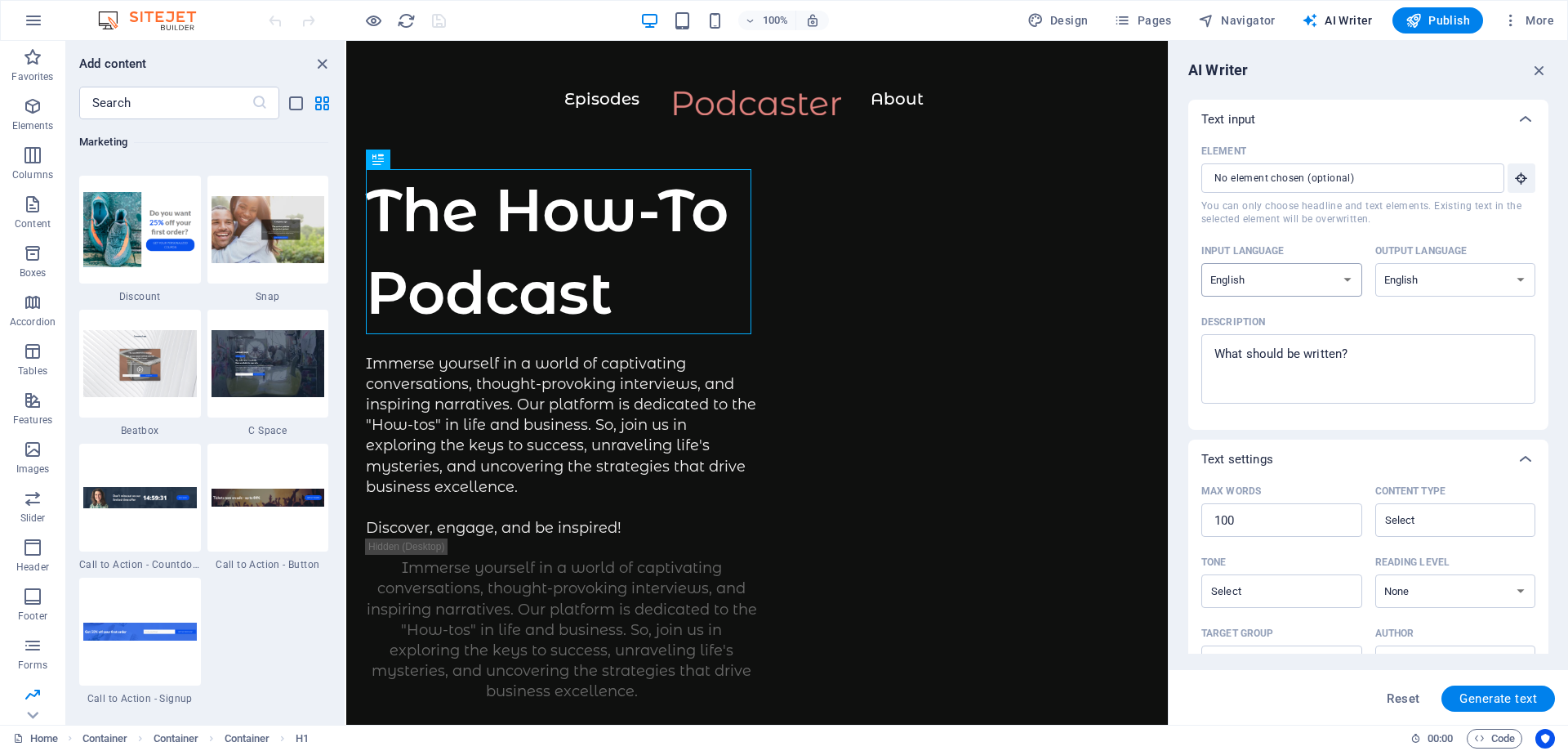 click on "Albanian Arabic Armenian Awadhi Azerbaijani Bashkir Basque Belarusian Bengali Bhojpuri Bosnian Brazilian Portuguese Bulgarian Cantonese (Yue) Catalan Chhattisgarhi Chinese Croatian Czech Danish Dogri Dutch English Estonian Faroese Finnish French Galician Georgian German Greek Gujarati Haryanvi Hindi Hungarian Indonesian Irish Italian Japanese Javanese Kannada Kashmiri Kazakh Konkani Korean Kyrgyz Latvian Lithuanian Macedonian Maithili Malay Maltese Mandarin Mandarin Chinese Marathi Marwari Min Nan Moldovan Mongolian Montenegrin Nepali Norwegian Oriya Pashto Persian (Farsi) Polish Portuguese Punjabi Rajasthani Romanian Russian Sanskrit Santali Serbian Sindhi Sinhala Slovak Slovene Slovenian Spanish Ukrainian Urdu Uzbek Vietnamese Welsh Wu" at bounding box center (1281, 279) 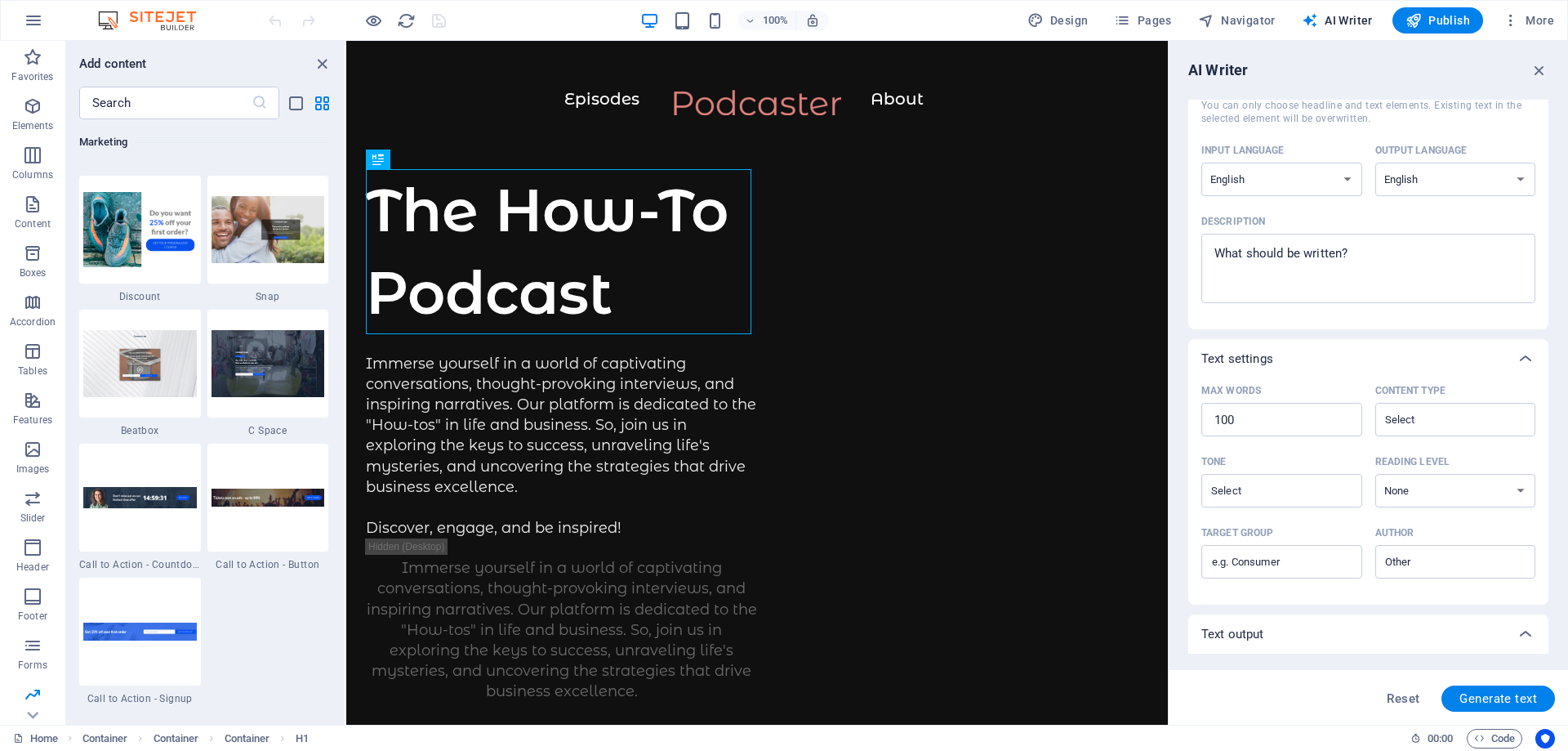 scroll, scrollTop: 194, scrollLeft: 0, axis: vertical 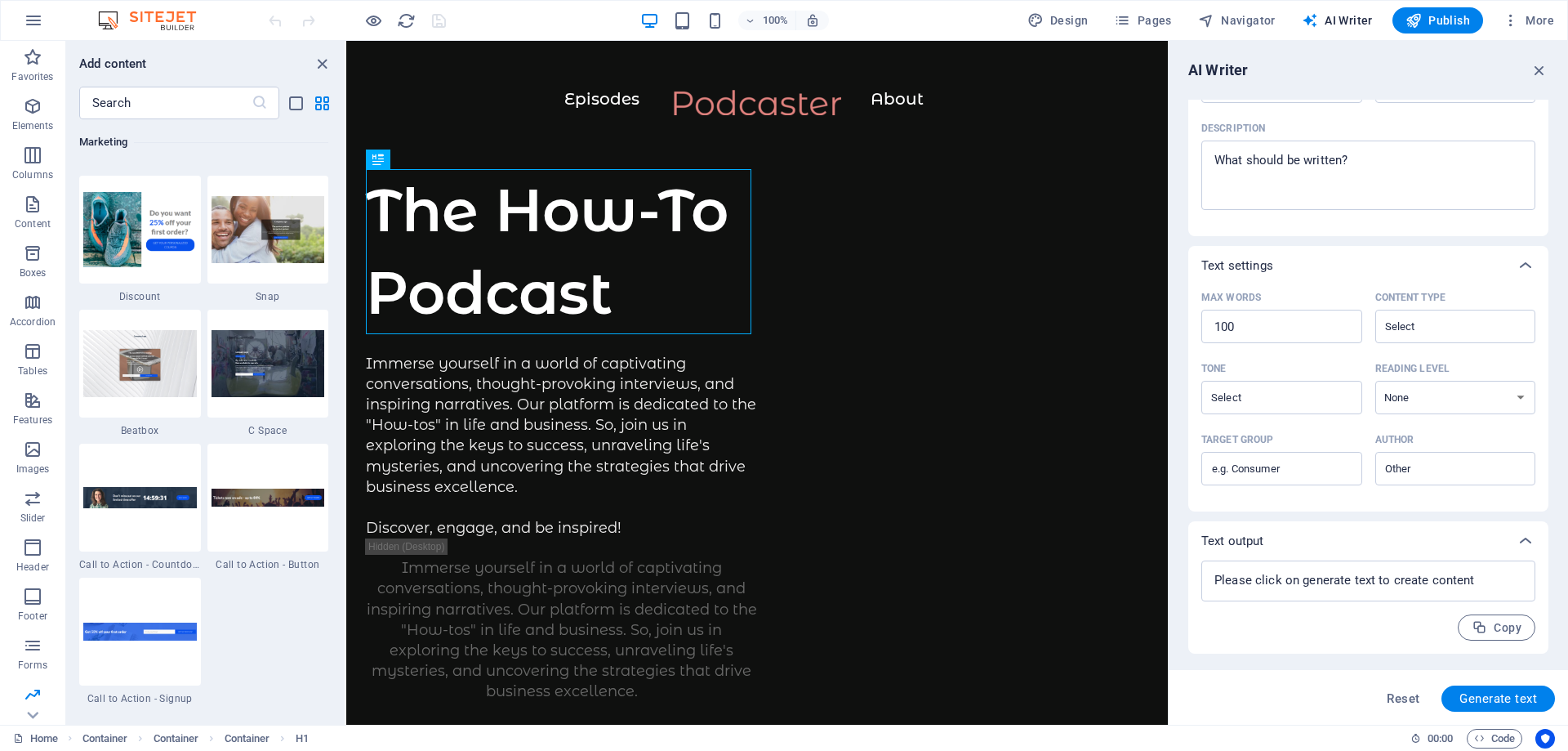 click on "AI Writer Text input Element ​ You can only choose headline and text elements. Existing text in the selected element will be overwritten. Input language Albanian Arabic Armenian Awadhi Azerbaijani Bashkir Basque Belarusian Bengali Bhojpuri Bosnian Brazilian Portuguese Bulgarian Cantonese (Yue) Catalan Chhattisgarhi Chinese Croatian Czech Danish Dogri Dutch English Estonian Faroese Finnish French Galician Georgian German Greek Gujarati Haryanvi Hindi Hungarian Indonesian Irish Italian Japanese Javanese Kannada Kashmiri Kazakh Konkani Korean Kyrgyz Latvian Lithuanian Macedonian Maithili Malay Maltese Mandarin Mandarin Chinese Marathi Marwari Min Nan Moldovan Mongolian Montenegrin Nepali Norwegian Oriya Pashto Persian (Farsi) Polish Portuguese Punjabi Rajasthani Romanian Russian Sanskrit Santali Serbian Sindhi Sinhala Slovak Slovene Slovenian Spanish Ukrainian Urdu Uzbek Vietnamese Welsh Wu Output language Albanian Arabic Armenian Awadhi Azerbaijani Bashkir Basque Belarusian Bengali Bhojpuri Bosnian Bulgarian" at bounding box center (1368, 382) 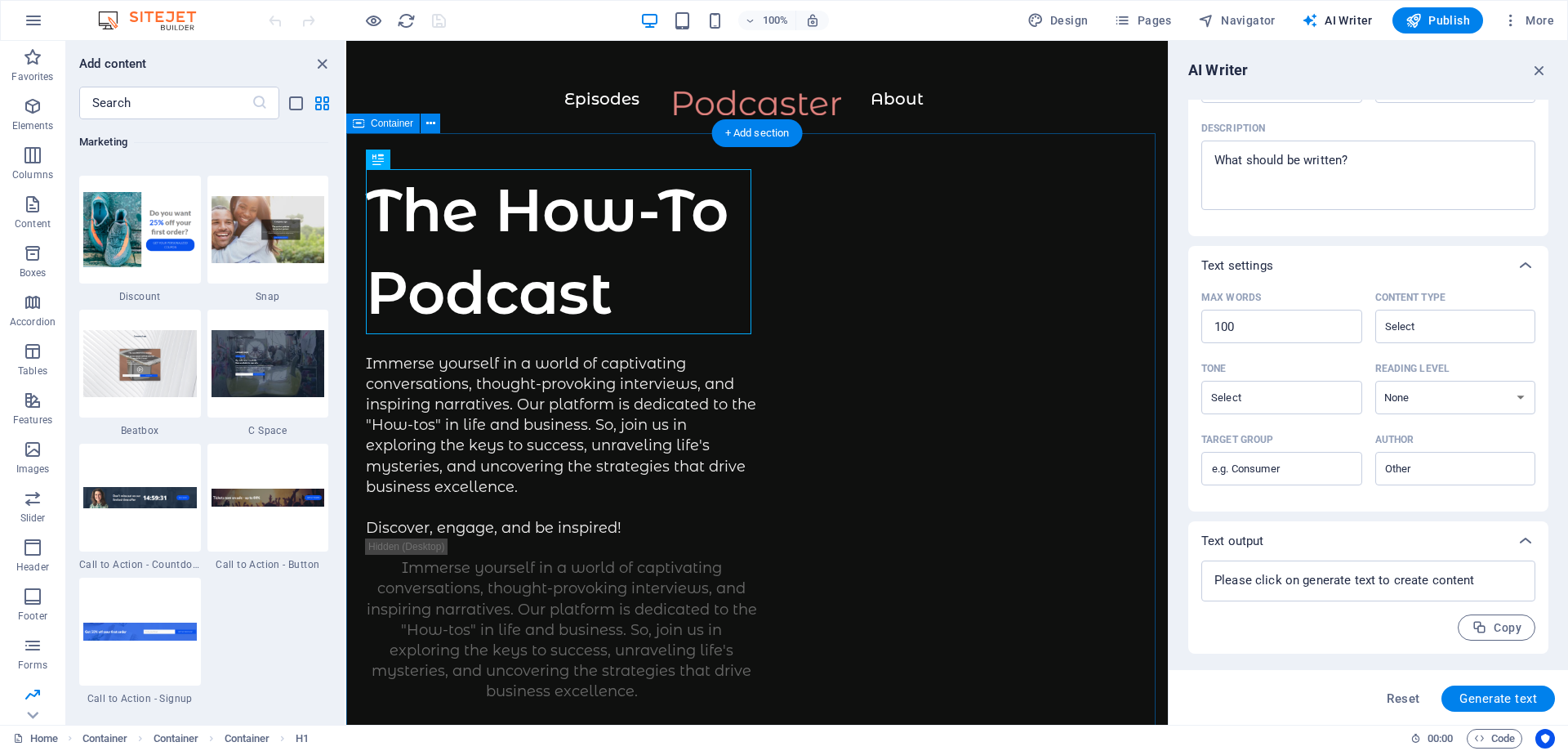 click on "The How-To Podcast Immerse yourself in a world of captivating conversations, thought-provoking interviews, and inspiring narratives. Our platform is dedicated to the "How-tos" in life and business. So, join us in exploring the keys to success, unraveling life's mysteries, and uncovering the strategies that drive business excellence. Discover, engage, and be inspired! Immerse yourself in a world of captivating conversations, thought-provoking interviews, and inspiring narratives. Our platform is dedicated to the "How-tos" in life and business. So, join us in exploring the keys to success, unraveling life's mysteries, and uncovering the strategies that drive business excellence. Discover, engage, and be inspired! Supported by:" at bounding box center [757, 835] 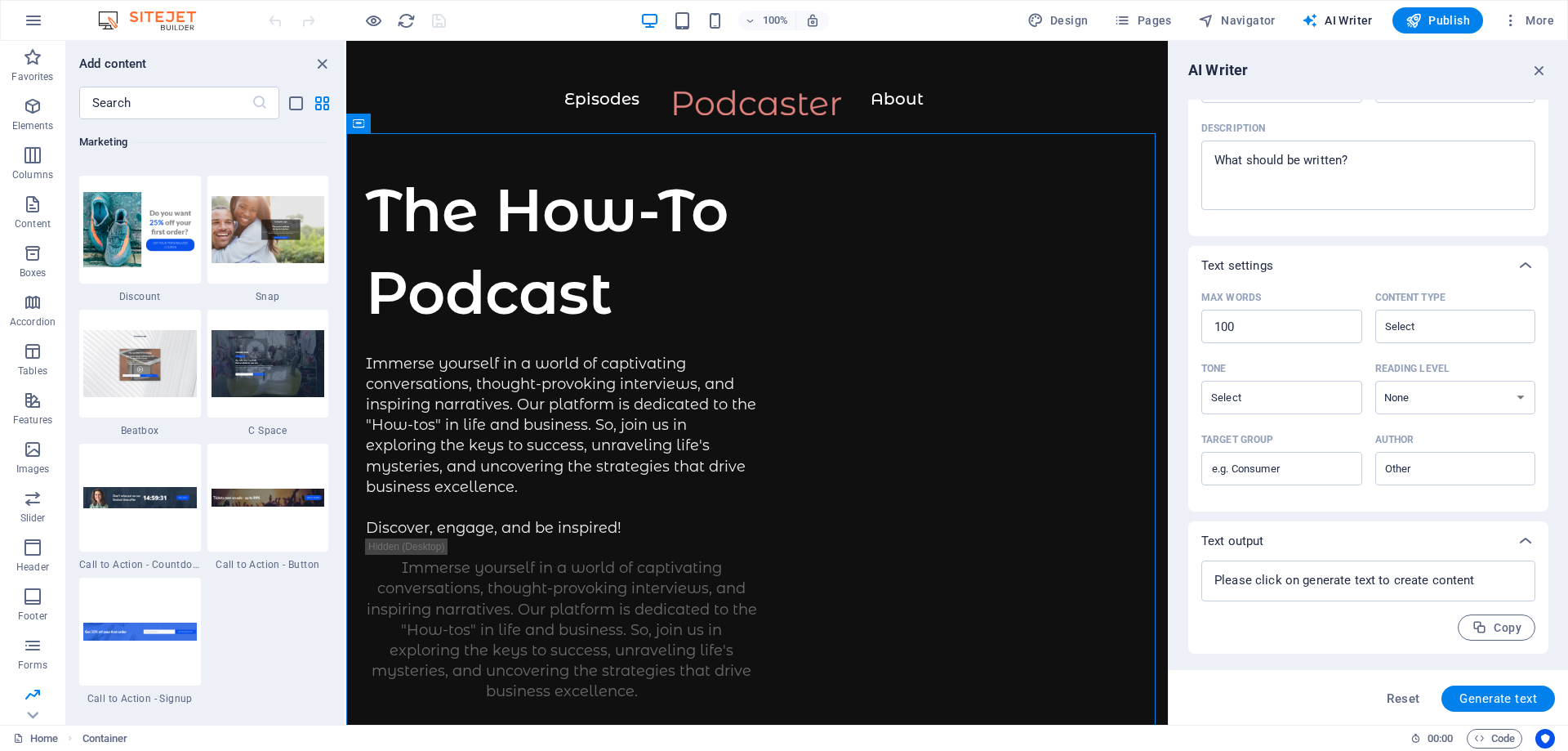 click on "AI Writer Text input Element ​ You can only choose headline and text elements. Existing text in the selected element will be overwritten. Input language Albanian Arabic Armenian Awadhi Azerbaijani Bashkir Basque Belarusian Bengali Bhojpuri Bosnian Brazilian Portuguese Bulgarian Cantonese (Yue) Catalan Chhattisgarhi Chinese Croatian Czech Danish Dogri Dutch English Estonian Faroese Finnish French Galician Georgian German Greek Gujarati Haryanvi Hindi Hungarian Indonesian Irish Italian Japanese Javanese Kannada Kashmiri Kazakh Konkani Korean Kyrgyz Latvian Lithuanian Macedonian Maithili Malay Maltese Mandarin Mandarin Chinese Marathi Marwari Min Nan Moldovan Mongolian Montenegrin Nepali Norwegian Oriya Pashto Persian (Farsi) Polish Portuguese Punjabi Rajasthani Romanian Russian Sanskrit Santali Serbian Sindhi Sinhala Slovak Slovene Slovenian Spanish Ukrainian Urdu Uzbek Vietnamese Welsh Wu Output language Albanian Arabic Armenian Awadhi Azerbaijani Bashkir Basque Belarusian Bengali Bhojpuri Bosnian Bulgarian" at bounding box center [1368, 382] 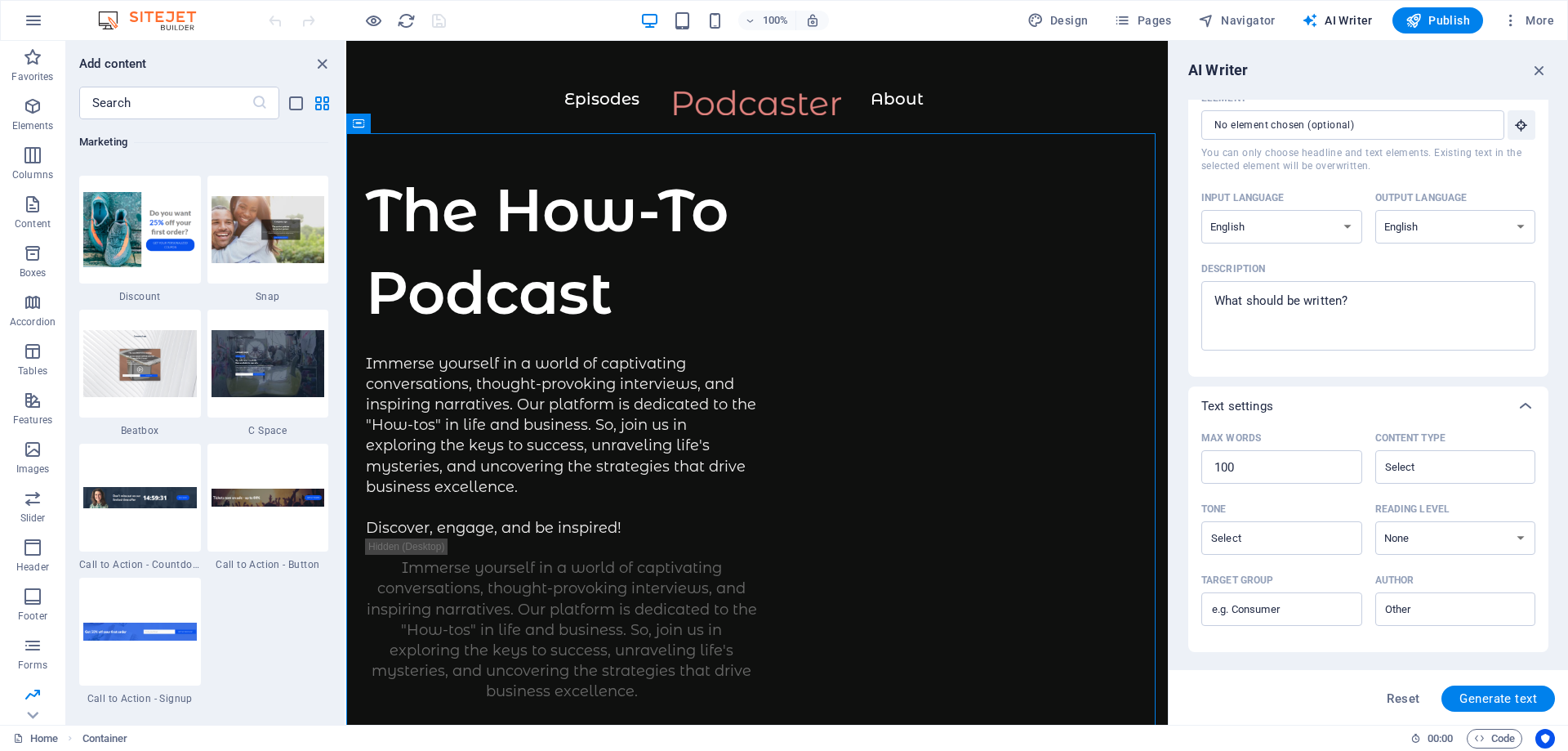 scroll, scrollTop: 0, scrollLeft: 0, axis: both 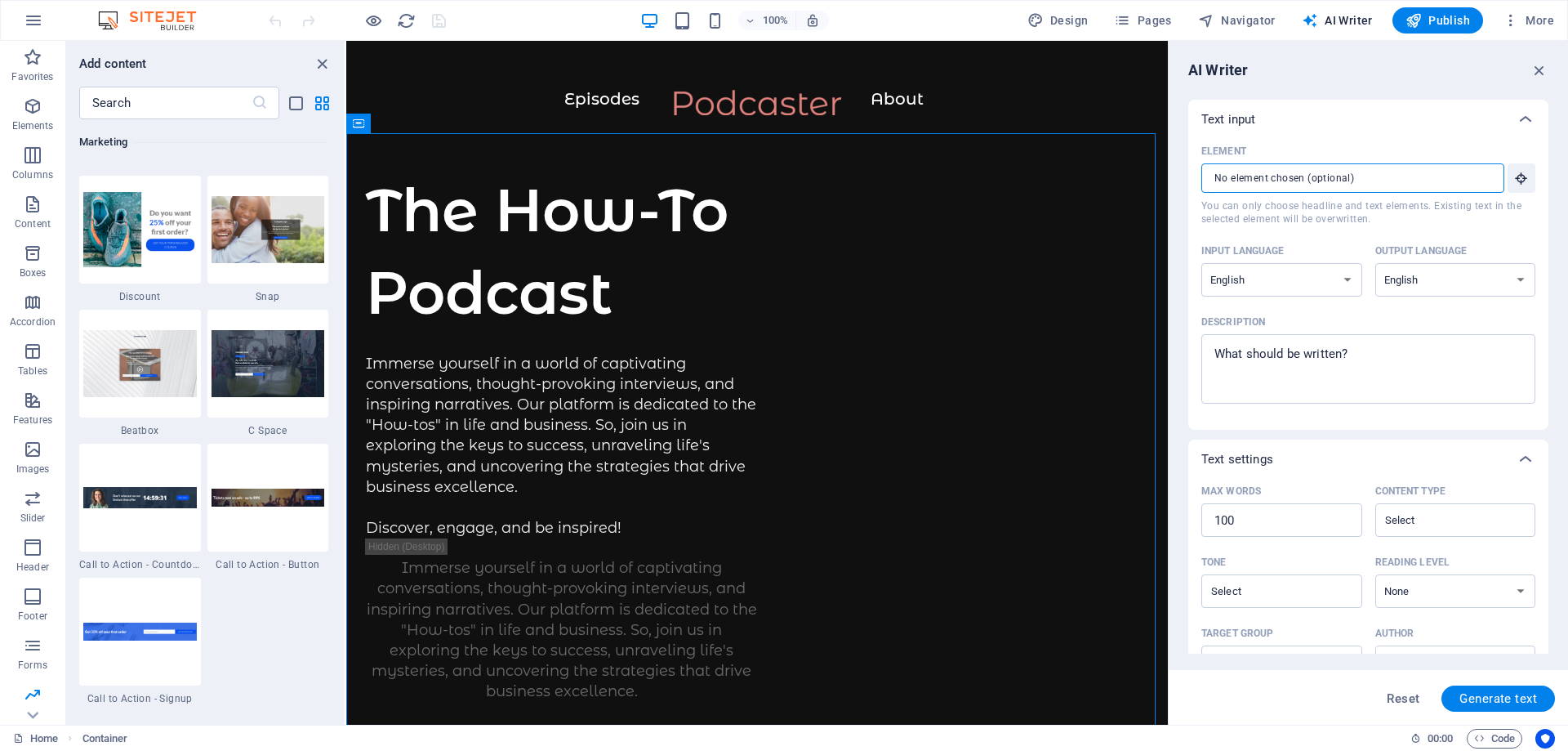 click on "Element ​ You can only choose headline and text elements. Existing text in the selected element will be overwritten." at bounding box center [1347, 178] 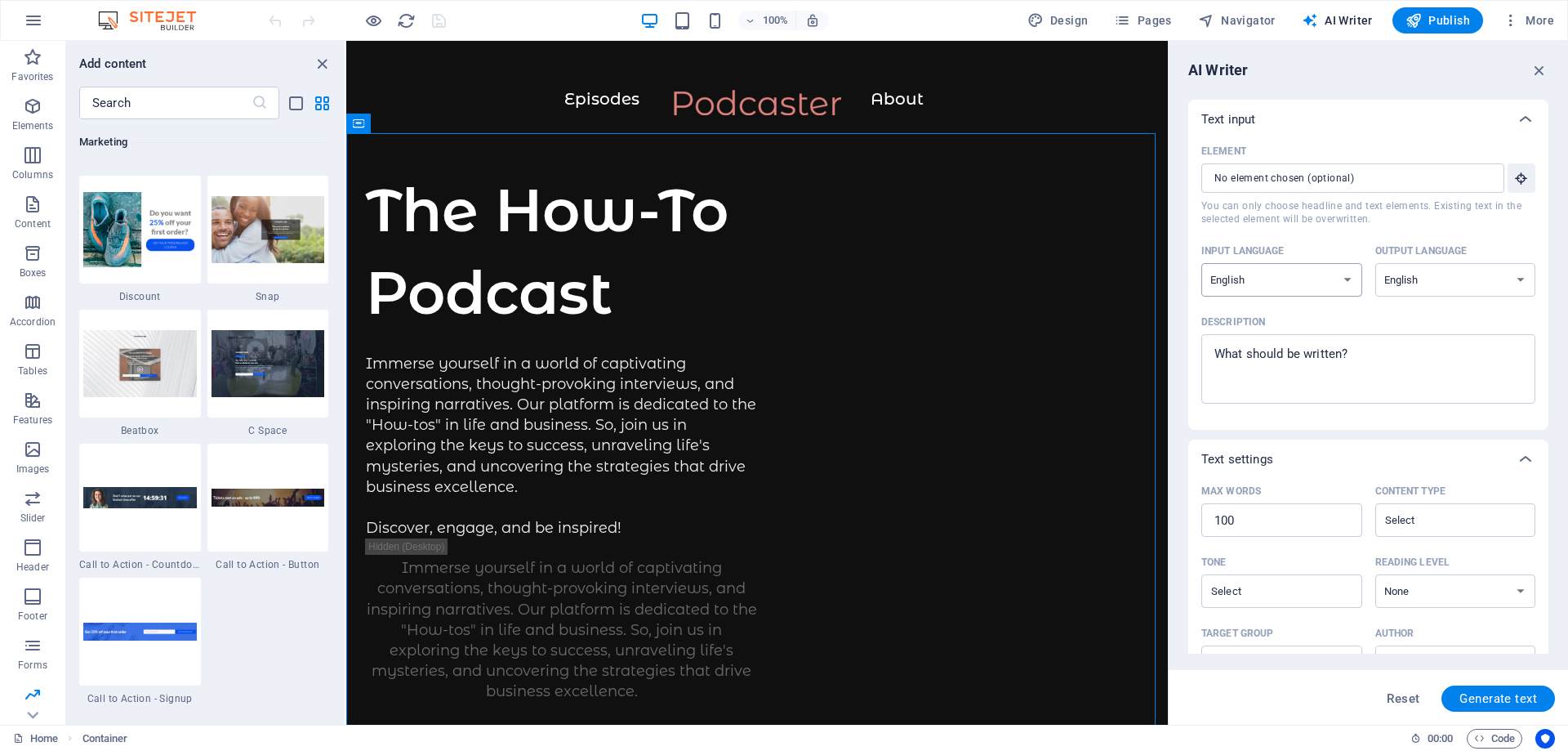click on "Albanian Arabic Armenian Awadhi Azerbaijani Bashkir Basque Belarusian Bengali Bhojpuri Bosnian Brazilian Portuguese Bulgarian Cantonese (Yue) Catalan Chhattisgarhi Chinese Croatian Czech Danish Dogri Dutch English Estonian Faroese Finnish French Galician Georgian German Greek Gujarati Haryanvi Hindi Hungarian Indonesian Irish Italian Japanese Javanese Kannada Kashmiri Kazakh Konkani Korean Kyrgyz Latvian Lithuanian Macedonian Maithili Malay Maltese Mandarin Mandarin Chinese Marathi Marwari Min Nan Moldovan Mongolian Montenegrin Nepali Norwegian Oriya Pashto Persian (Farsi) Polish Portuguese Punjabi Rajasthani Romanian Russian Sanskrit Santali Serbian Sindhi Sinhala Slovak Slovene Slovenian Spanish Ukrainian Urdu Uzbek Vietnamese Welsh Wu" at bounding box center [1281, 279] 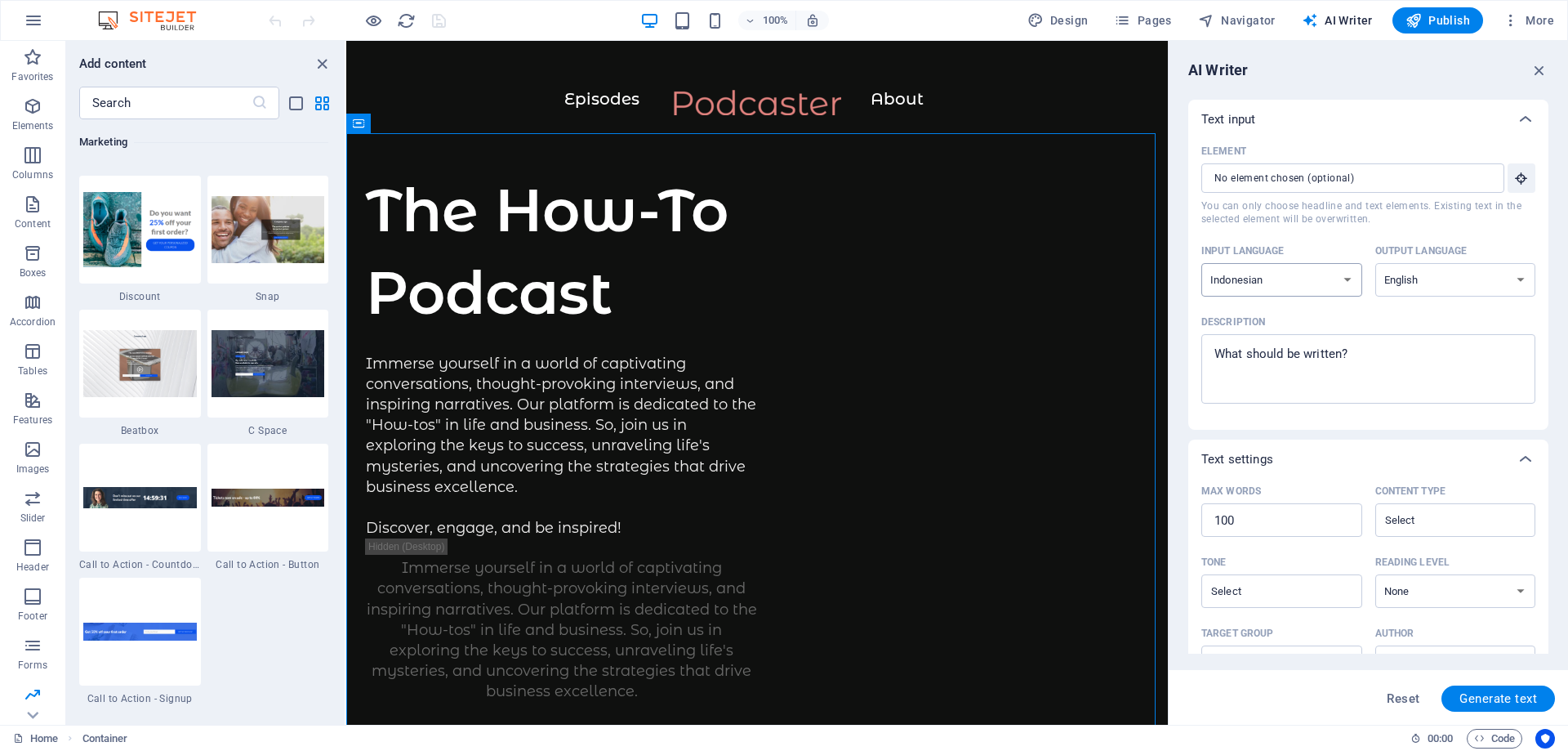 click on "Albanian Arabic Armenian Awadhi Azerbaijani Bashkir Basque Belarusian Bengali Bhojpuri Bosnian Brazilian Portuguese Bulgarian Cantonese (Yue) Catalan Chhattisgarhi Chinese Croatian Czech Danish Dogri Dutch English Estonian Faroese Finnish French Galician Georgian German Greek Gujarati Haryanvi Hindi Hungarian Indonesian Irish Italian Japanese Javanese Kannada Kashmiri Kazakh Konkani Korean Kyrgyz Latvian Lithuanian Macedonian Maithili Malay Maltese Mandarin Mandarin Chinese Marathi Marwari Min Nan Moldovan Mongolian Montenegrin Nepali Norwegian Oriya Pashto Persian (Farsi) Polish Portuguese Punjabi Rajasthani Romanian Russian Sanskrit Santali Serbian Sindhi Sinhala Slovak Slovene Slovenian Spanish Ukrainian Urdu Uzbek Vietnamese Welsh Wu" at bounding box center (1281, 279) 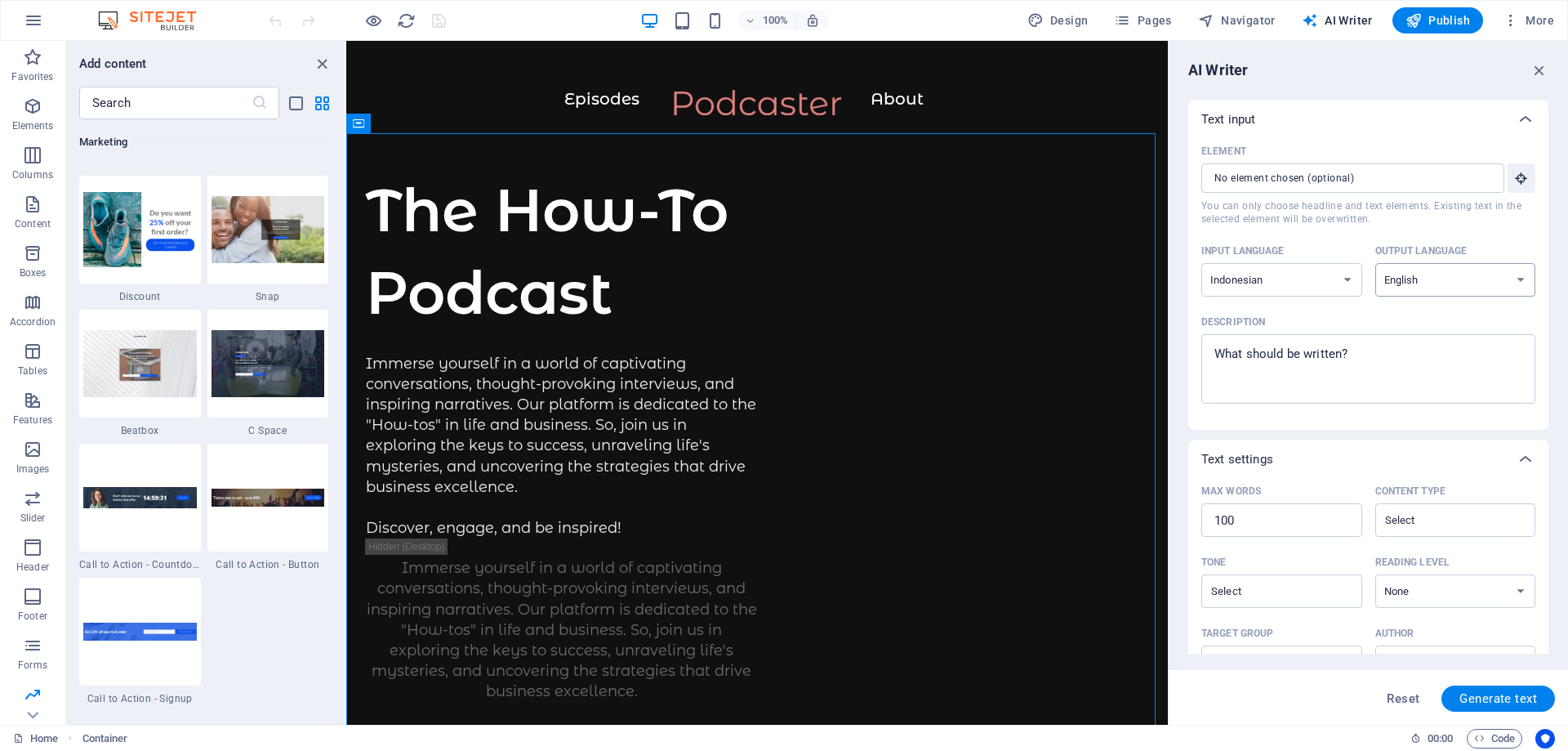 click on "Albanian Arabic Armenian Awadhi Azerbaijani Bashkir Basque Belarusian Bengali Bhojpuri Bosnian Brazilian Portuguese Bulgarian Cantonese (Yue) Catalan Chhattisgarhi Chinese Croatian Czech Danish Dogri Dutch English Estonian Faroese Finnish French Galician Georgian German Greek Gujarati Haryanvi Hindi Hungarian Indonesian Irish Italian Japanese Javanese Kannada Kashmiri Kazakh Konkani Korean Kyrgyz Latvian Lithuanian Macedonian Maithili Malay Maltese Mandarin Mandarin Chinese Marathi Marwari Min Nan Moldovan Mongolian Montenegrin Nepali Norwegian Oriya Pashto Persian (Farsi) Polish Portuguese Punjabi Rajasthani Romanian Russian Sanskrit Santali Serbian Sindhi Sinhala Slovak Slovene Slovenian Spanish Ukrainian Urdu Uzbek Vietnamese Welsh Wu" at bounding box center [1455, 279] 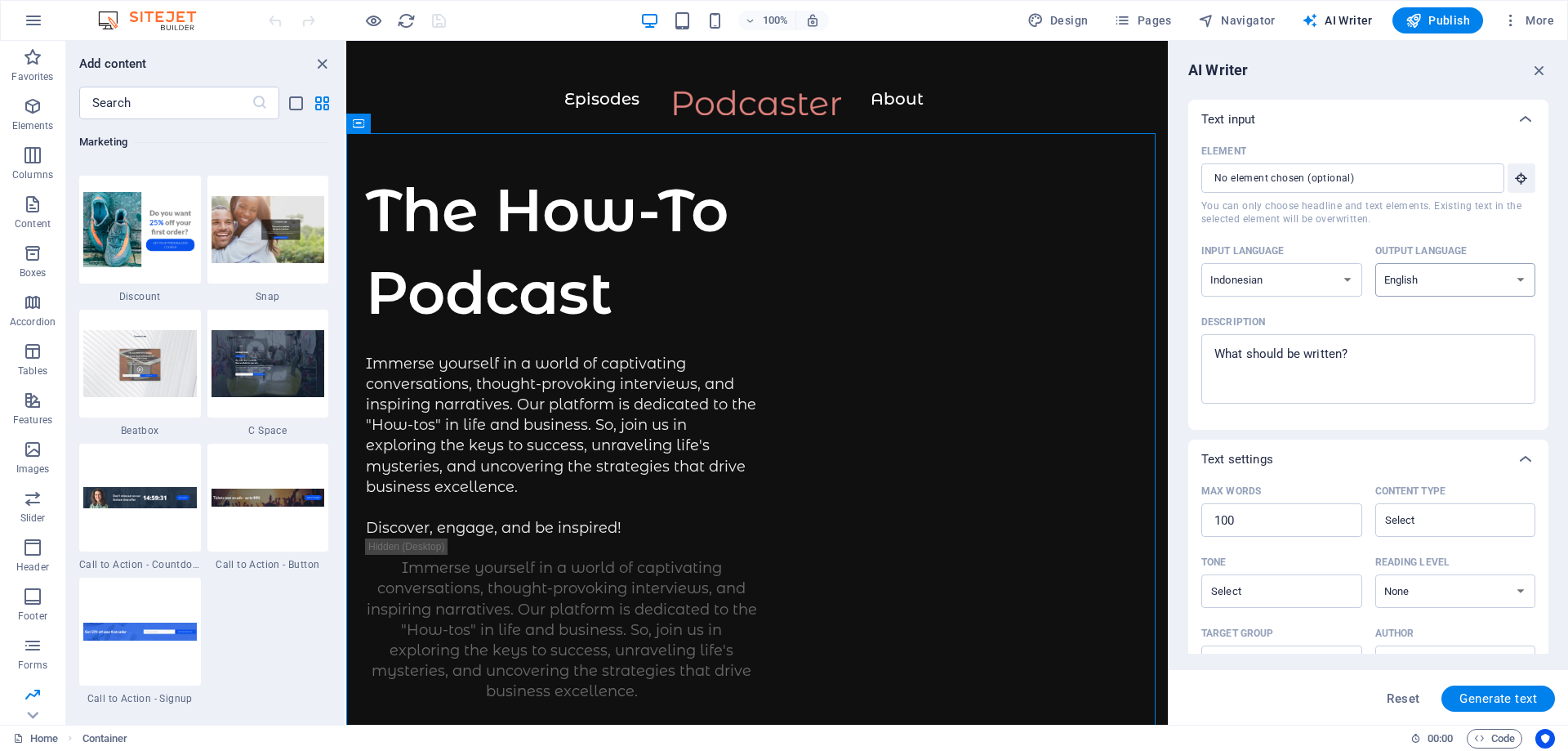 select on "Indonesian" 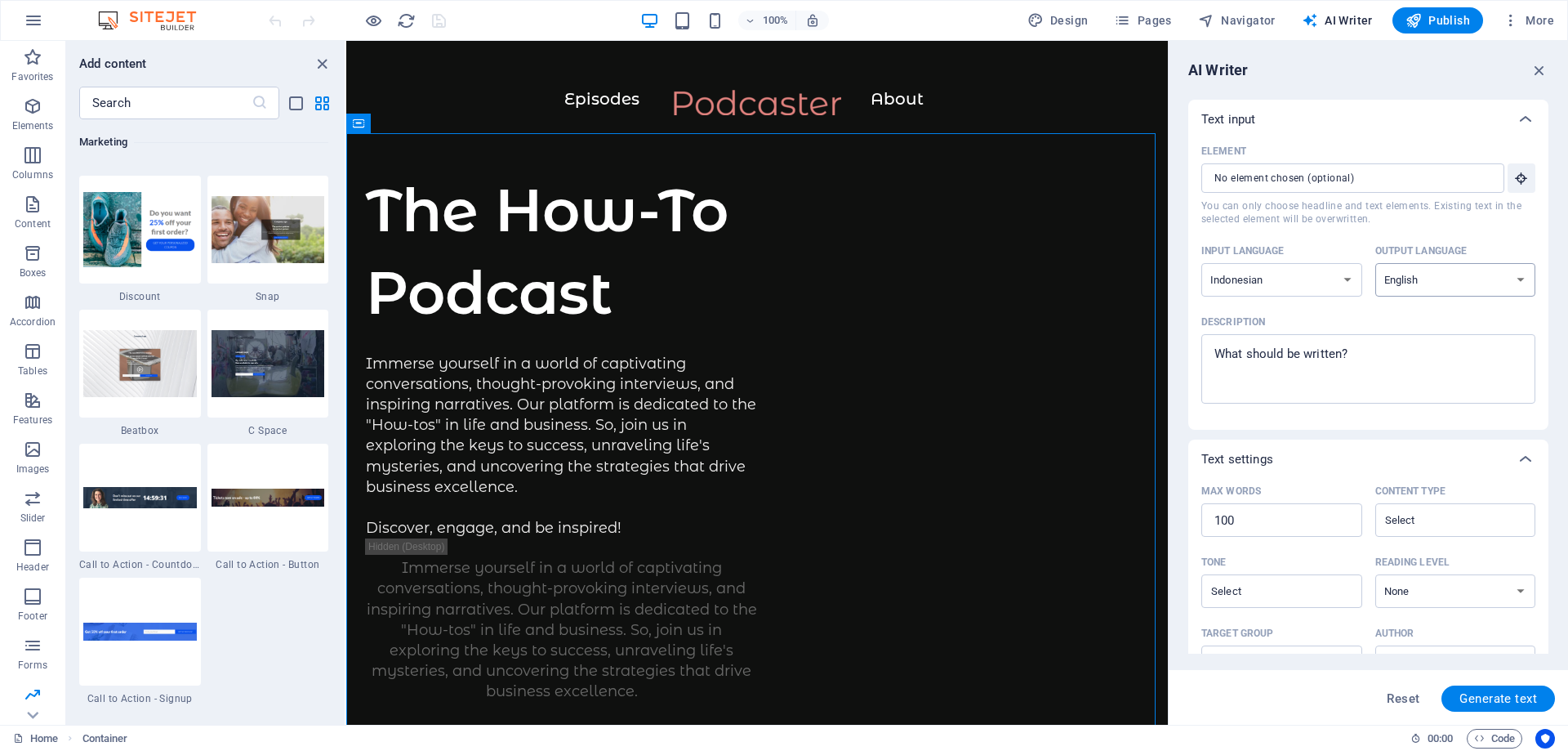 click on "Albanian Arabic Armenian Awadhi Azerbaijani Bashkir Basque Belarusian Bengali Bhojpuri Bosnian Brazilian Portuguese Bulgarian Cantonese (Yue) Catalan Chhattisgarhi Chinese Croatian Czech Danish Dogri Dutch English Estonian Faroese Finnish French Galician Georgian German Greek Gujarati Haryanvi Hindi Hungarian Indonesian Irish Italian Japanese Javanese Kannada Kashmiri Kazakh Konkani Korean Kyrgyz Latvian Lithuanian Macedonian Maithili Malay Maltese Mandarin Mandarin Chinese Marathi Marwari Min Nan Moldovan Mongolian Montenegrin Nepali Norwegian Oriya Pashto Persian (Farsi) Polish Portuguese Punjabi Rajasthani Romanian Russian Sanskrit Santali Serbian Sindhi Sinhala Slovak Slovene Slovenian Spanish Ukrainian Urdu Uzbek Vietnamese Welsh Wu" at bounding box center [1455, 279] 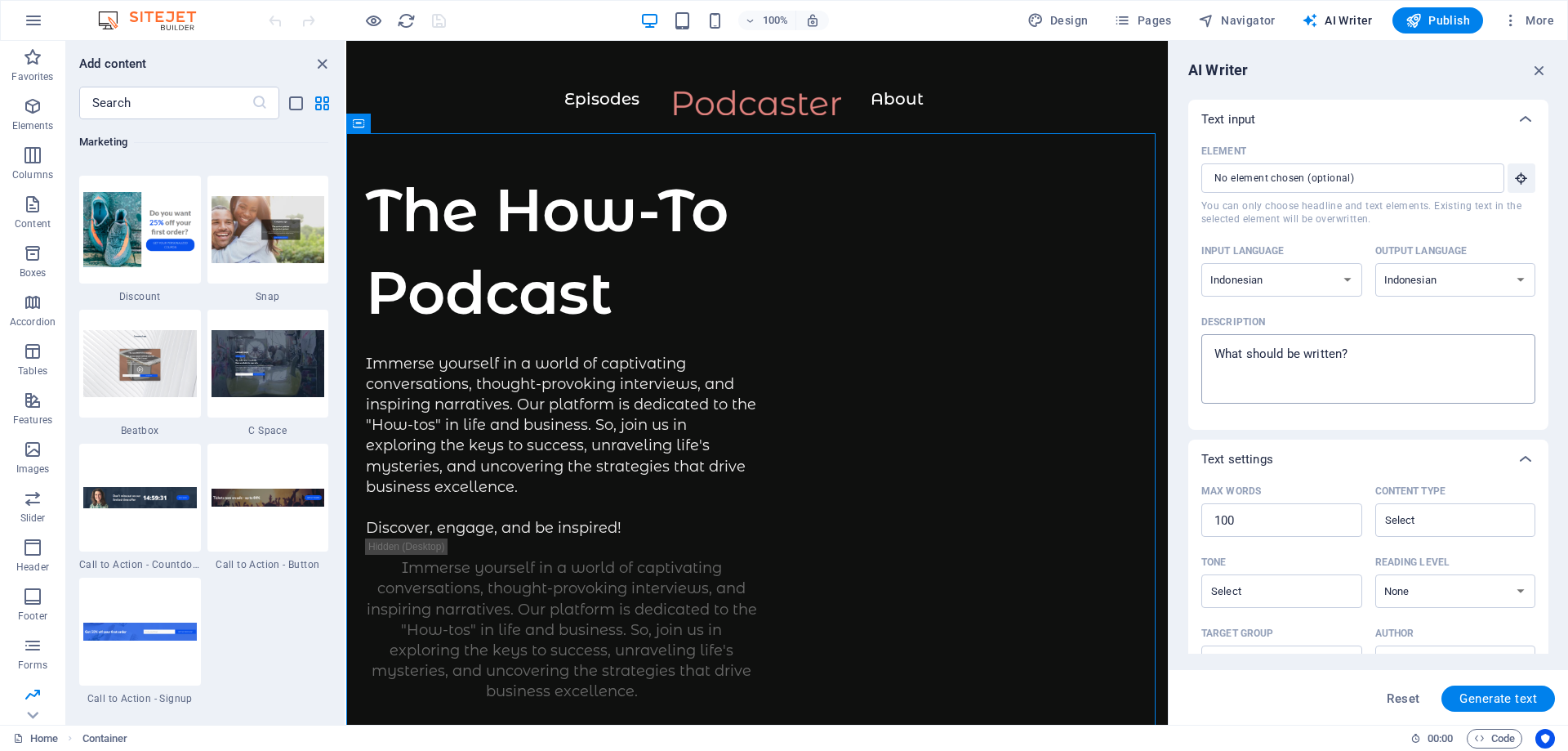 type on "x" 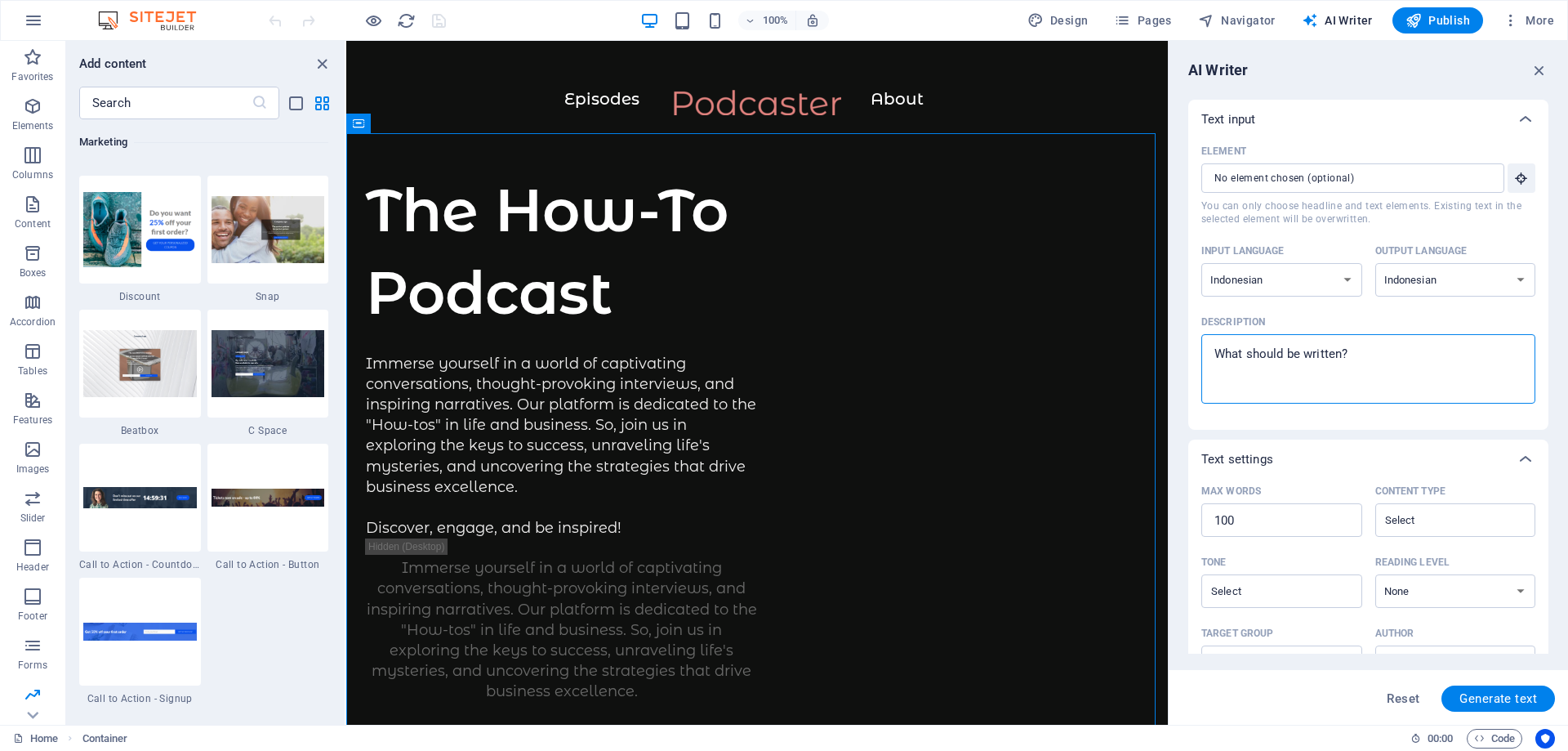 click on "Description x ​" at bounding box center (1368, 369) 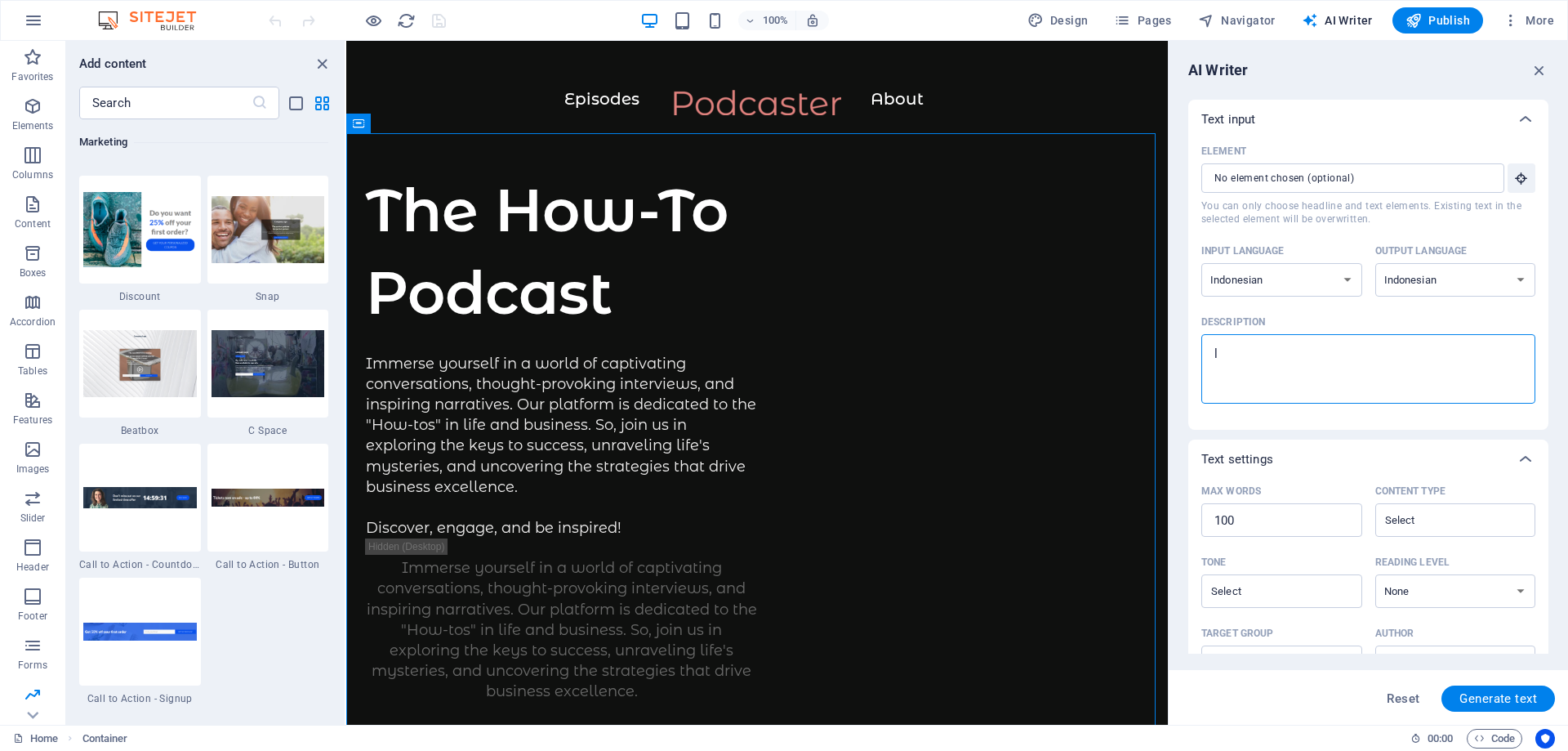 type on "la" 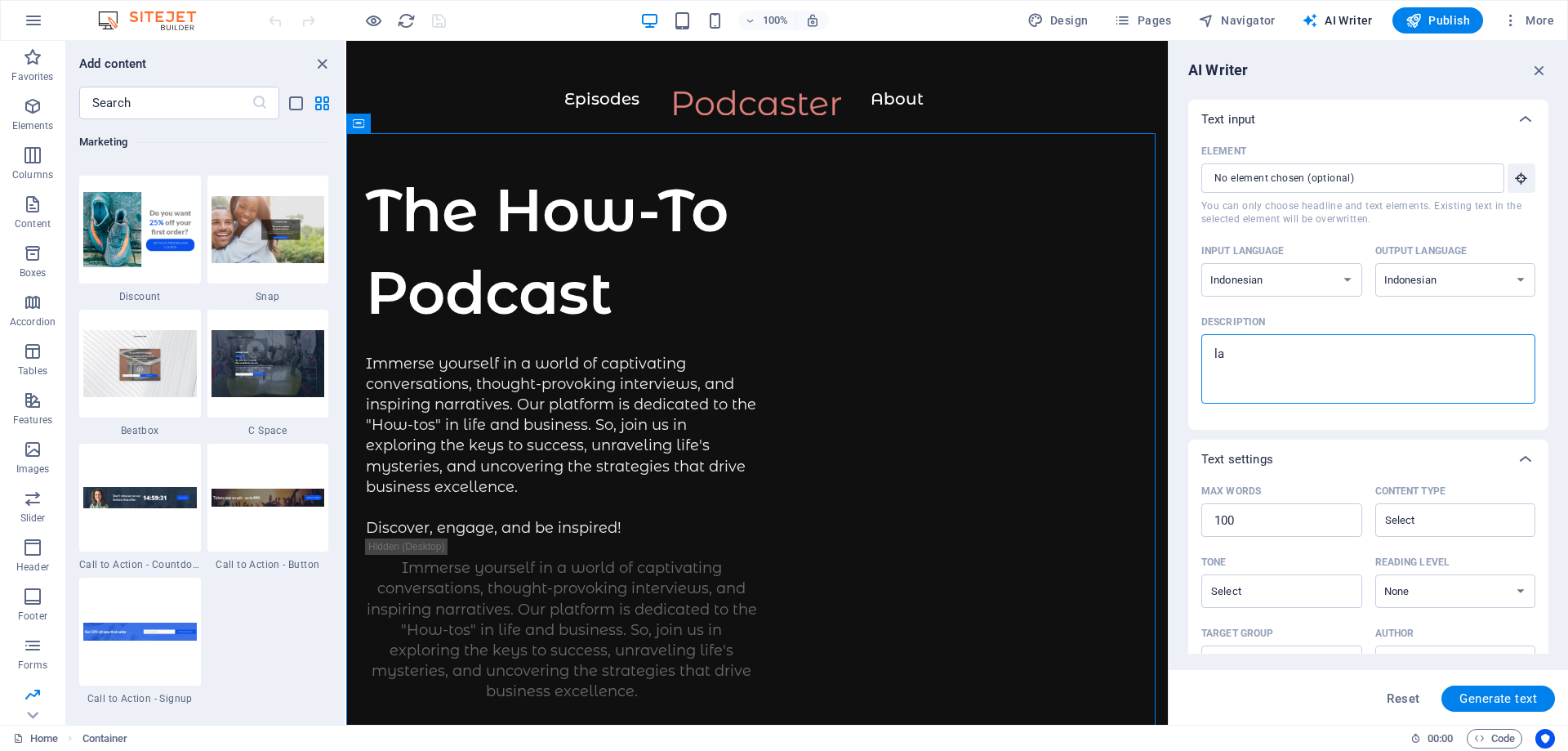 type on "lak" 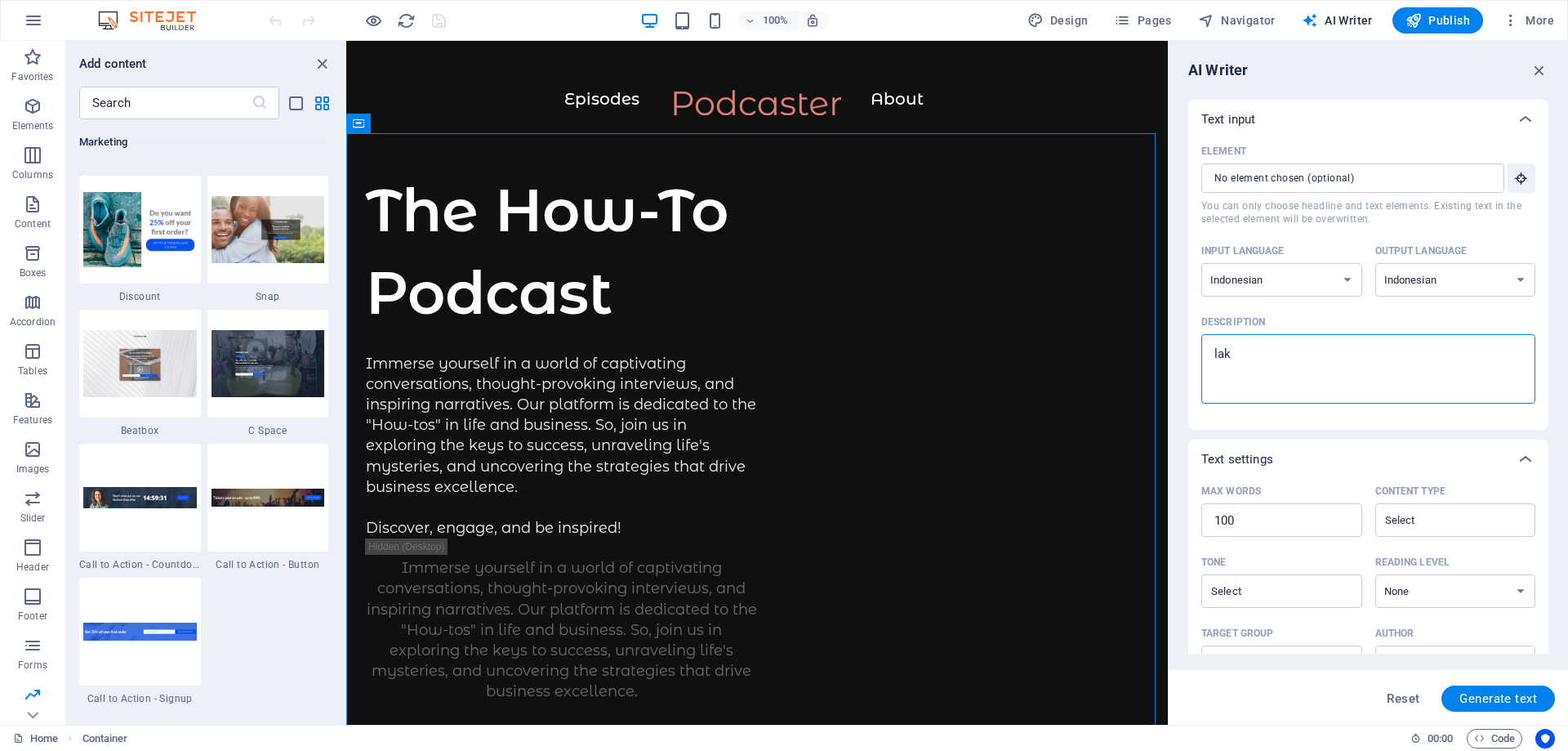 type on "laku" 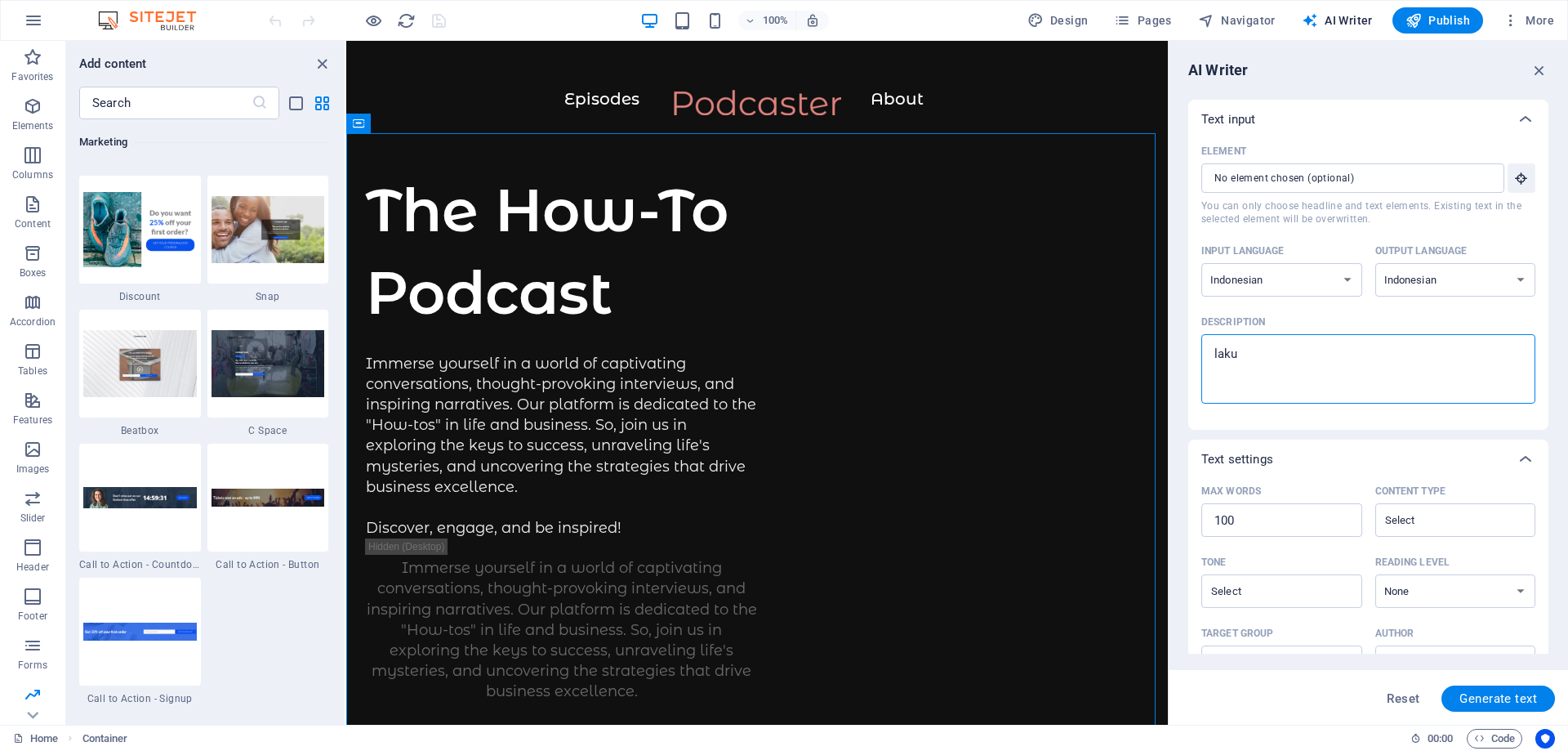 type on "lakuk" 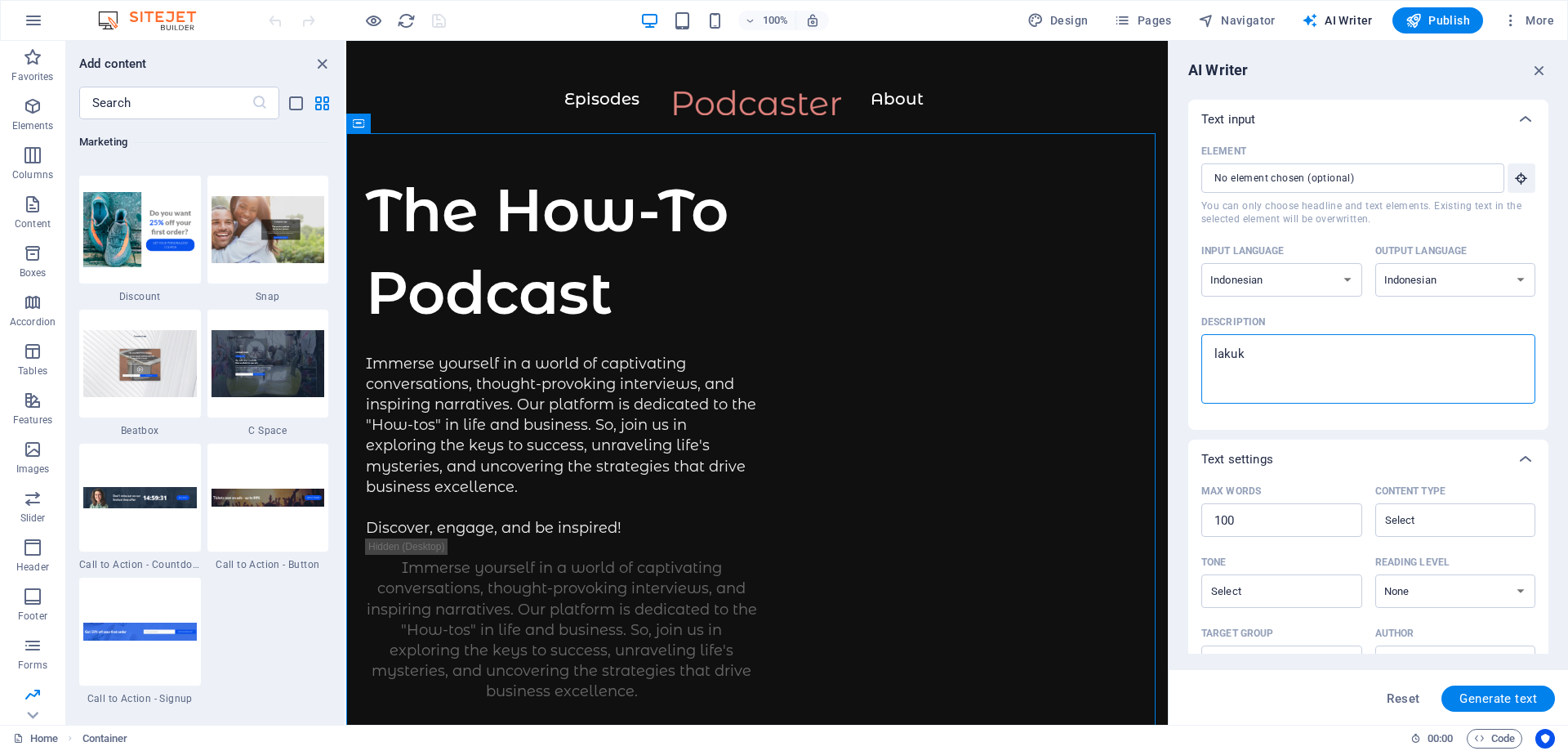 type on "lakuka" 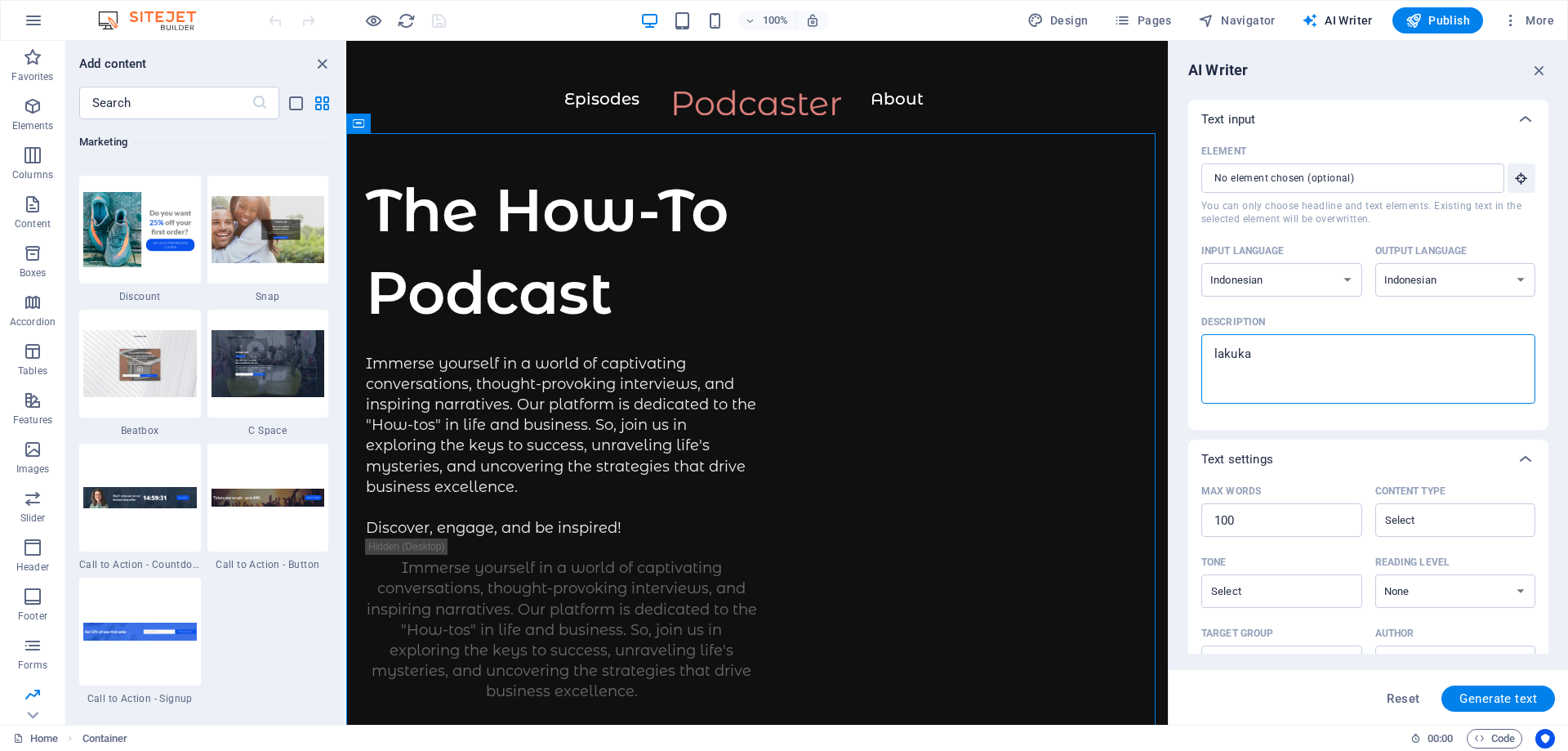 type on "lakukan" 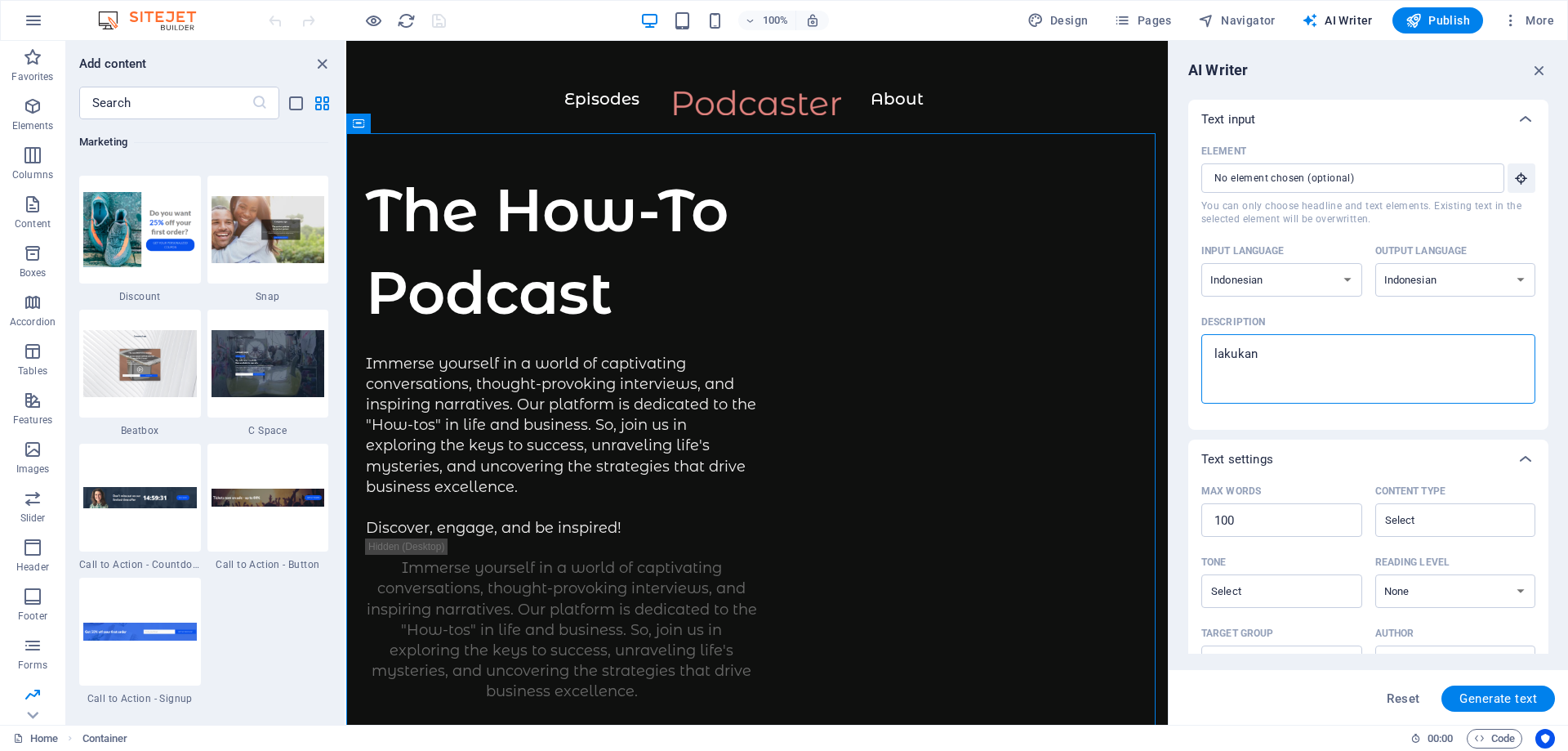 type on "lakukan" 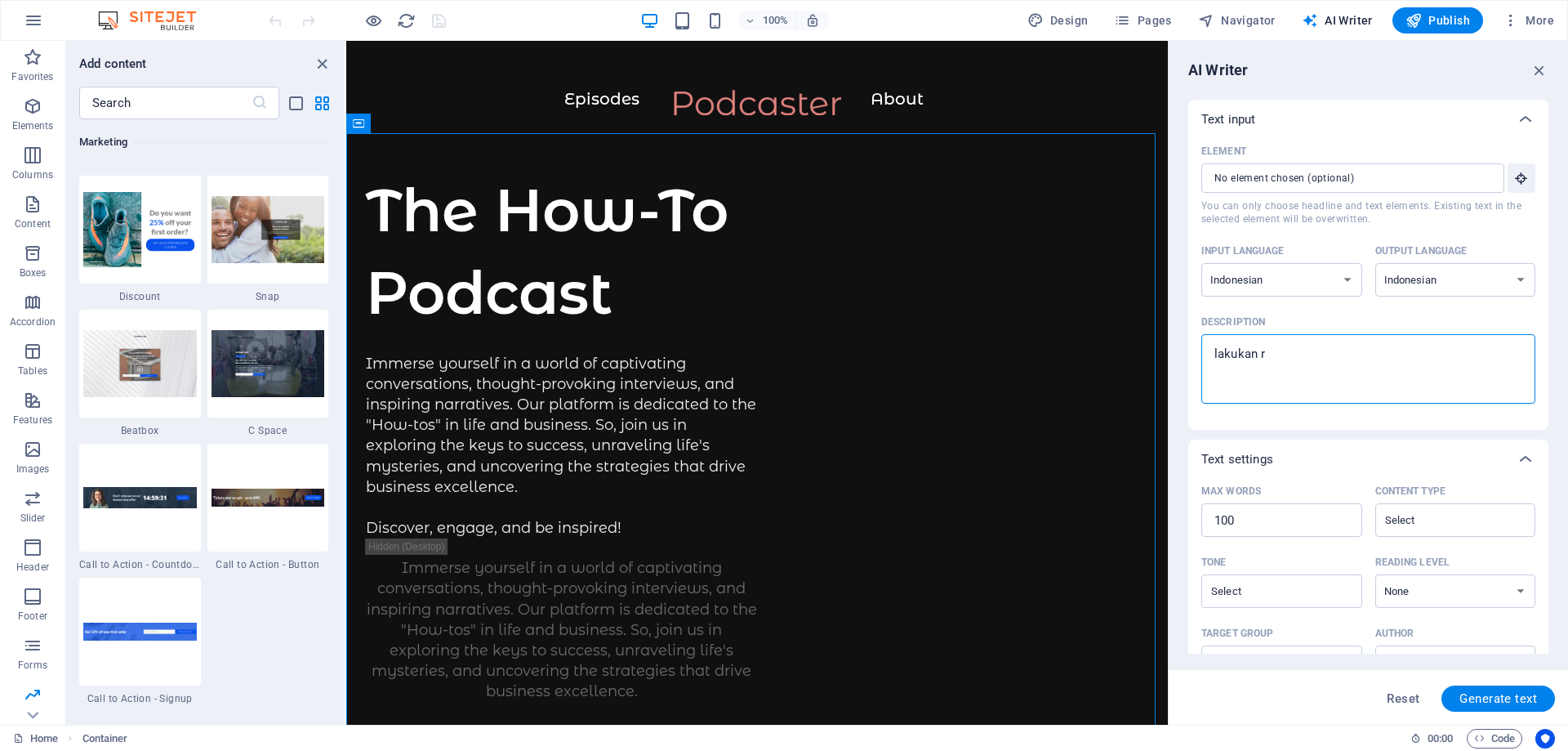 type on "lakukan re" 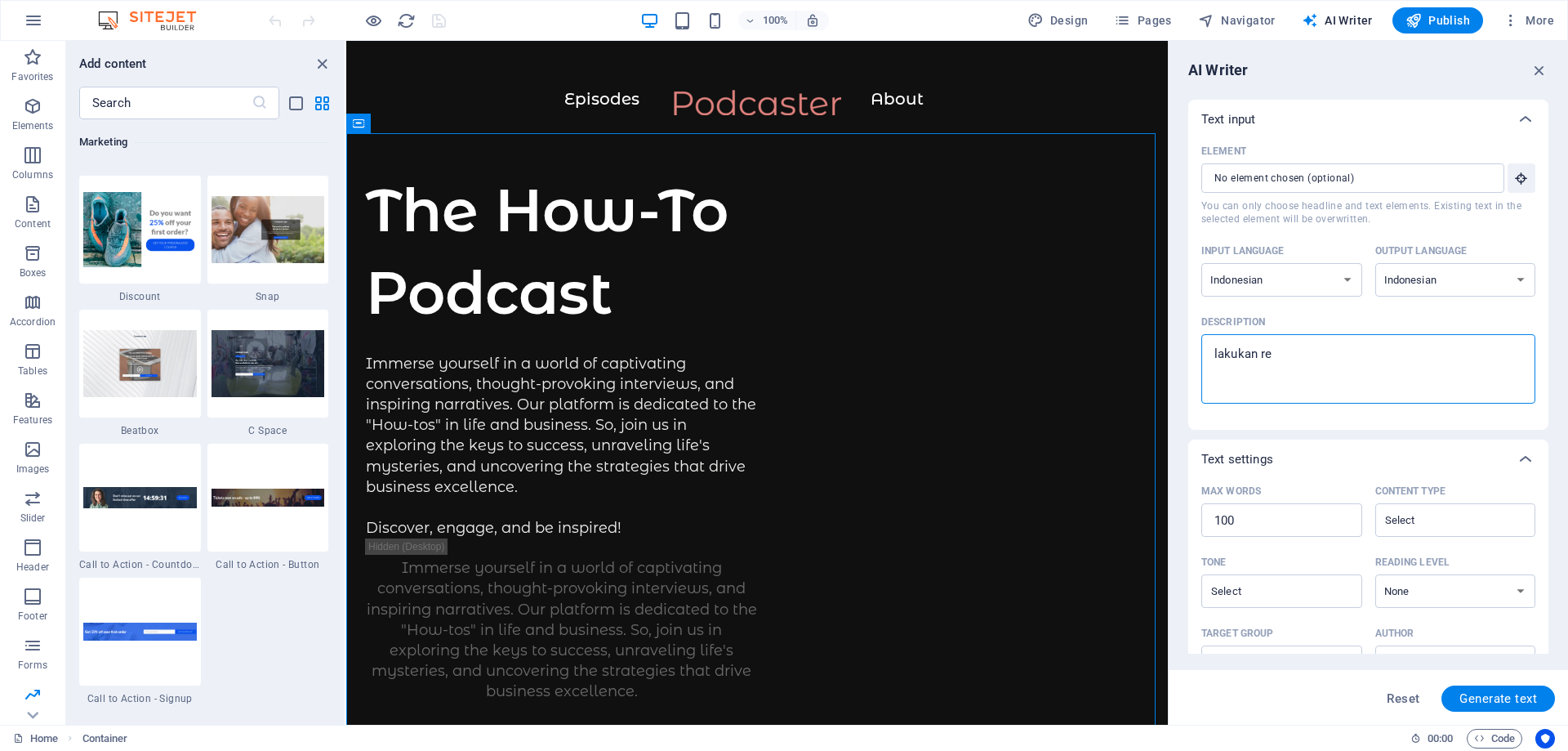type on "lakukan res" 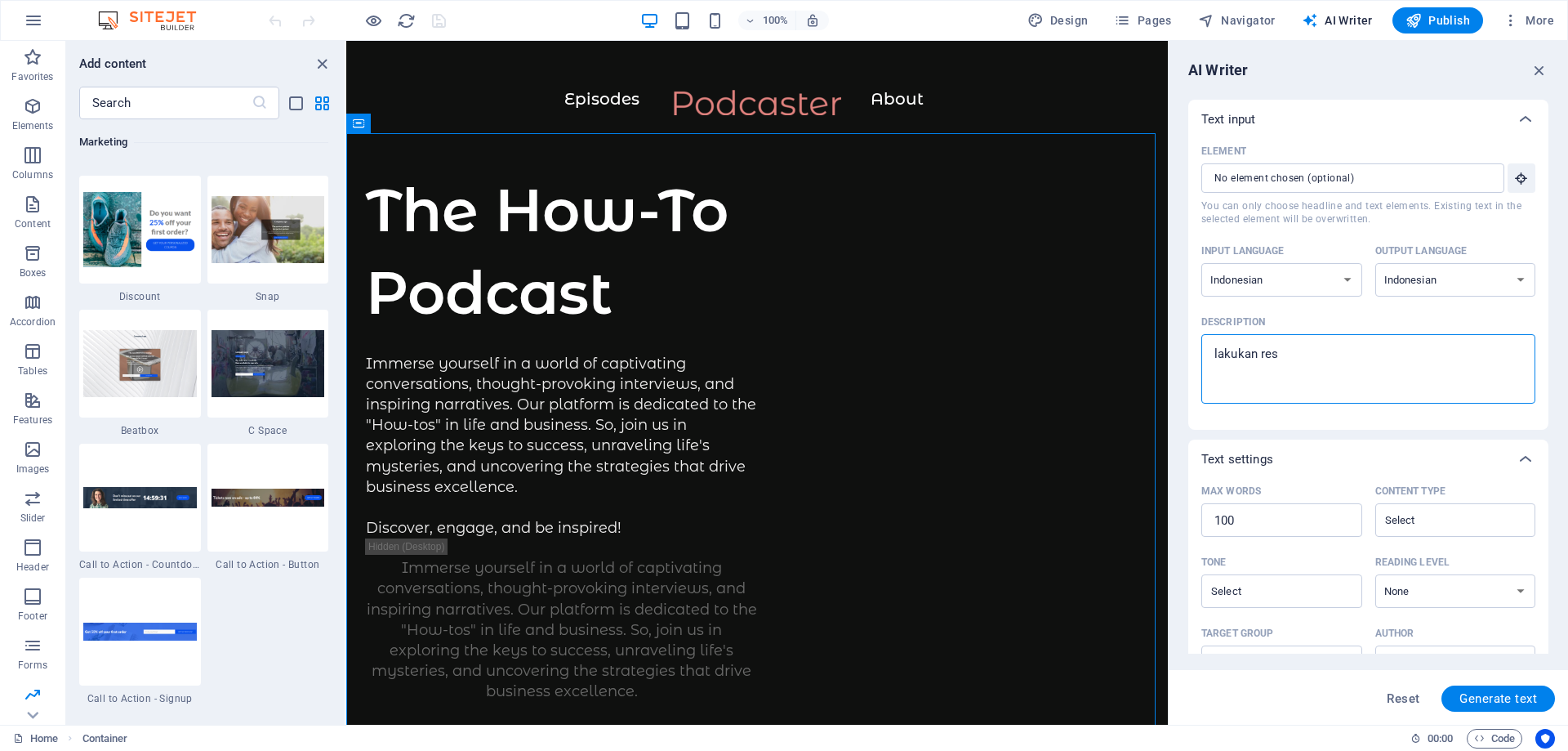 type on "lakukan rese" 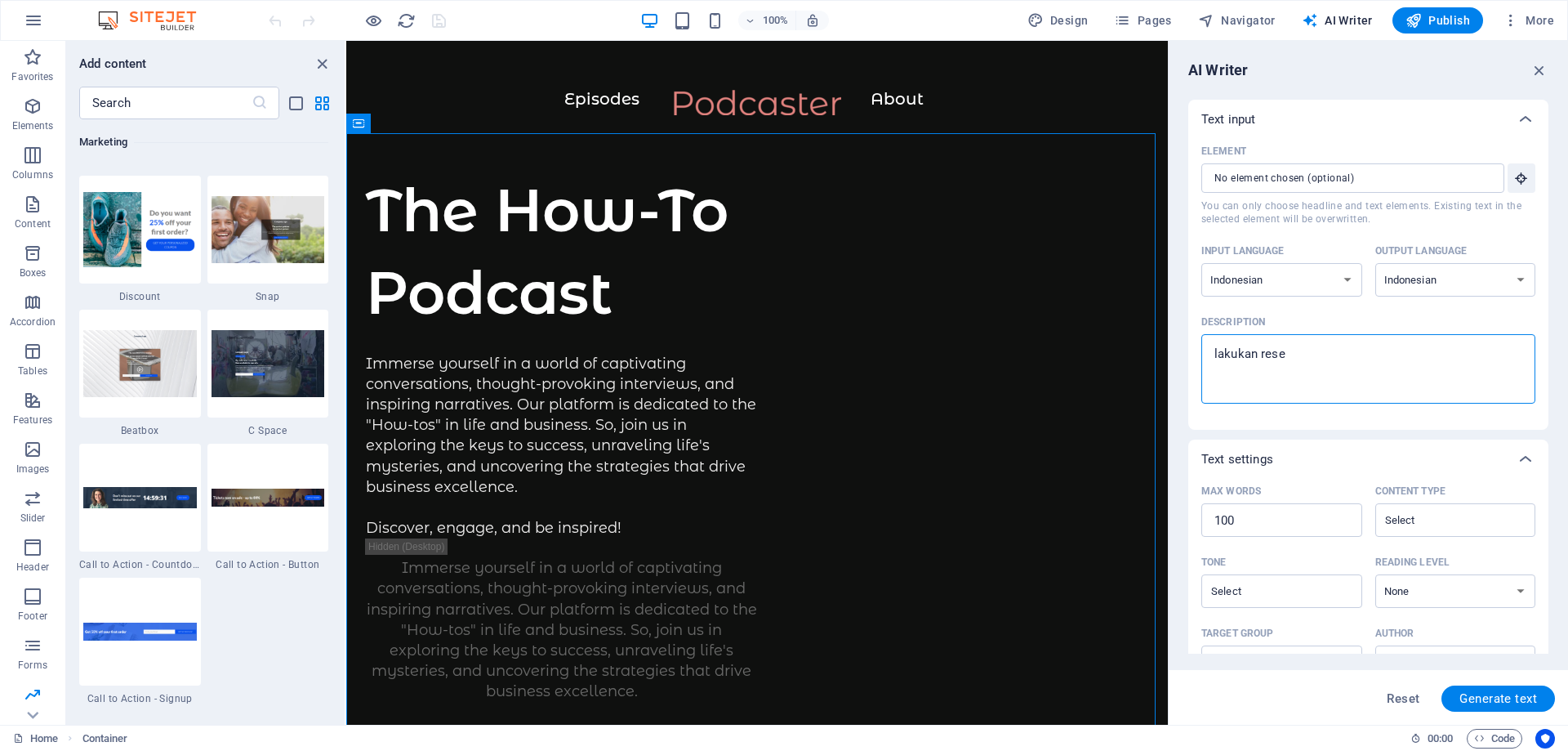 type on "lakukan resea" 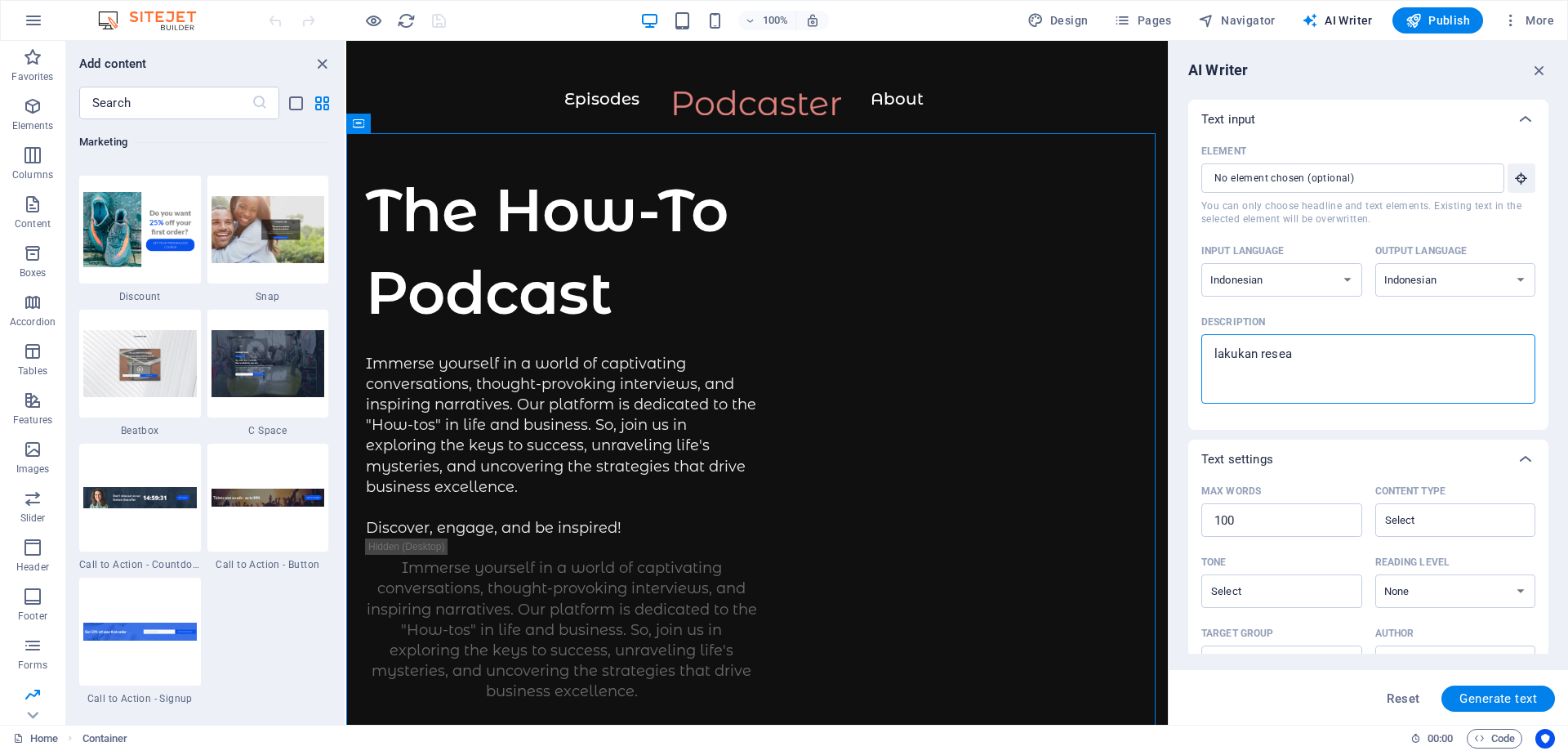 type on "lakukan rese" 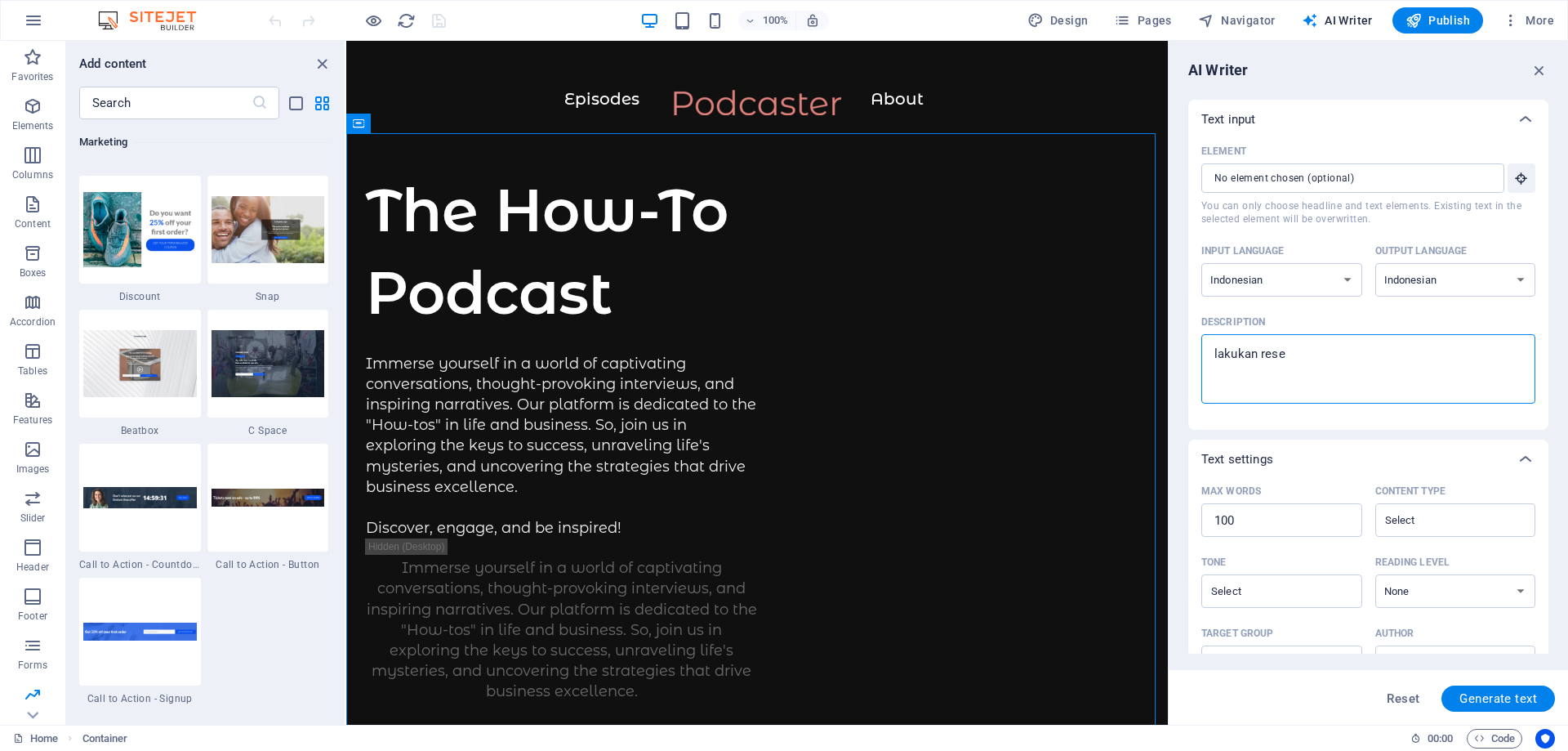 type on "lakukan resea" 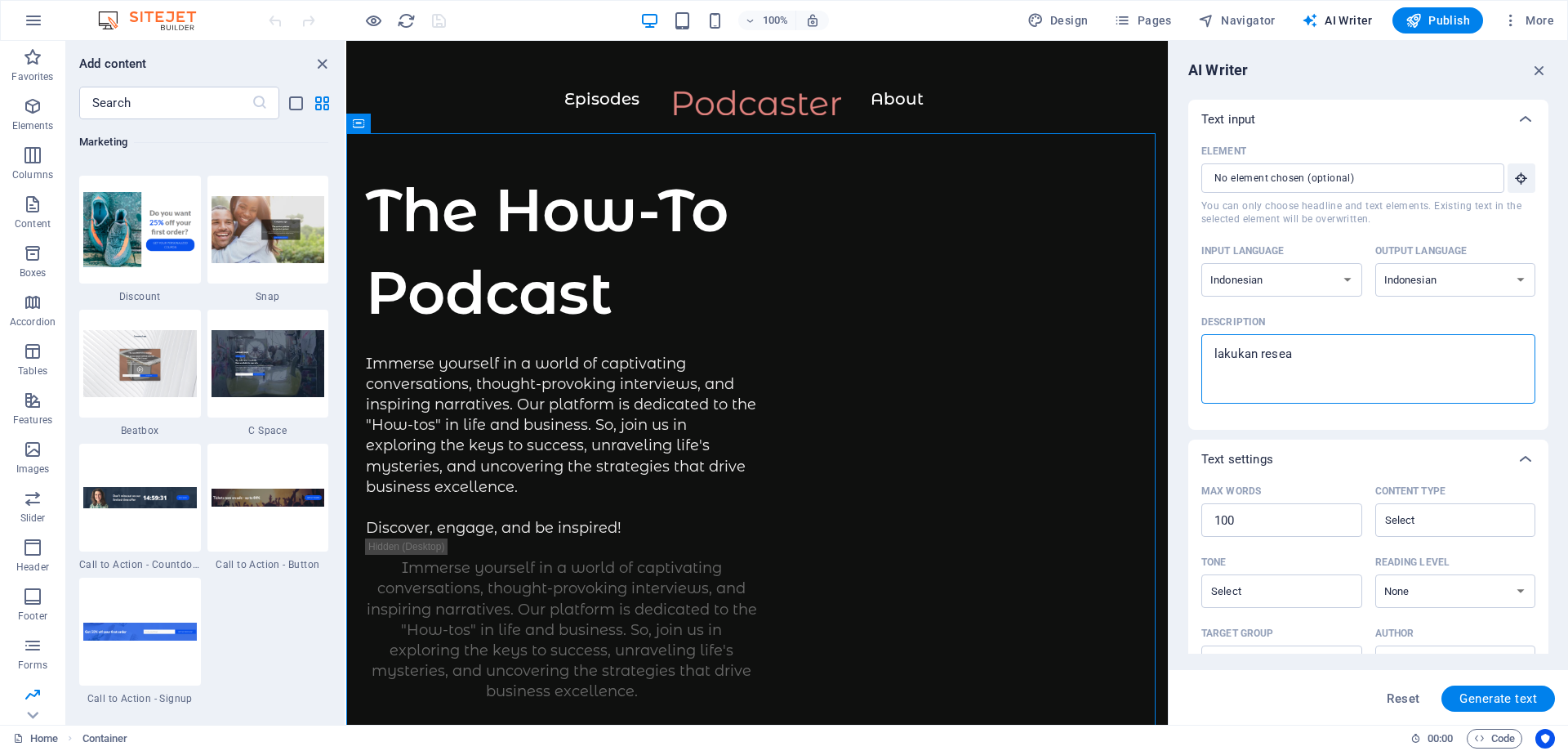 type on "lakukan resear" 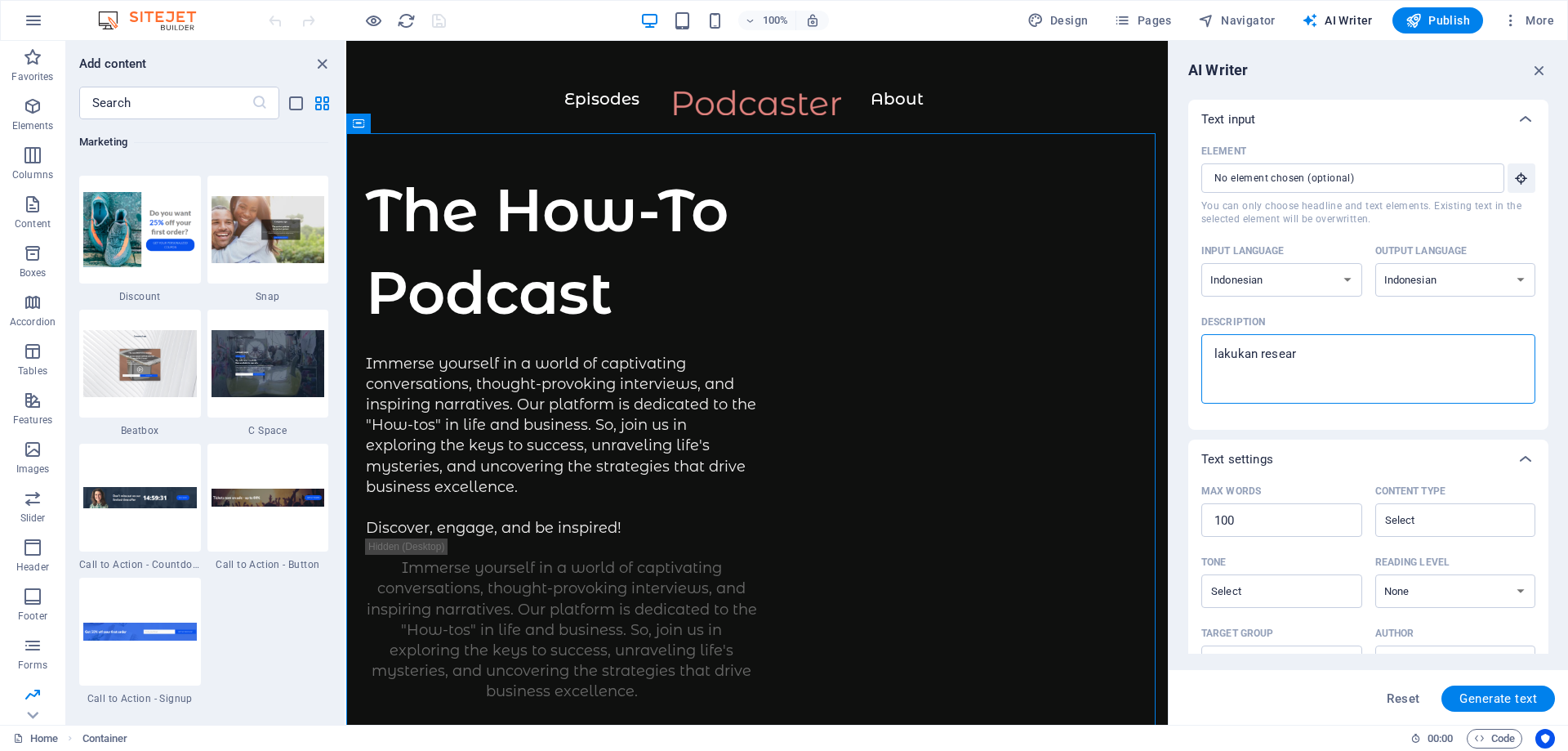 type on "lakukan resea" 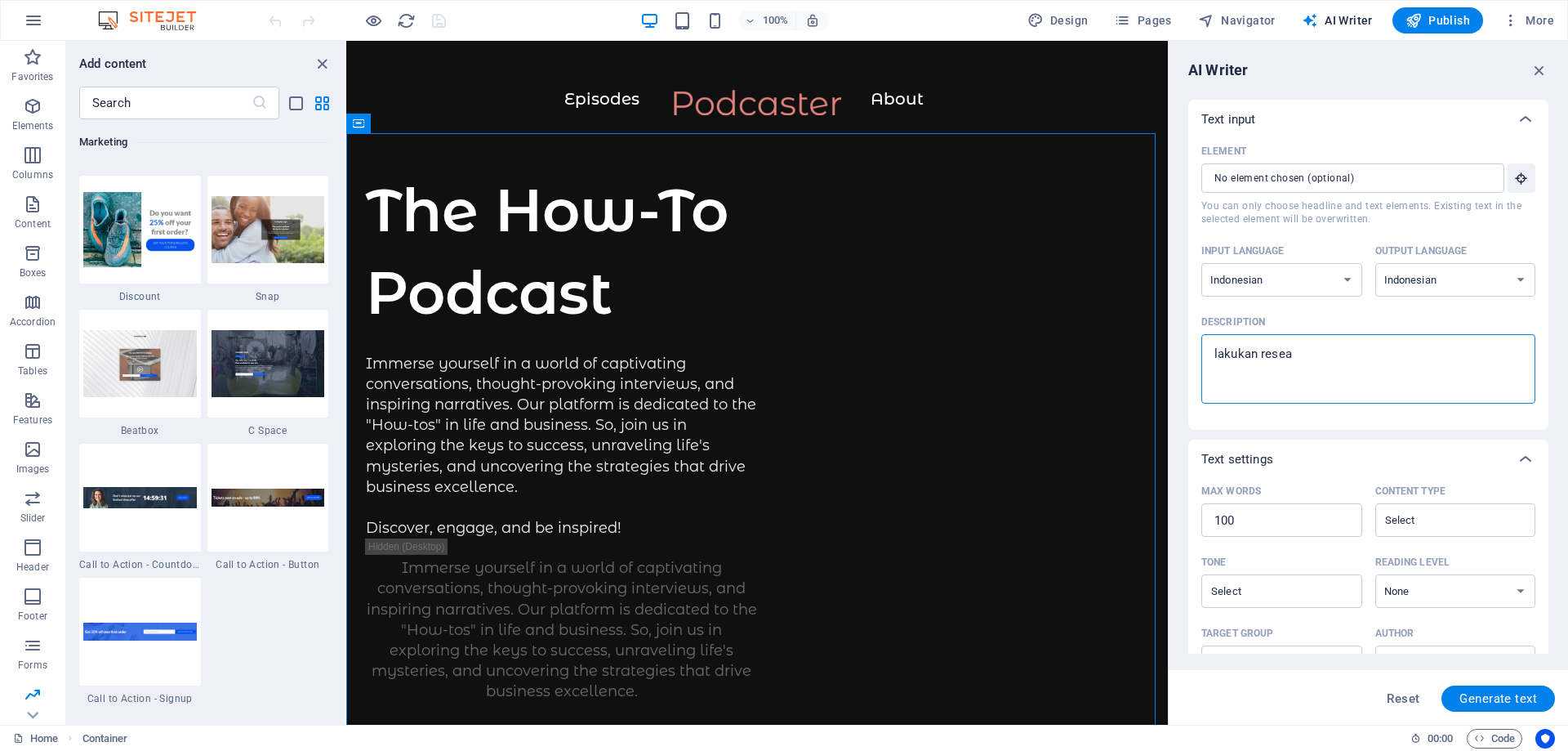type on "lakukan rese" 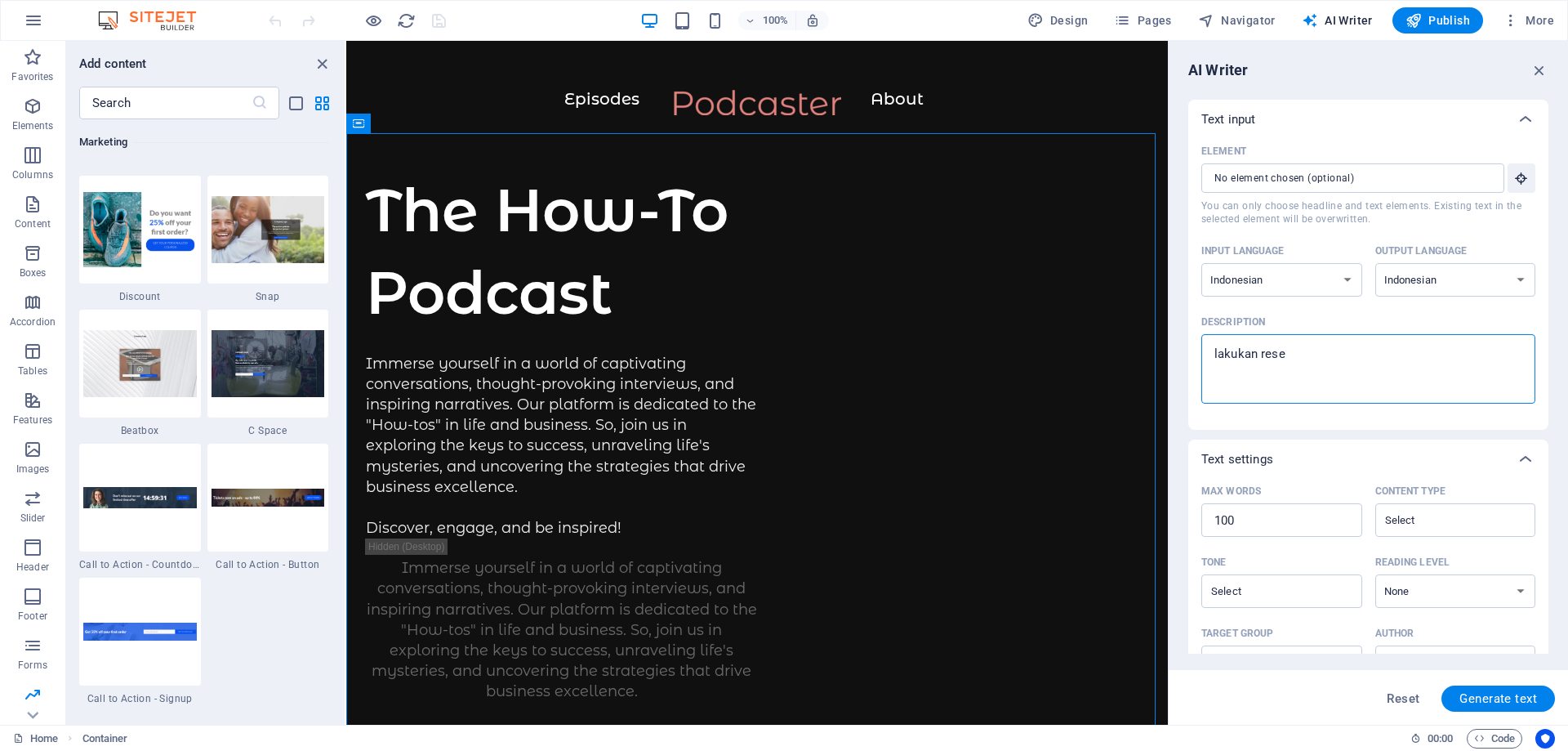 type on "lakukan res" 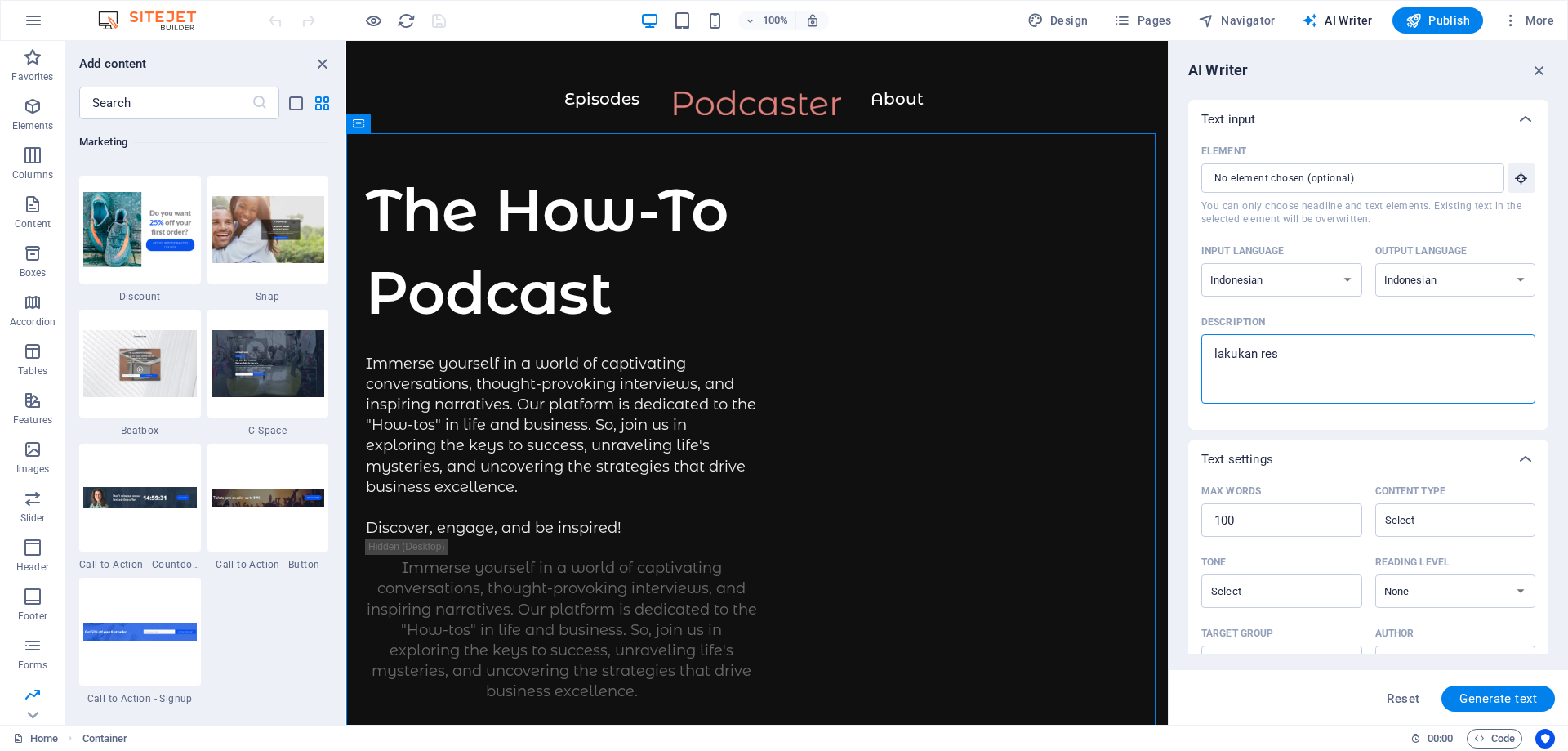 type on "lakukan re" 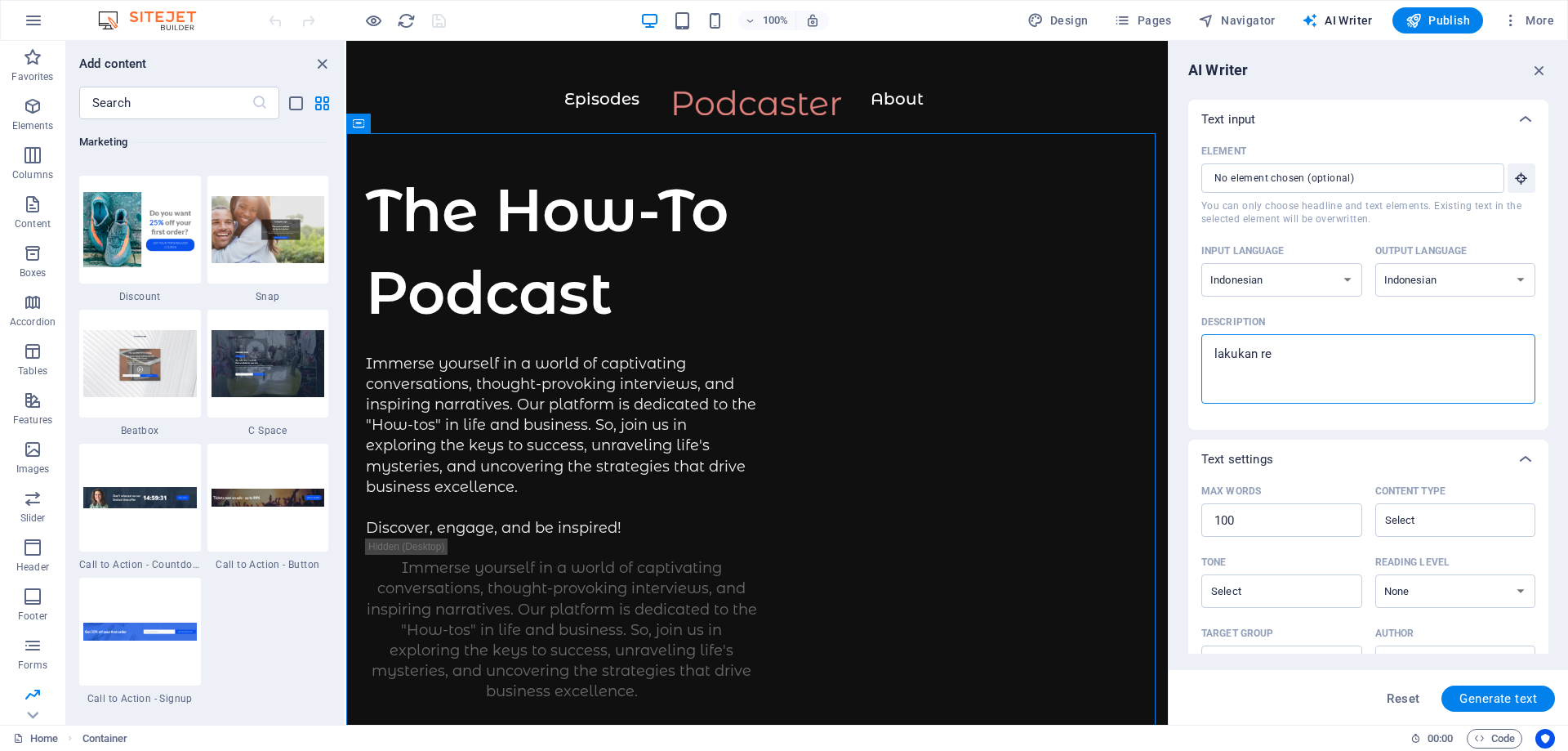 type on "lakukan r" 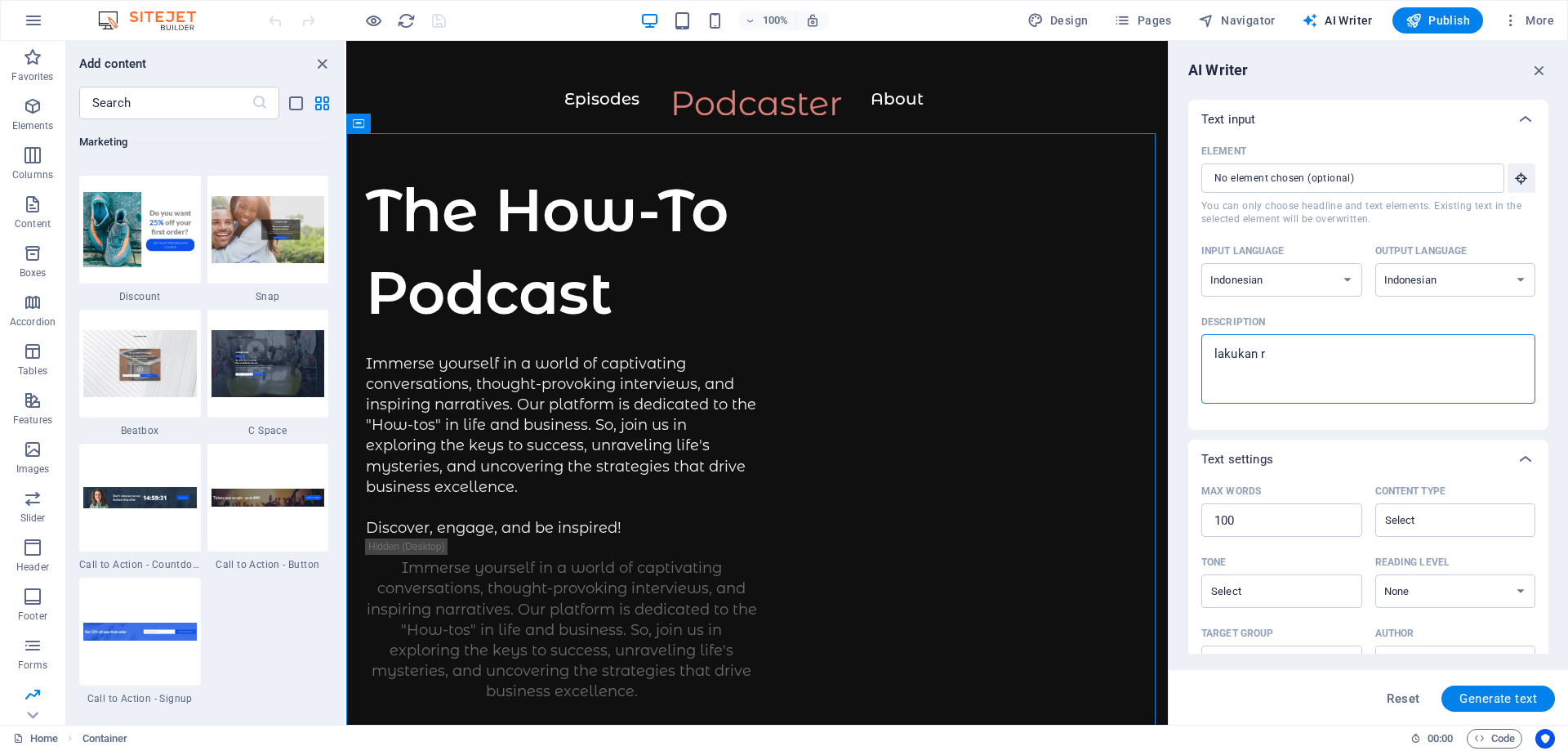 type on "lakukan" 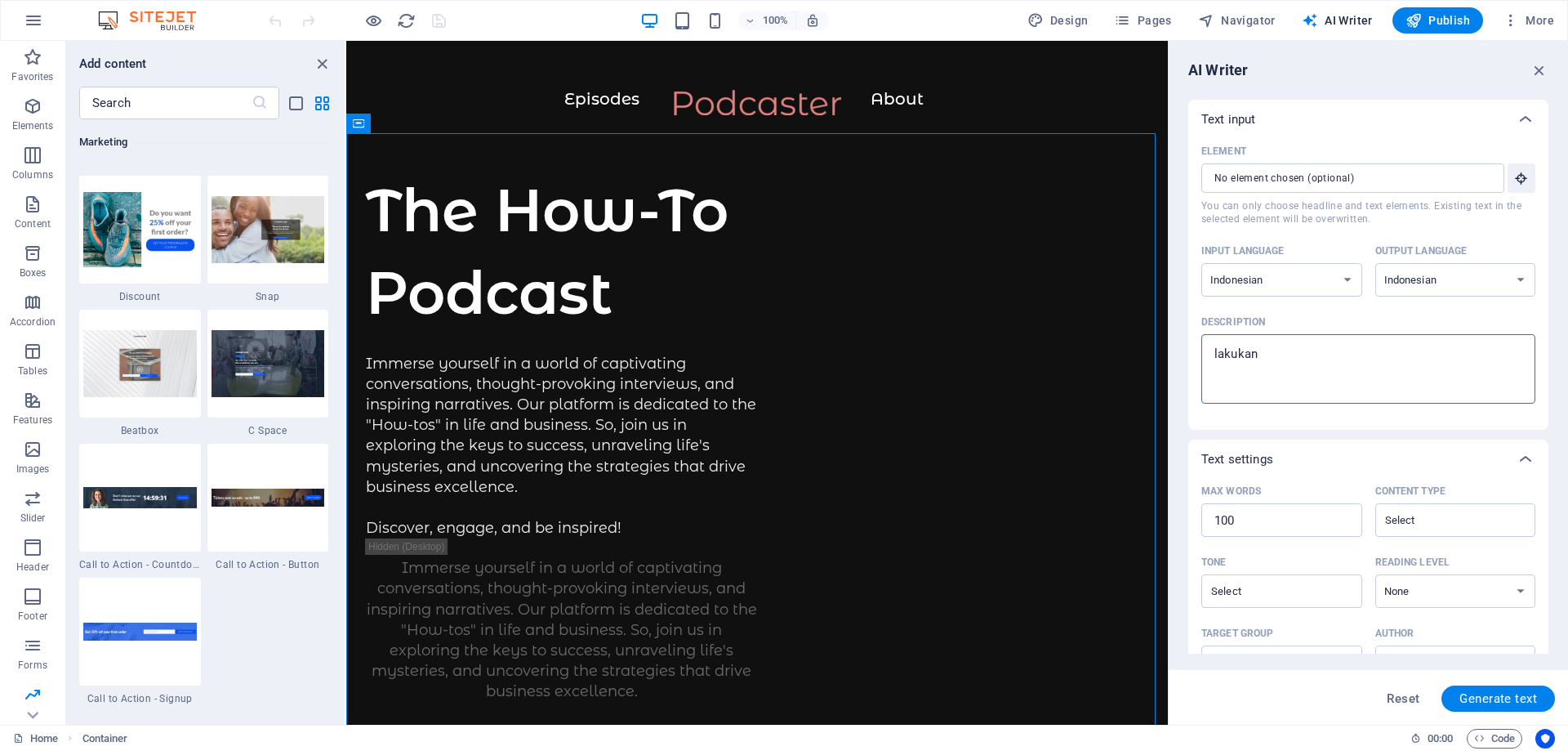 type on "lakukan p" 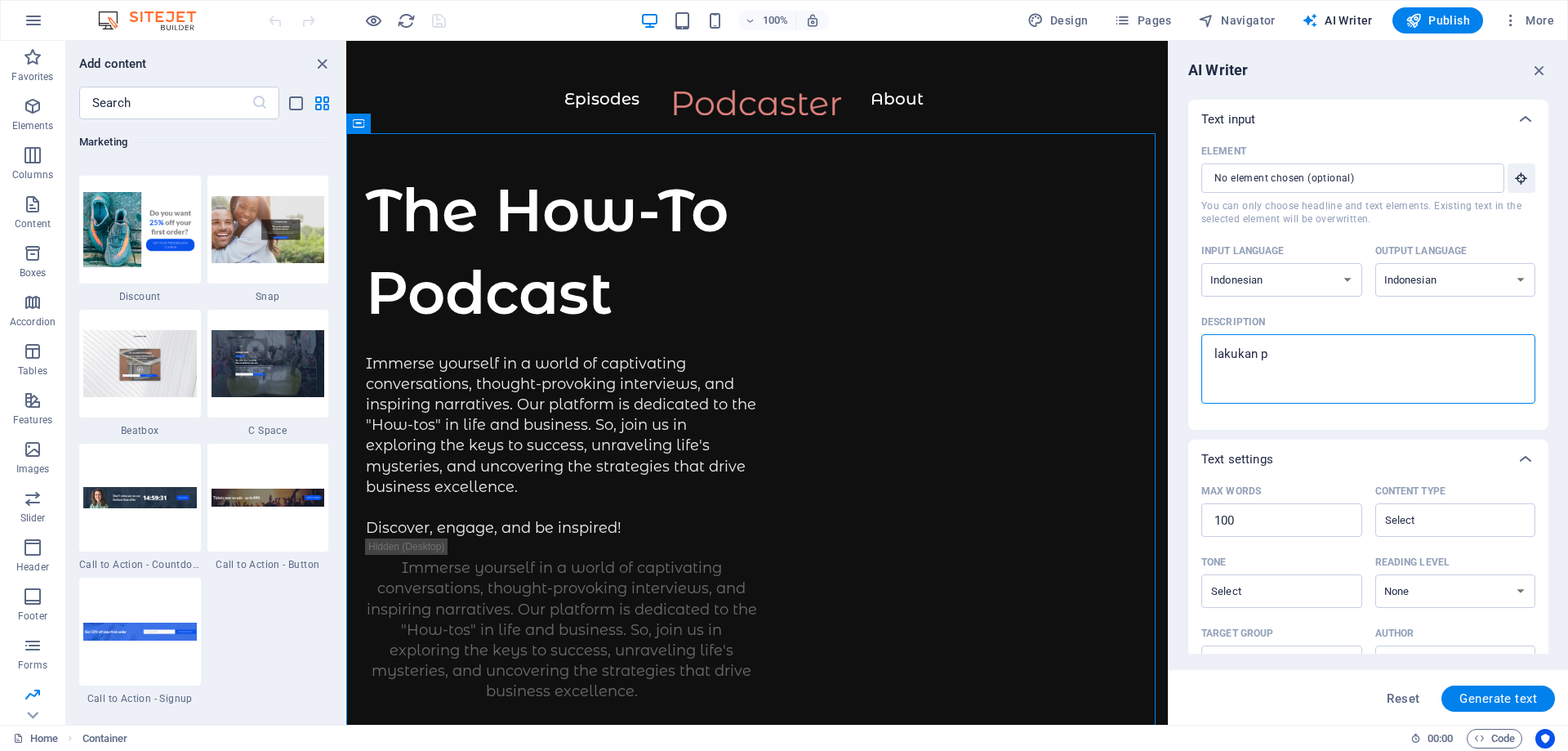 type on "lakukan pe" 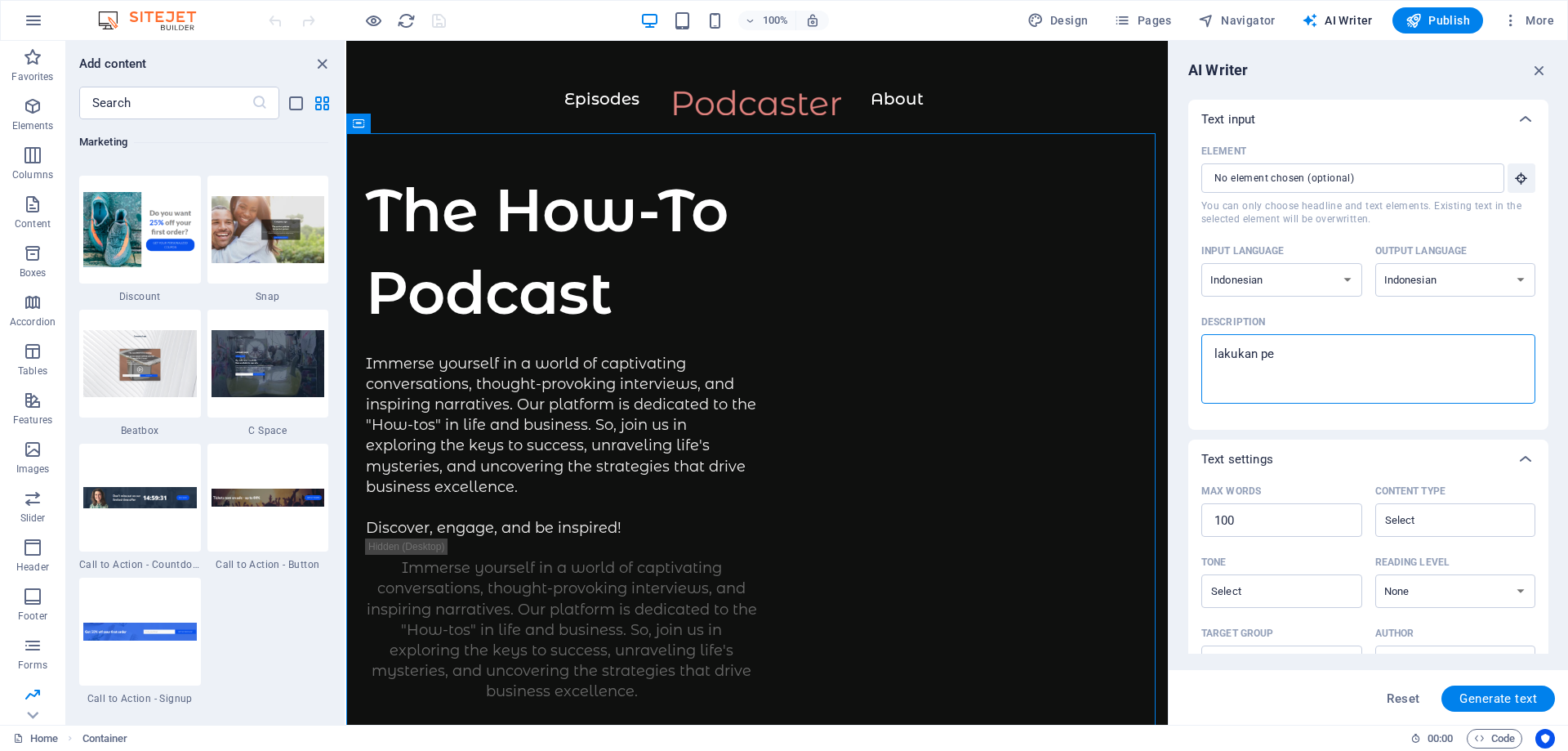 type on "lakukan pen" 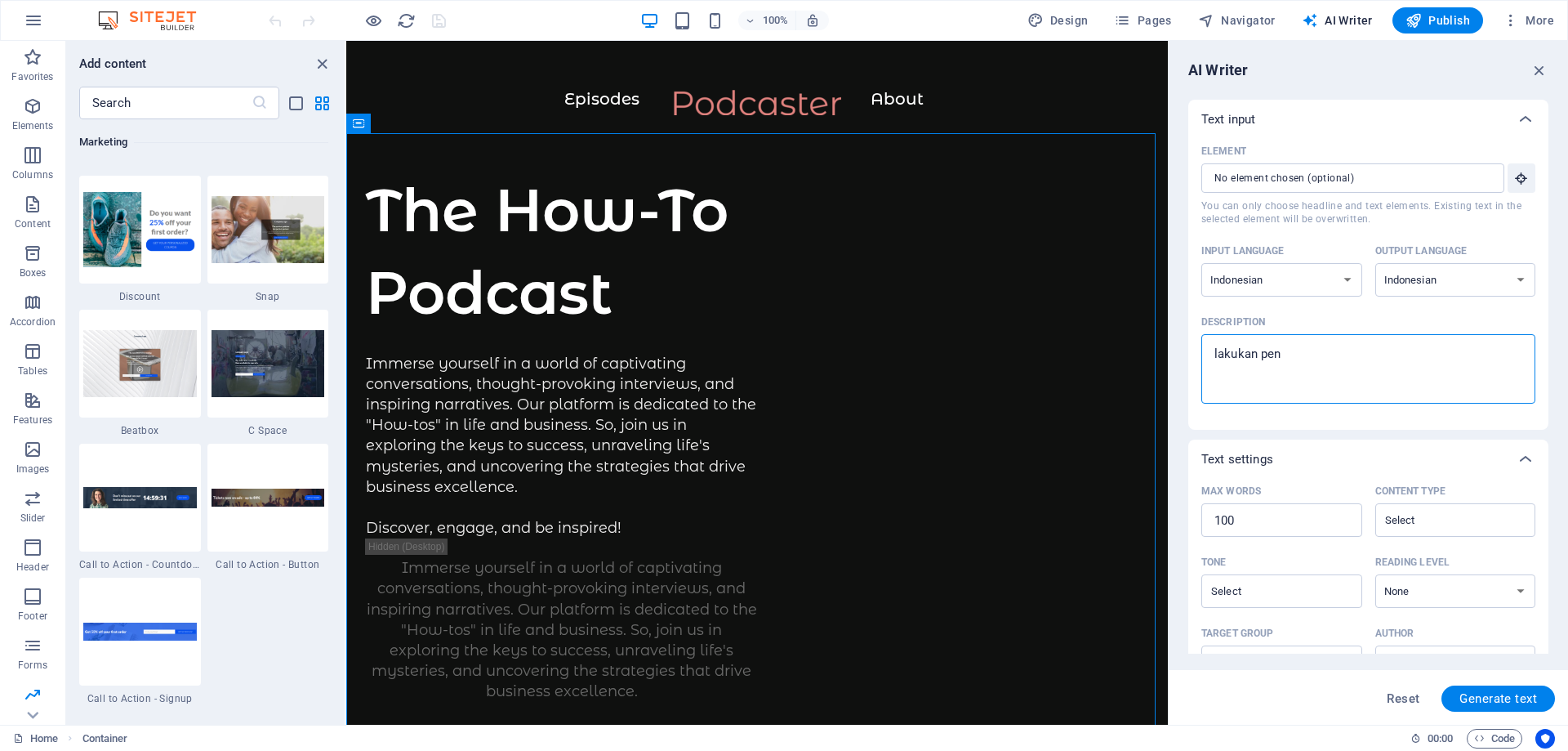 type on "lakukan pene" 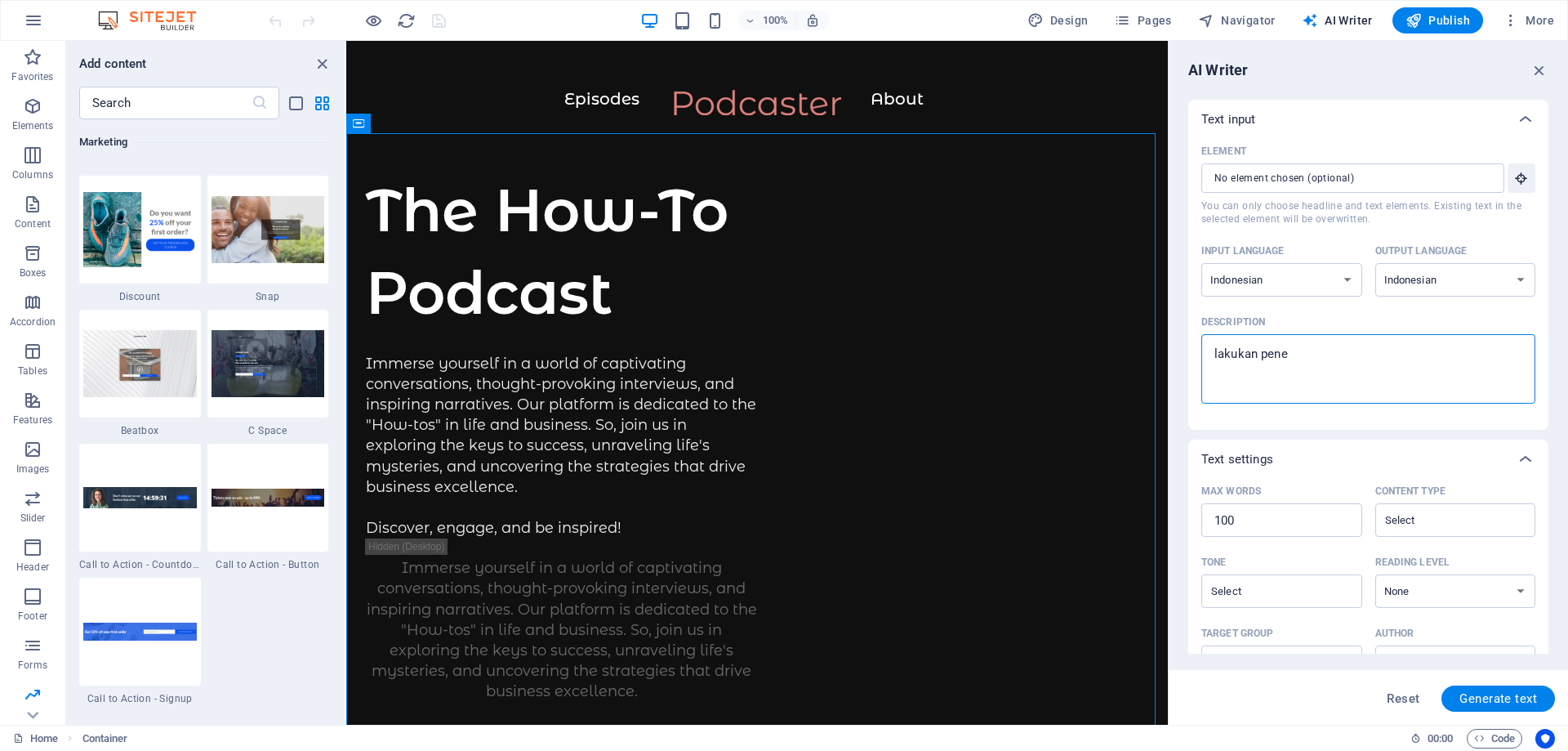 type on "lakukan penel" 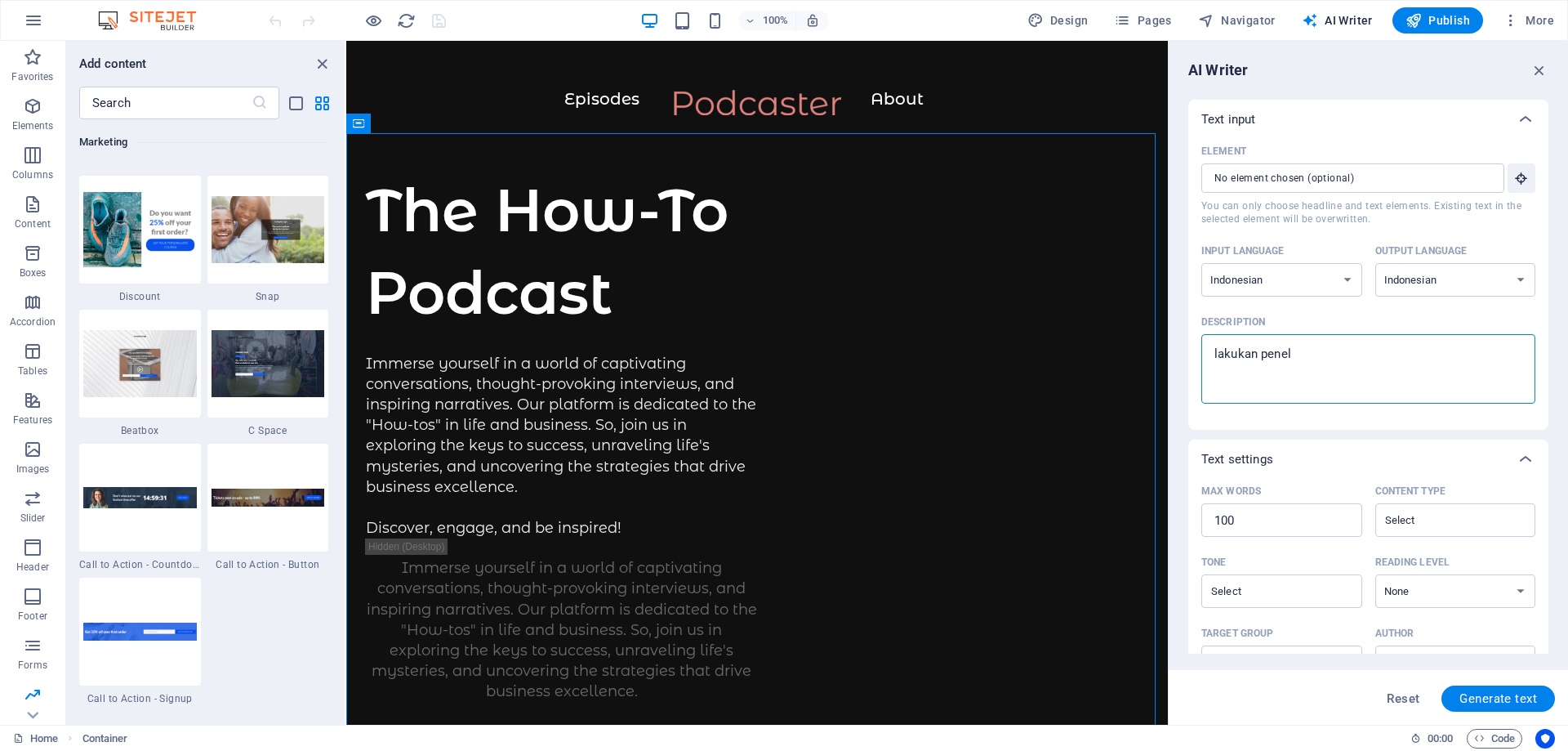 type on "lakukan penelt" 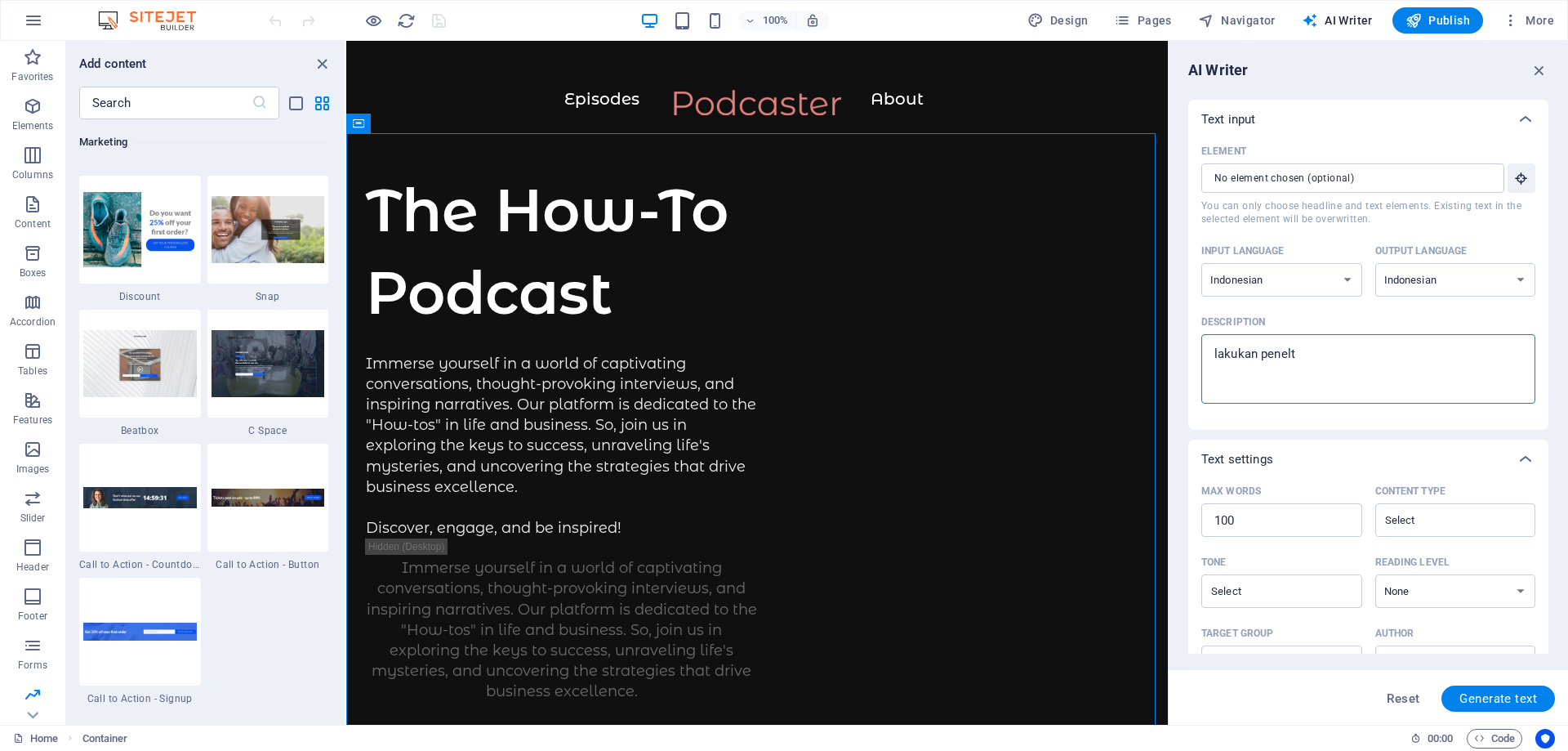 type on "lakukan penelti" 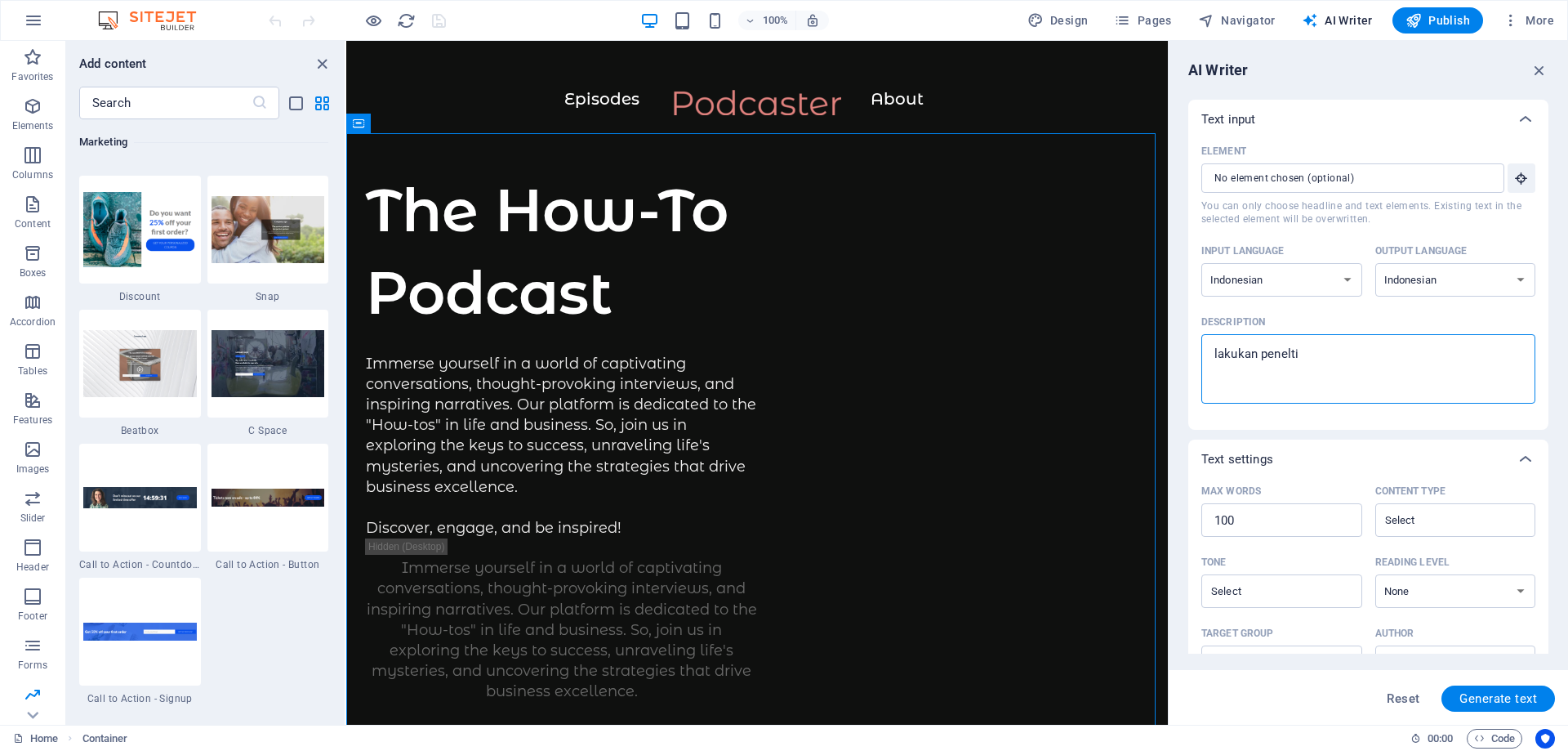 type on "lakukan penelt" 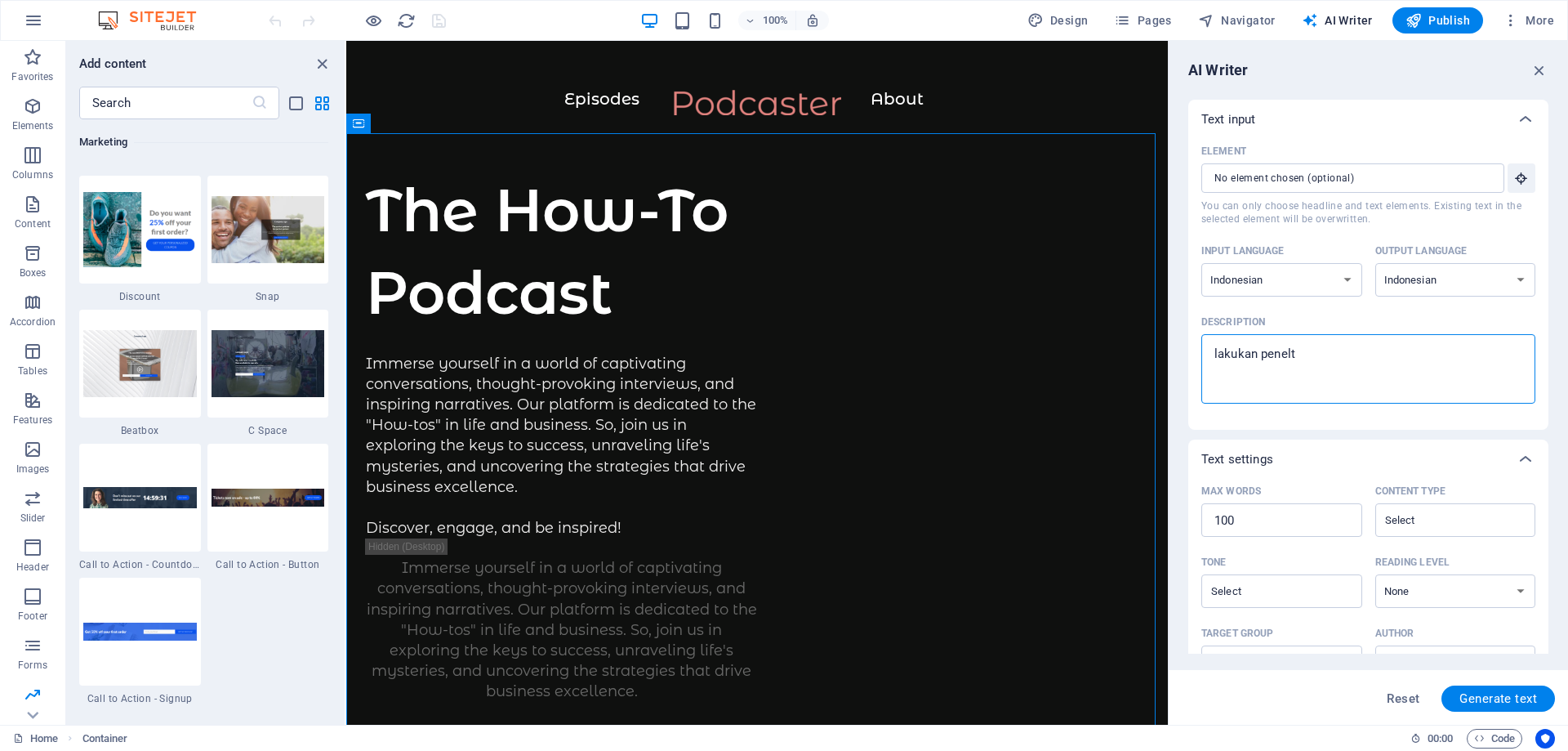 type on "lakukan penel" 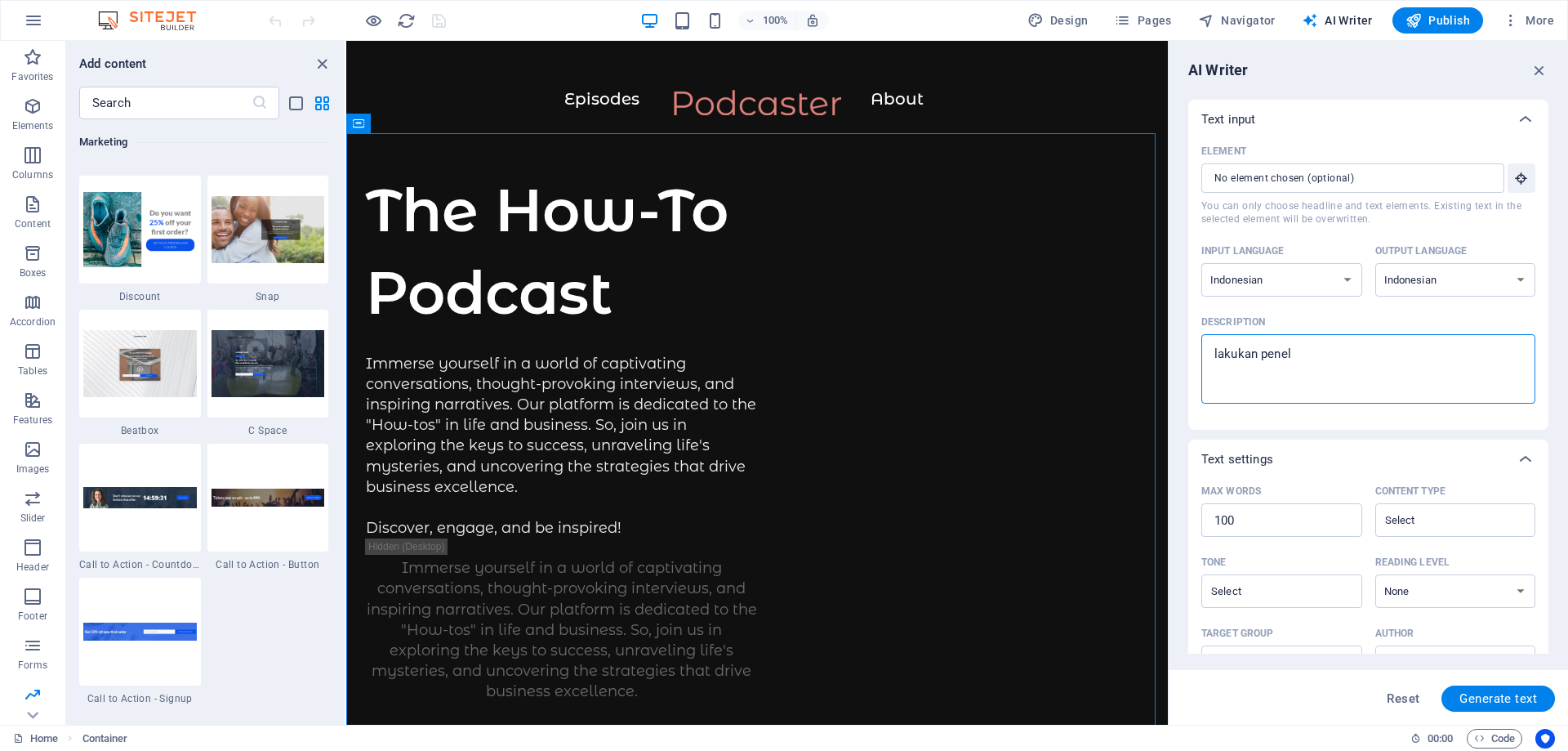type on "lakukan peneli" 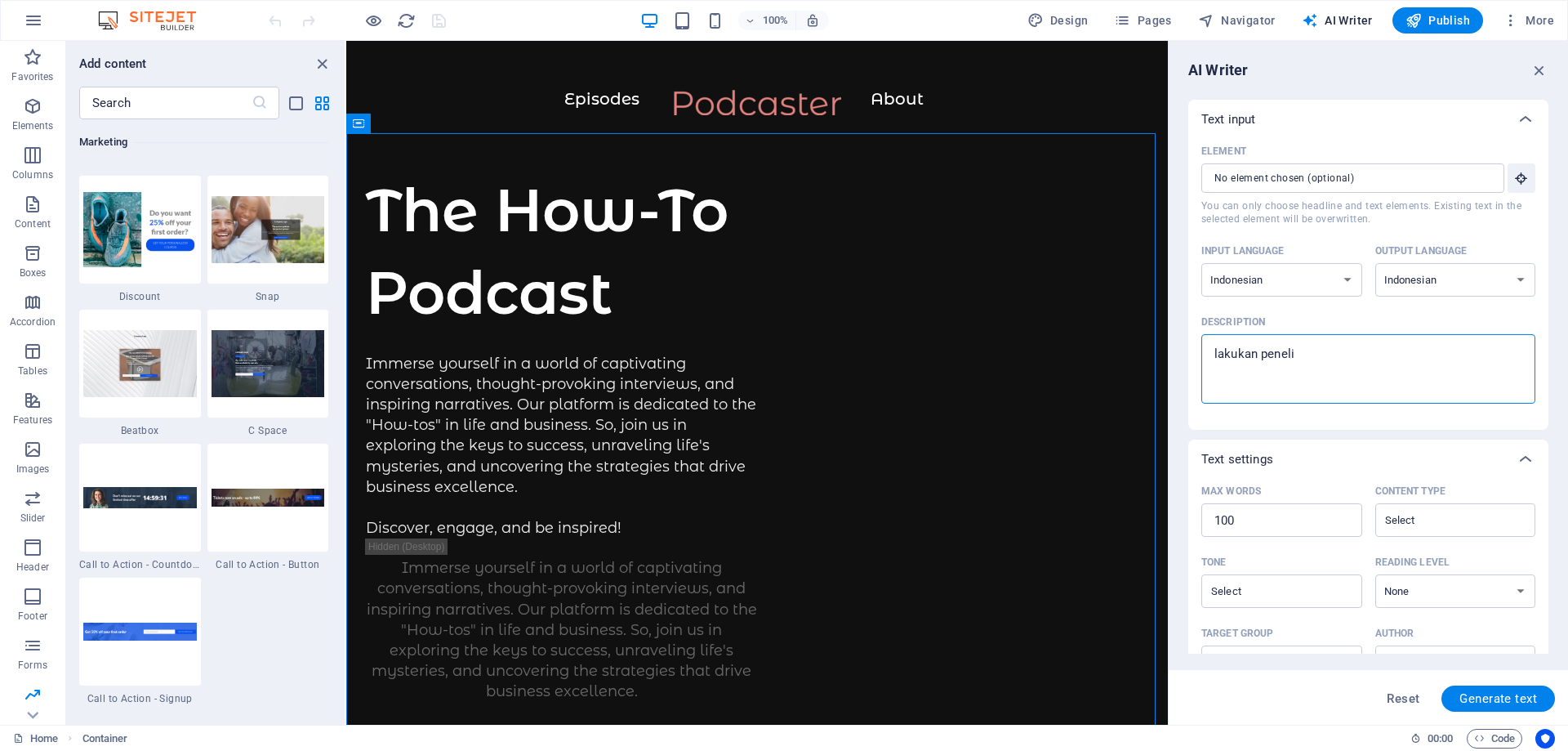 type on "lakukan penelit" 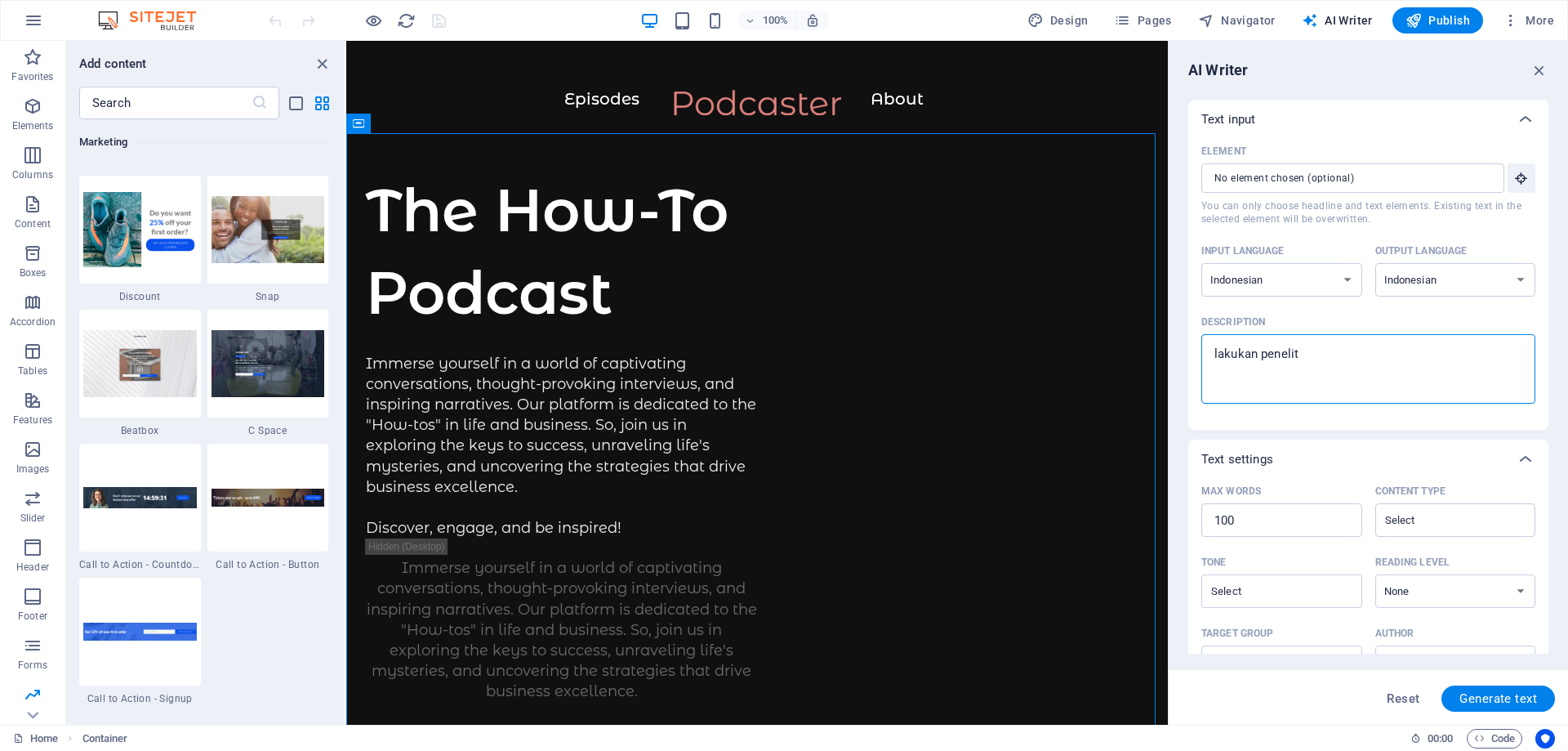 type on "lakukan peneliti" 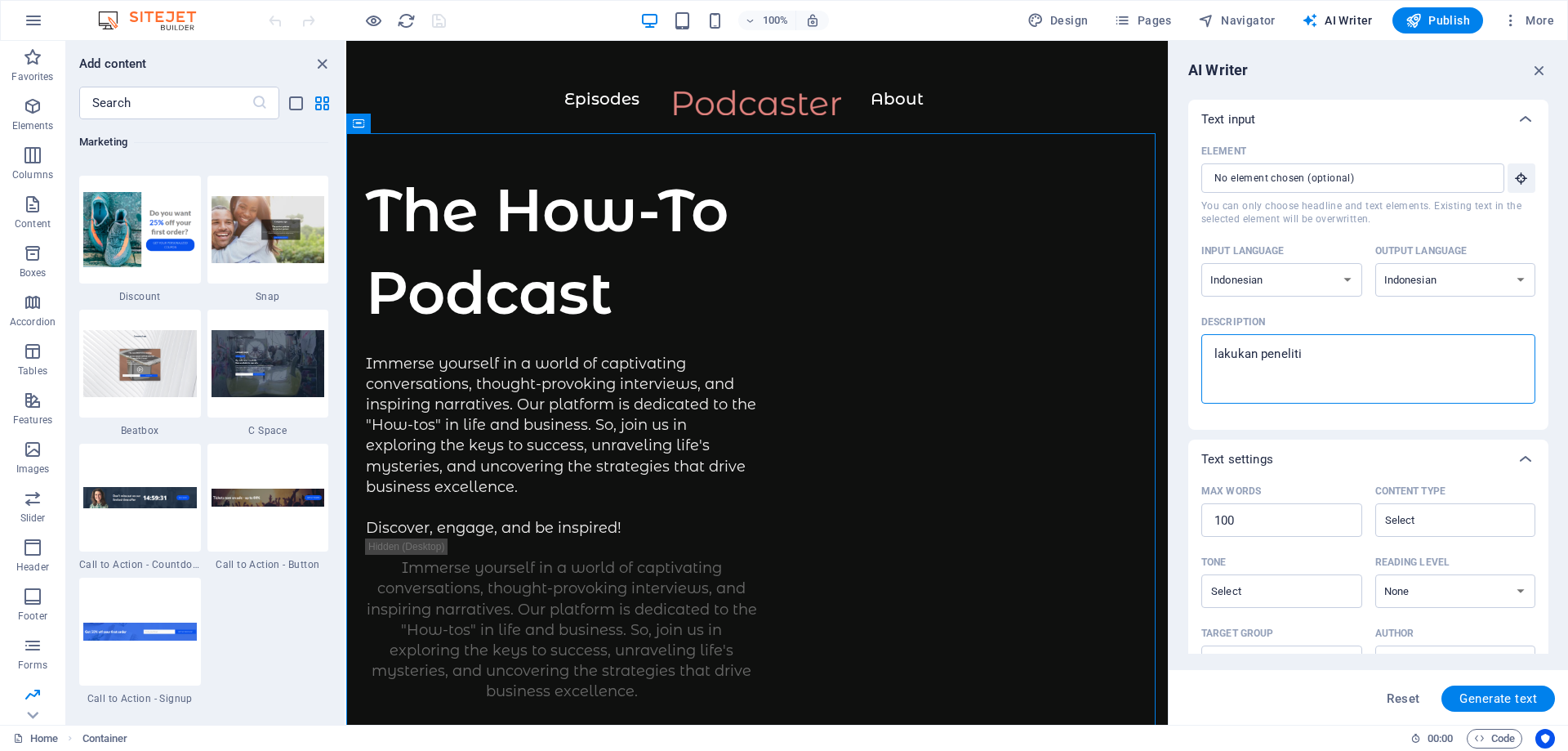 type on "lakukan penelitia" 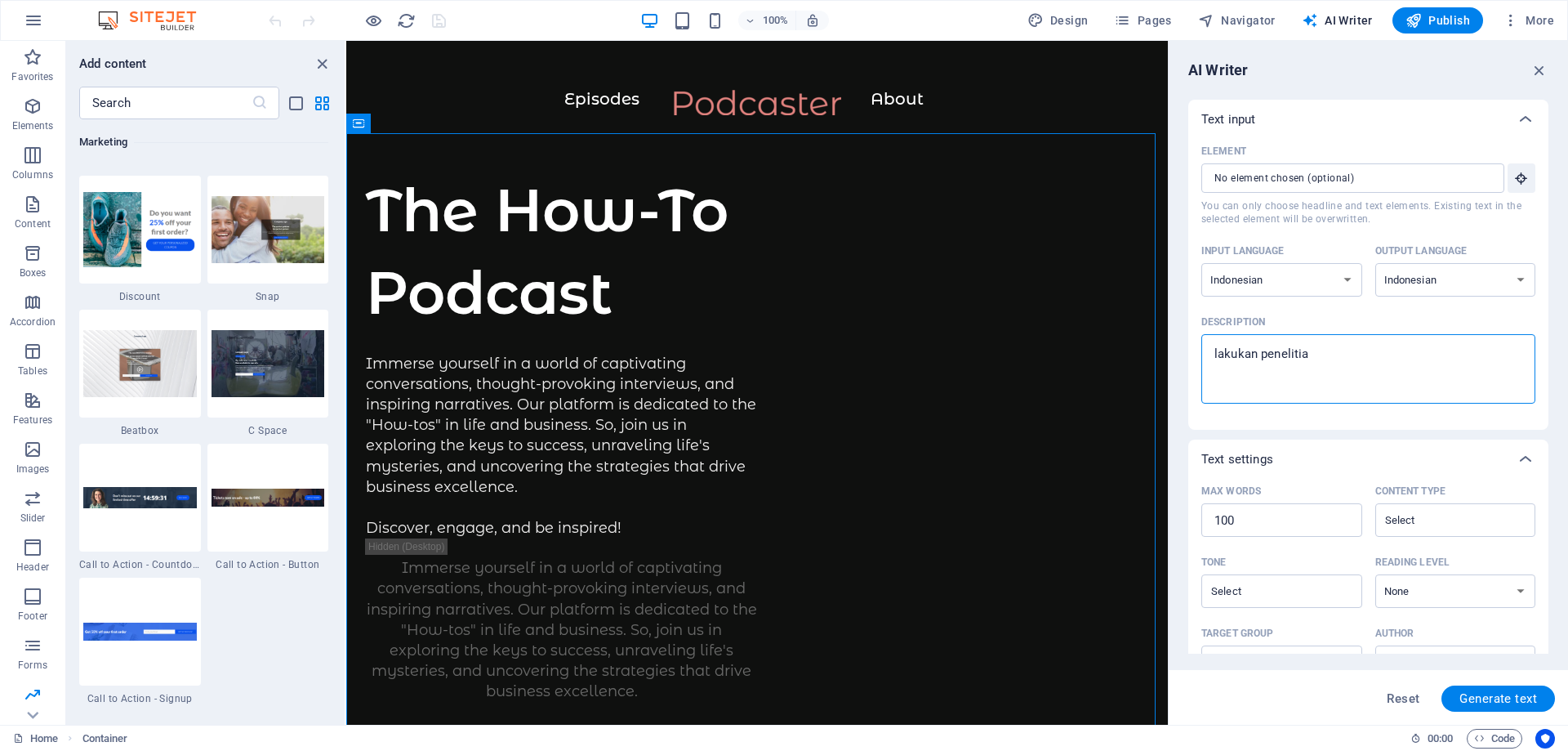 type on "lakukan penelitian" 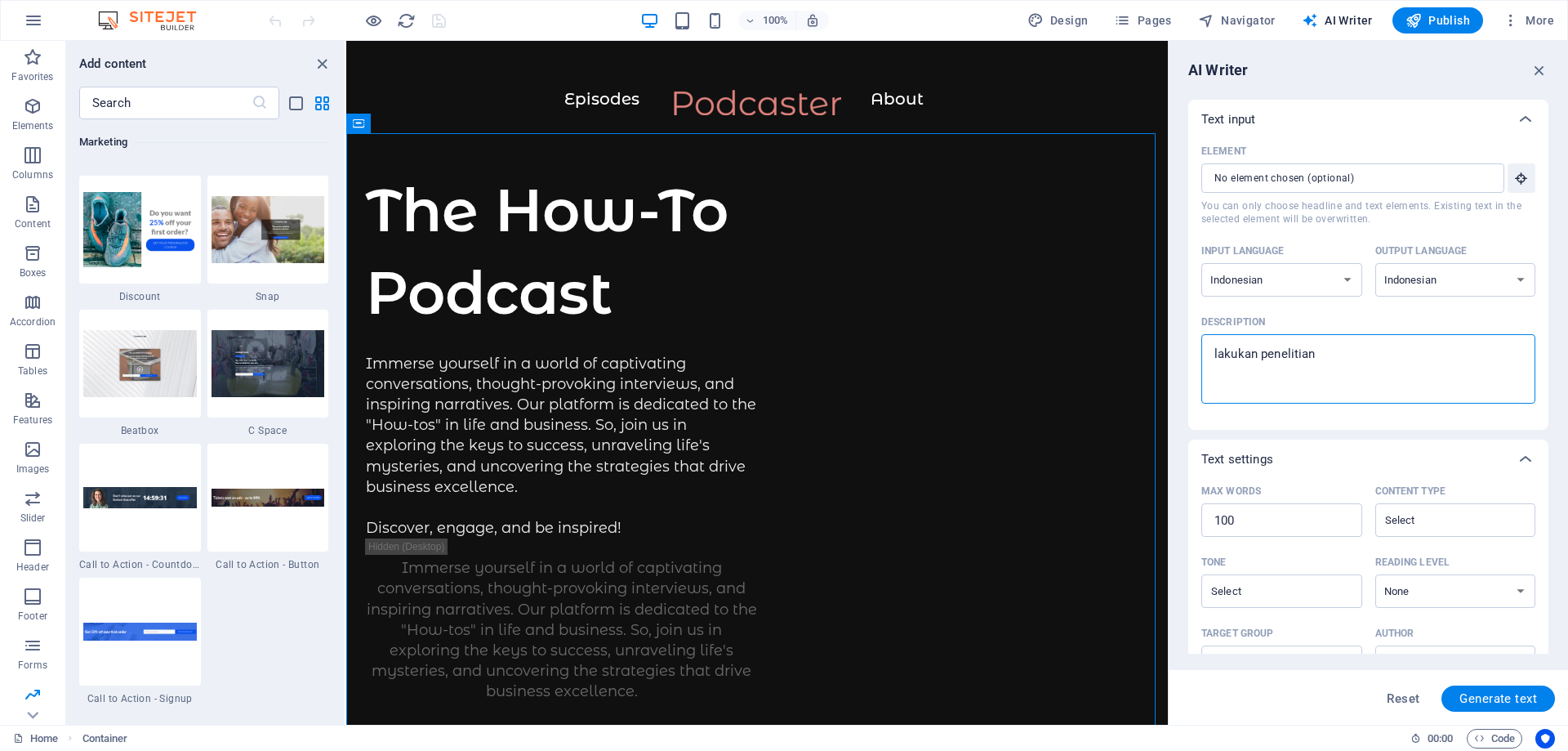 type on "lakukan penelitian" 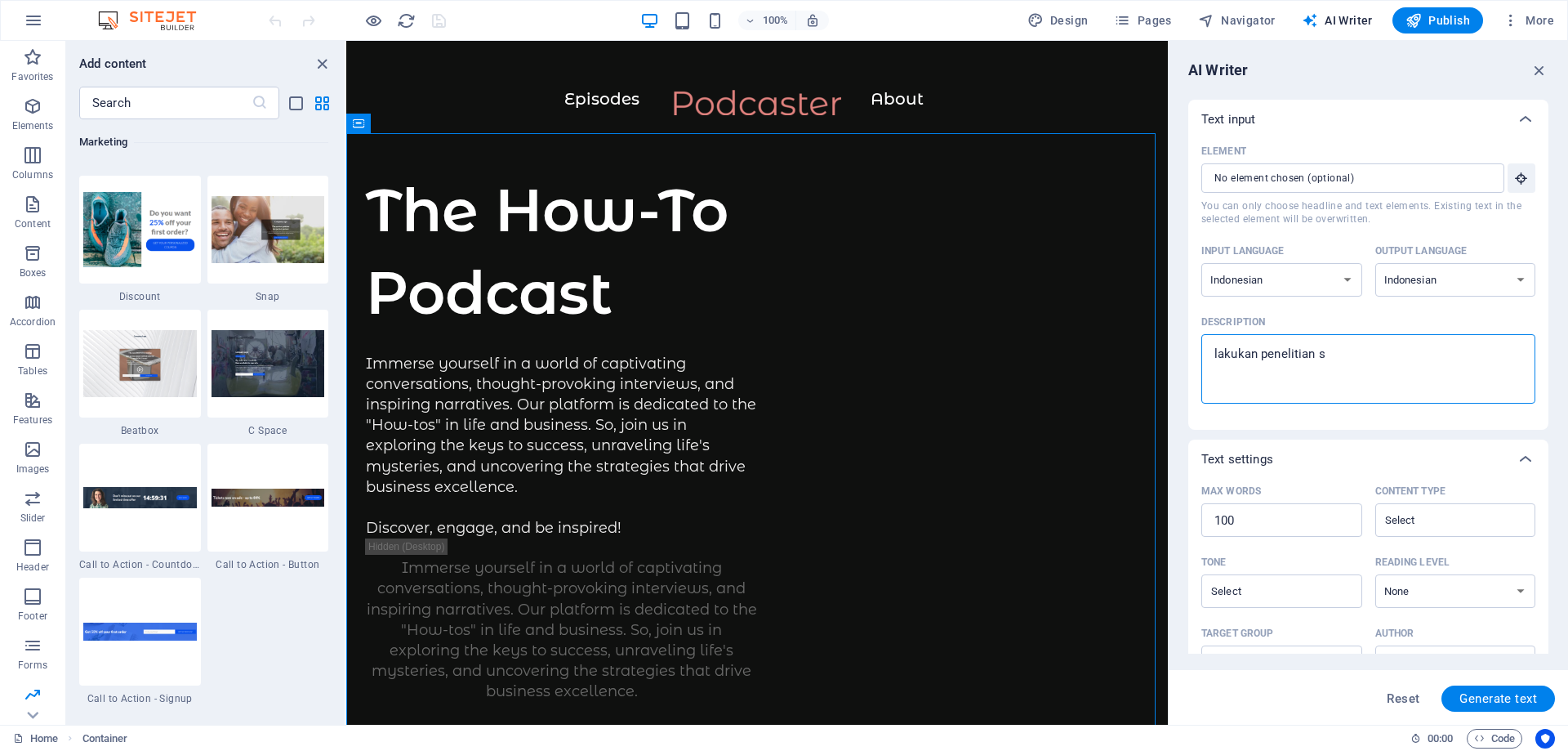 type on "lakukan penelitian se" 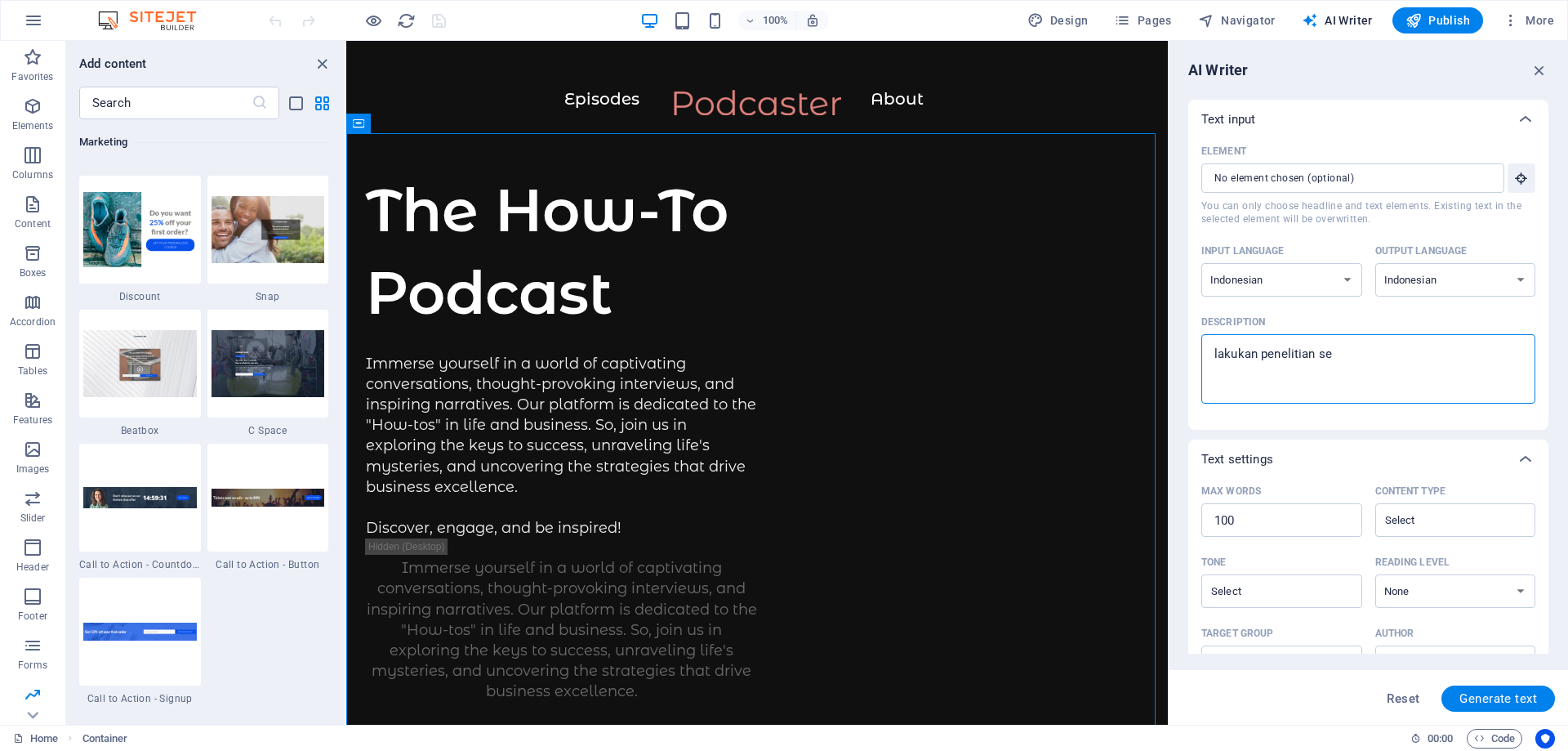 type on "lakukan penelitian sec" 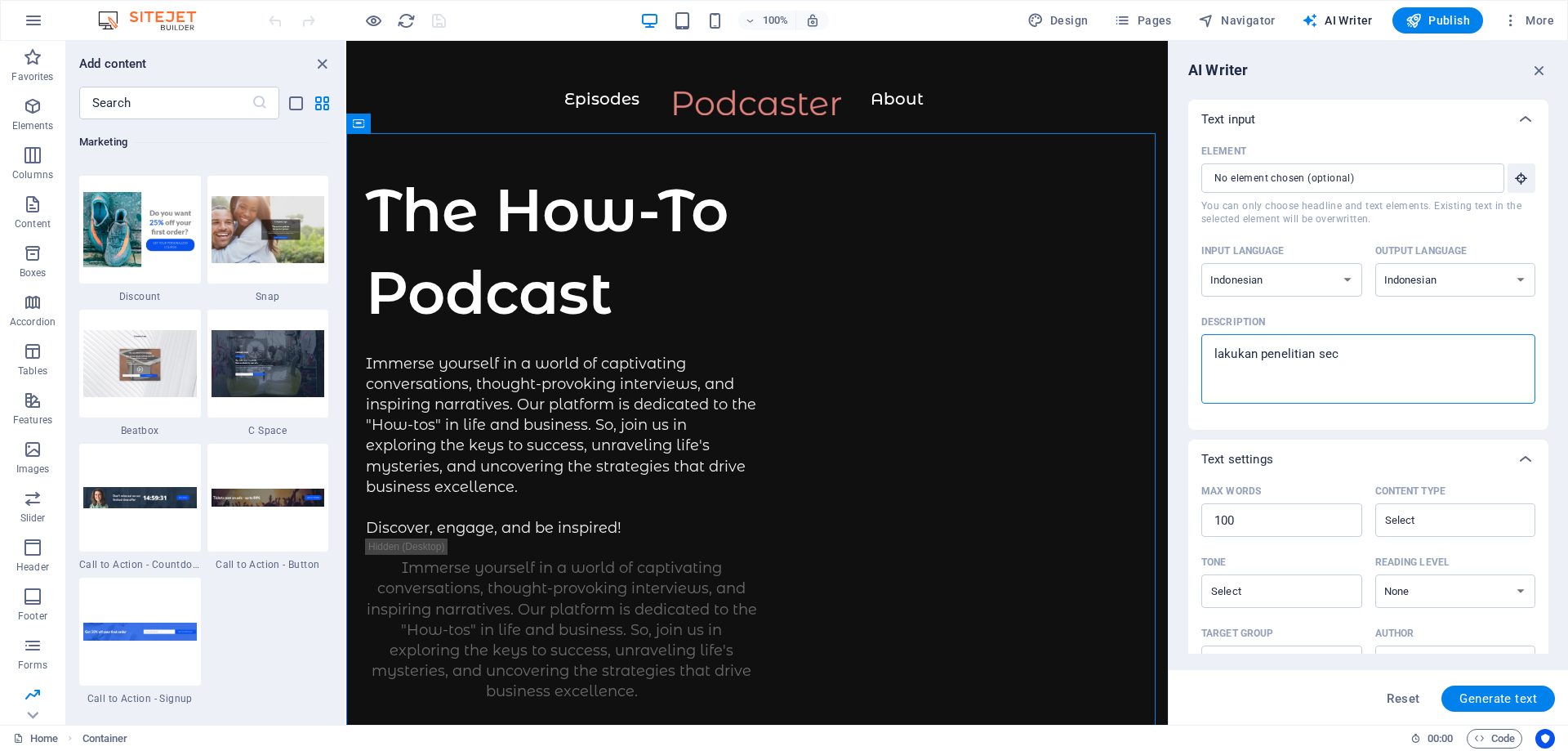 type on "lakukan penelitian seca" 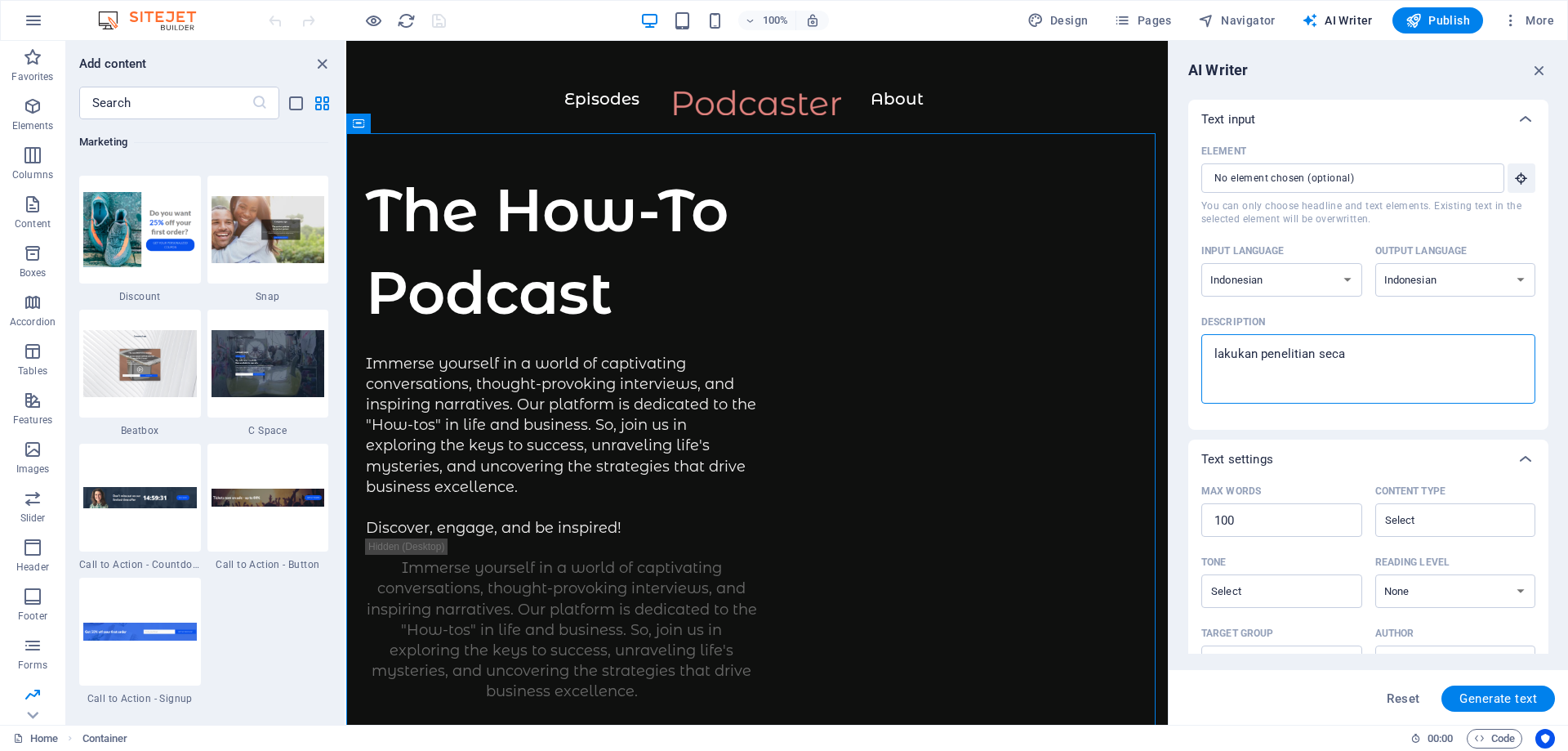 type on "lakukan penelitian secar" 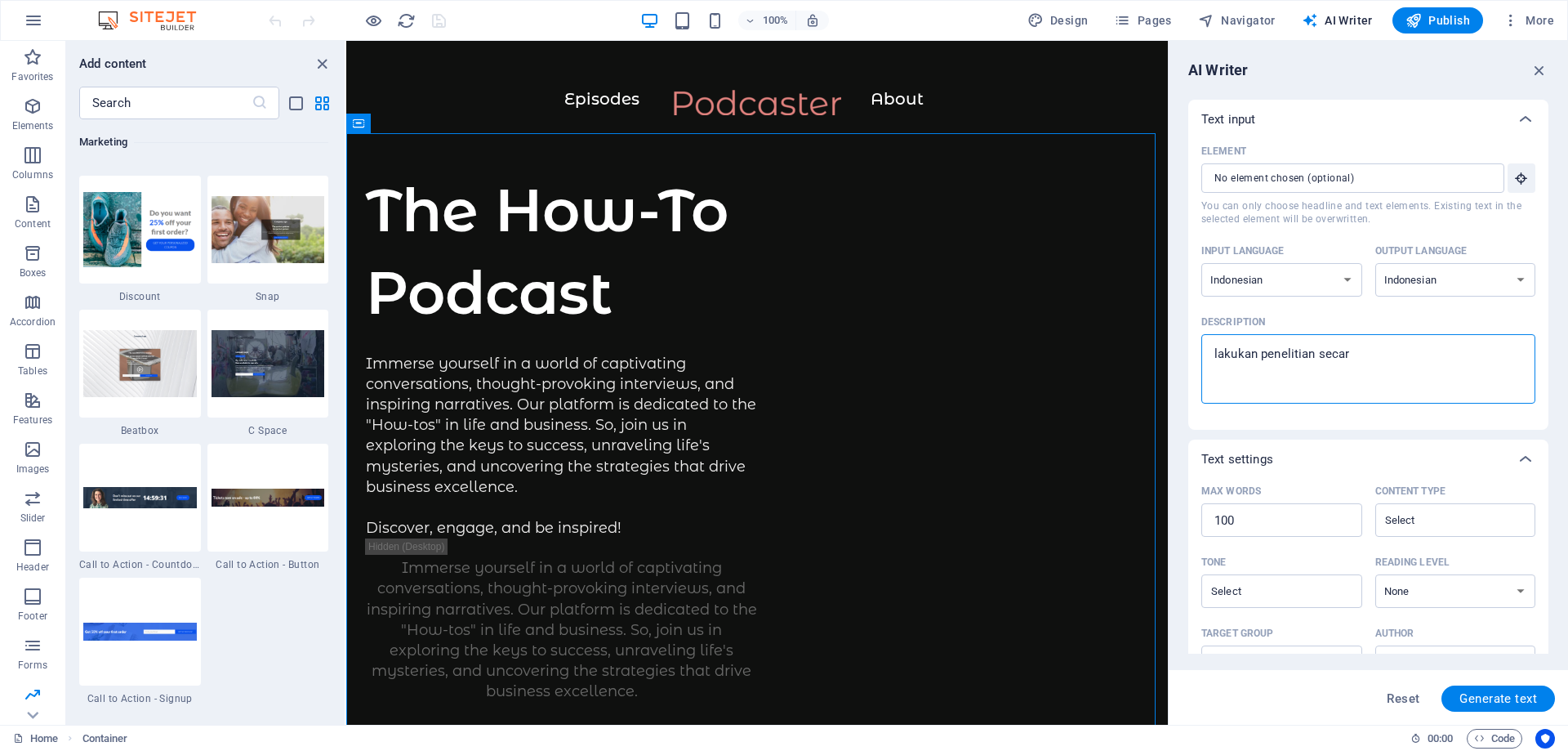 type on "lakukan penelitian secara" 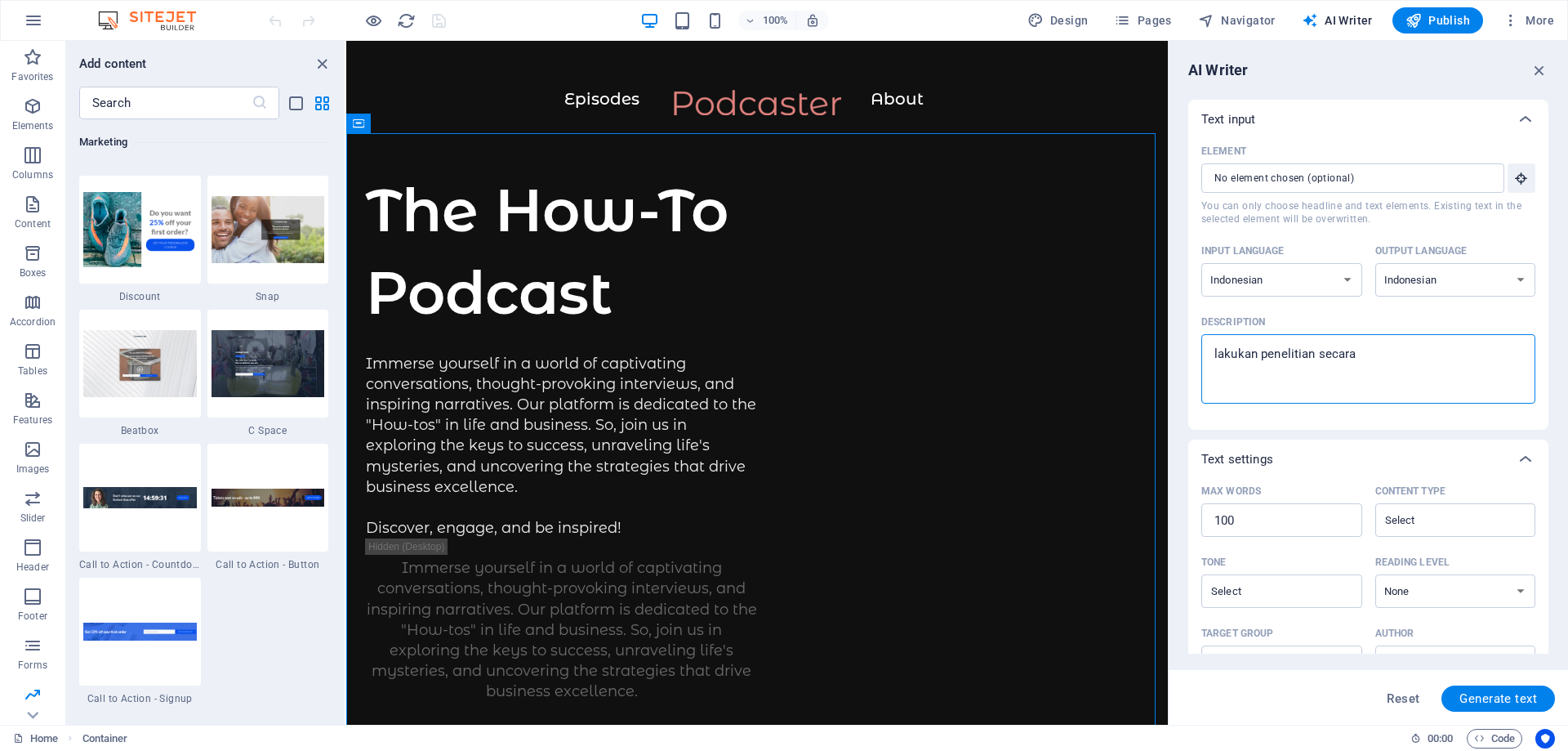 type on "lakukan penelitian secara" 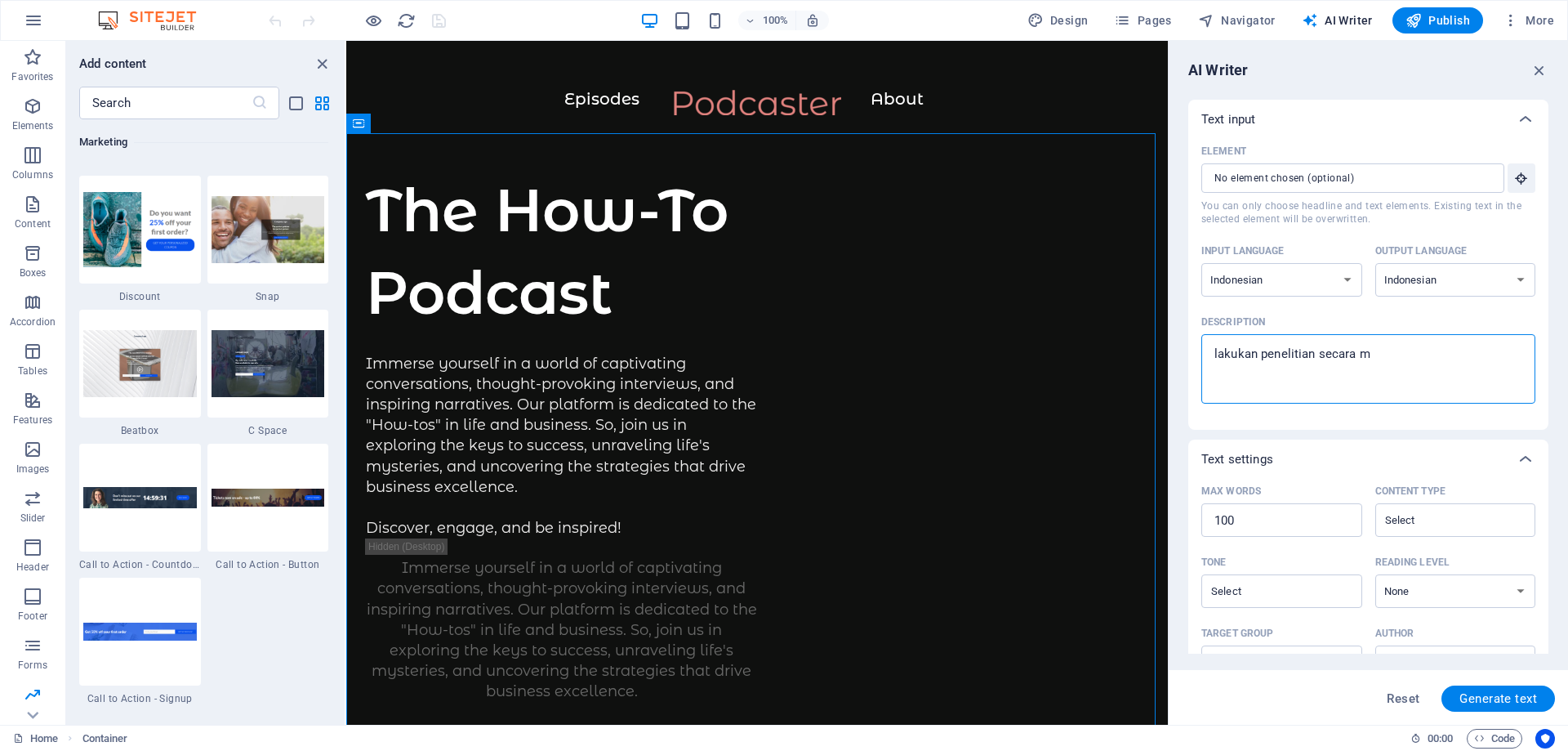 type on "lakukan penelitian secara me" 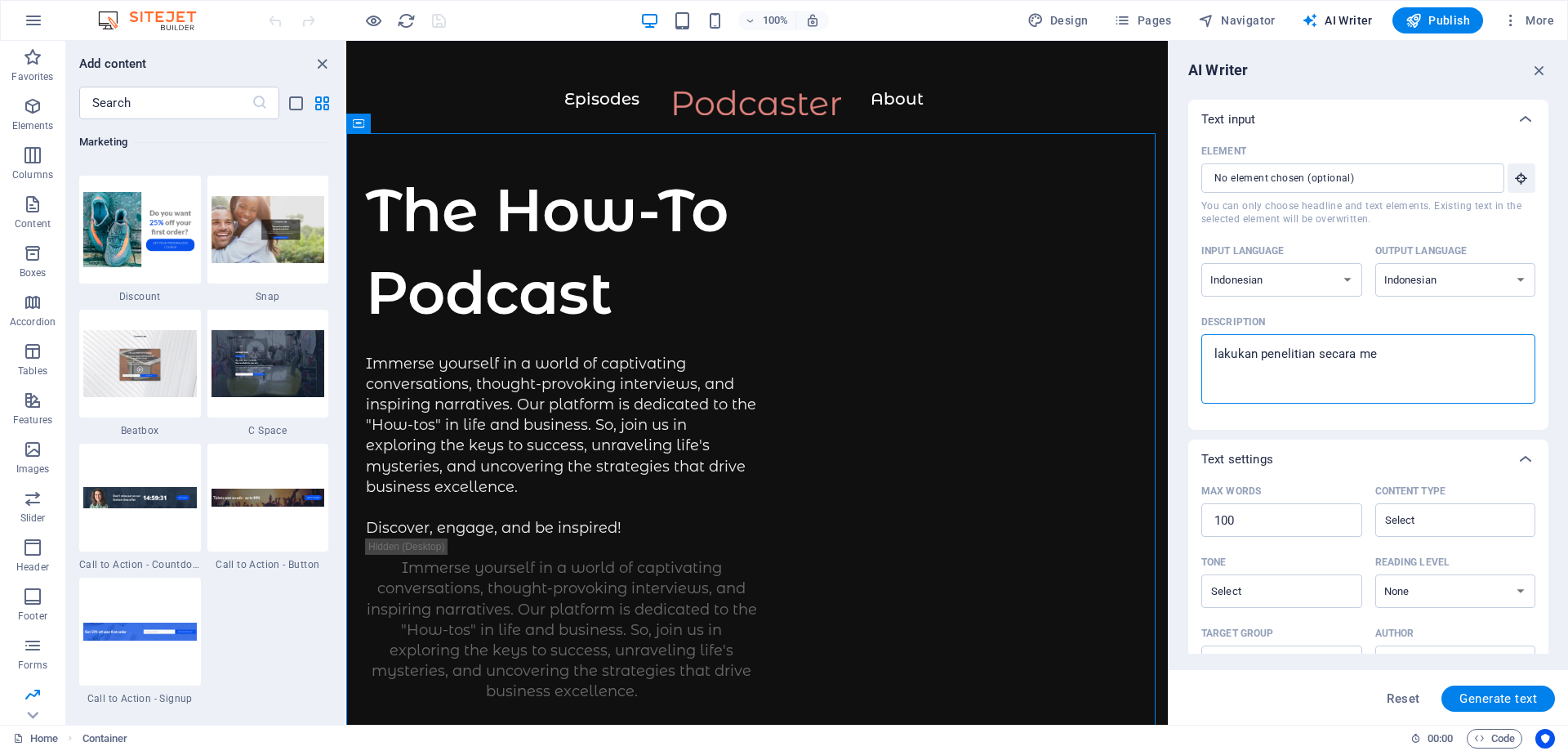 type on "lakukan penelitian secara men" 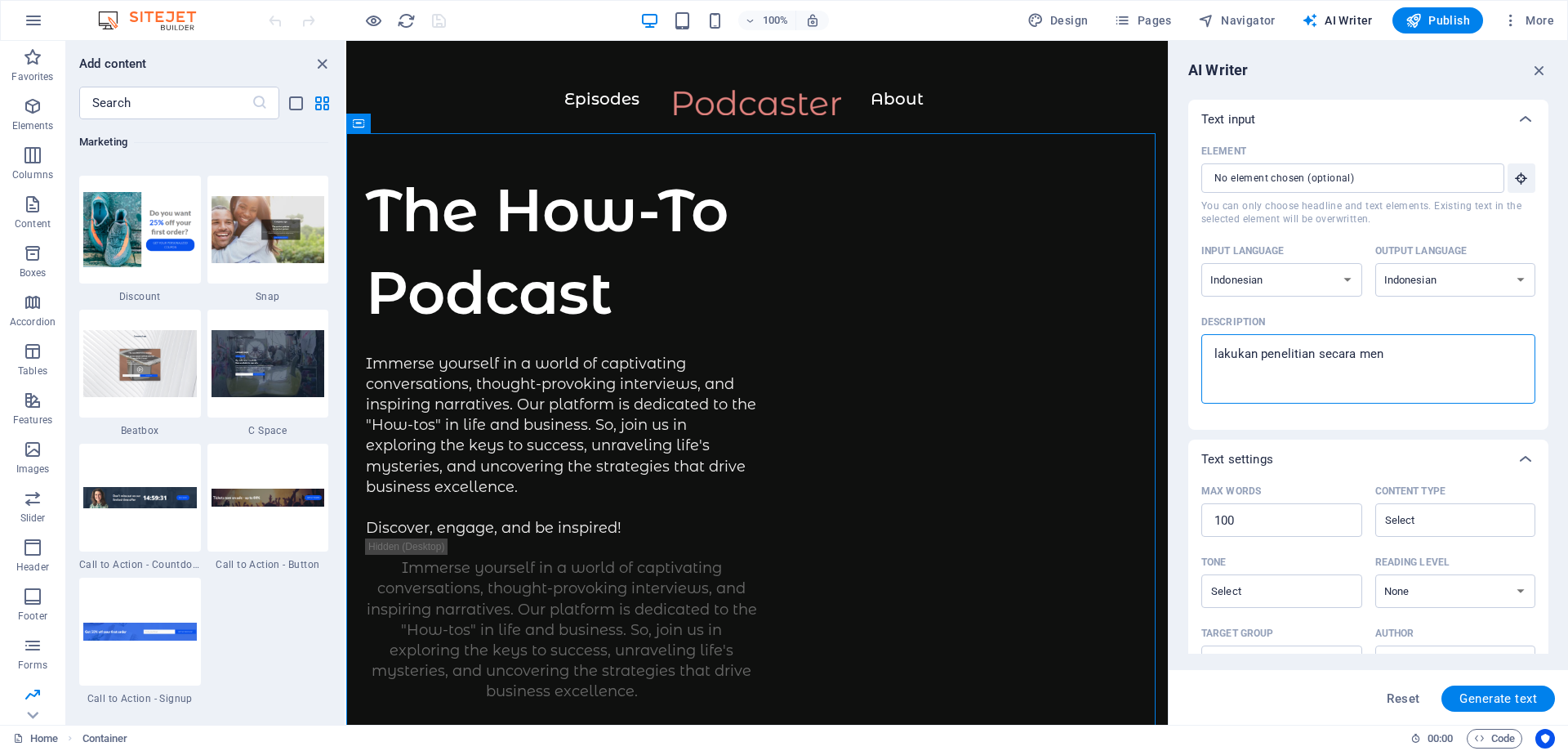 type on "lakukan penelitian secara mend" 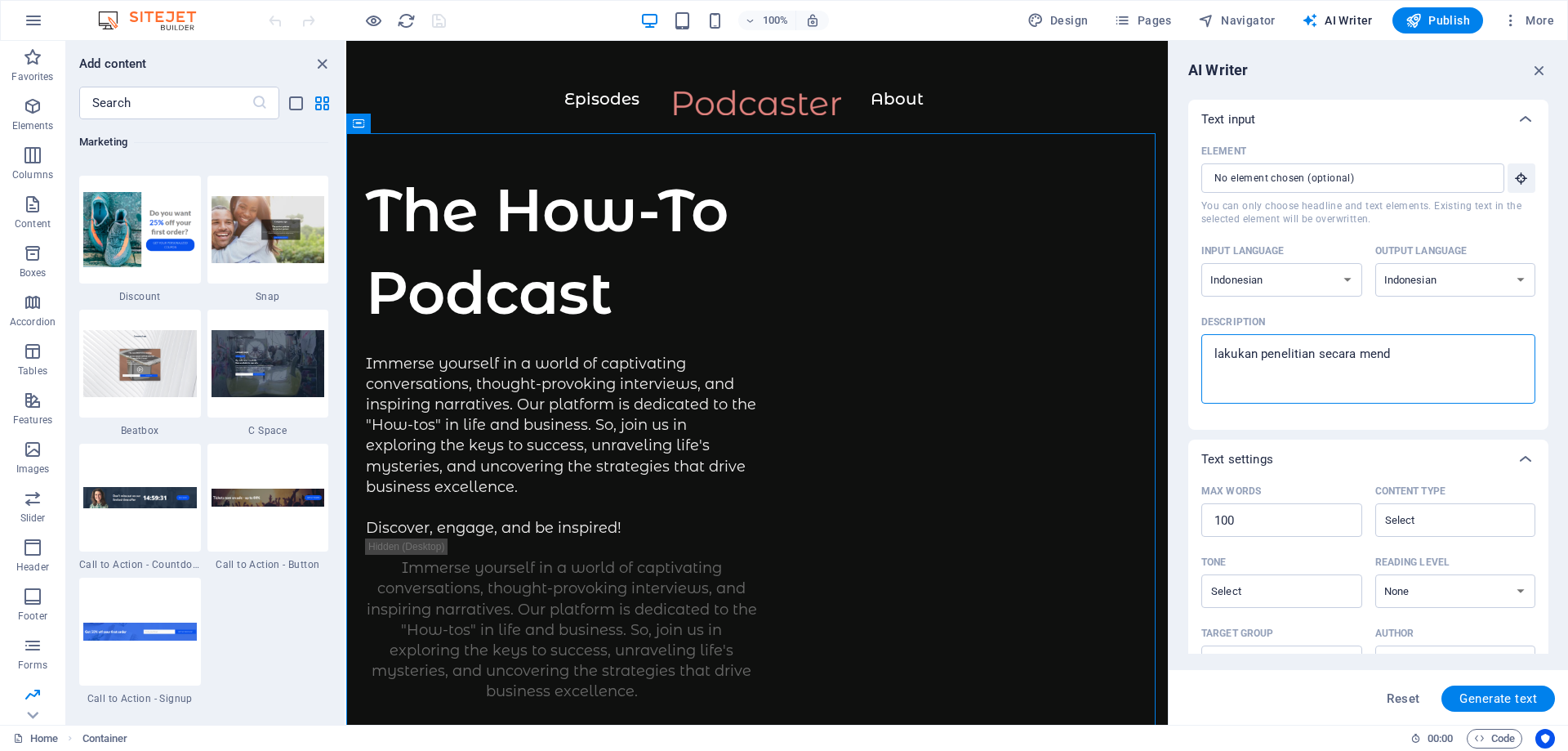 type on "lakukan penelitian secara menda" 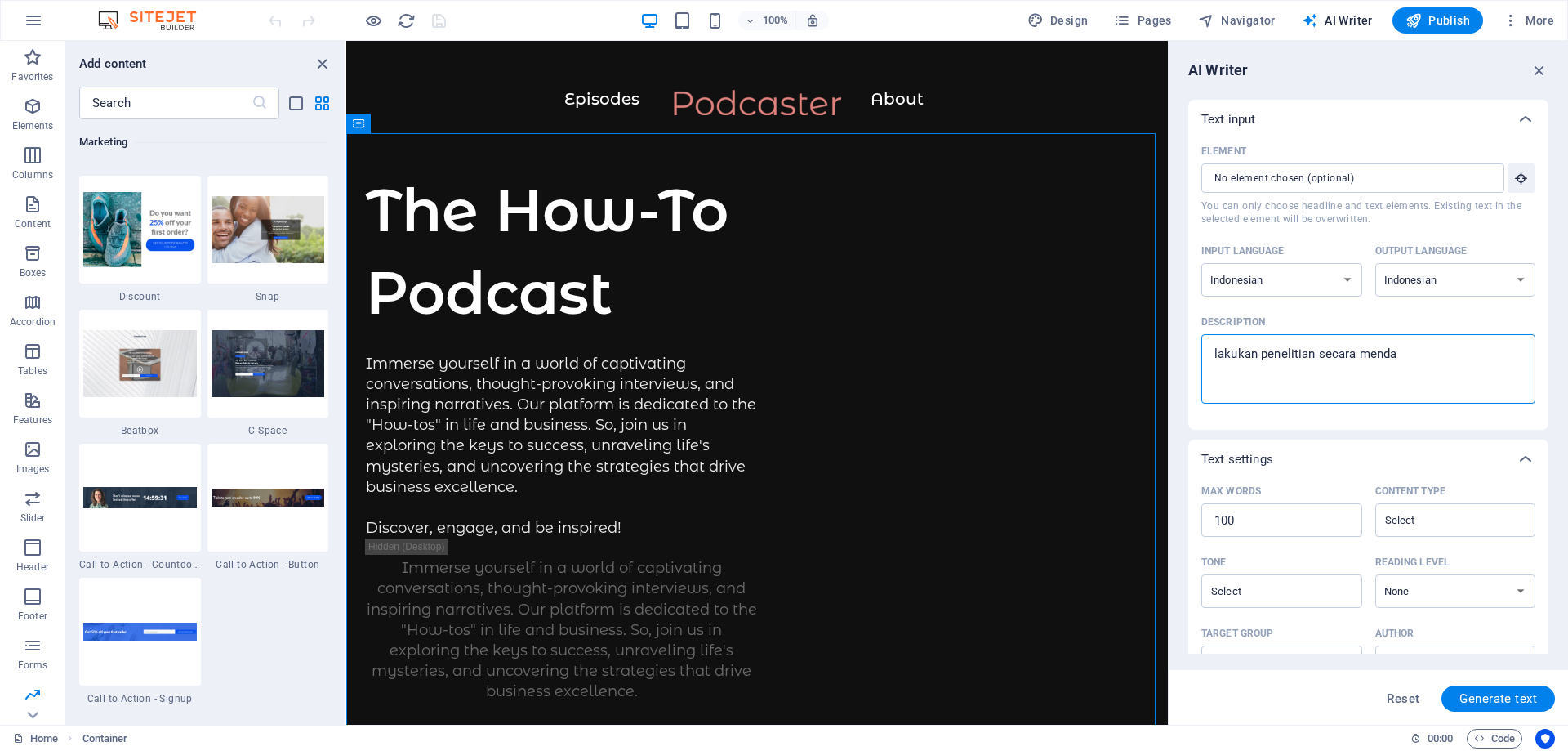 type on "lakukan penelitian secara mendal" 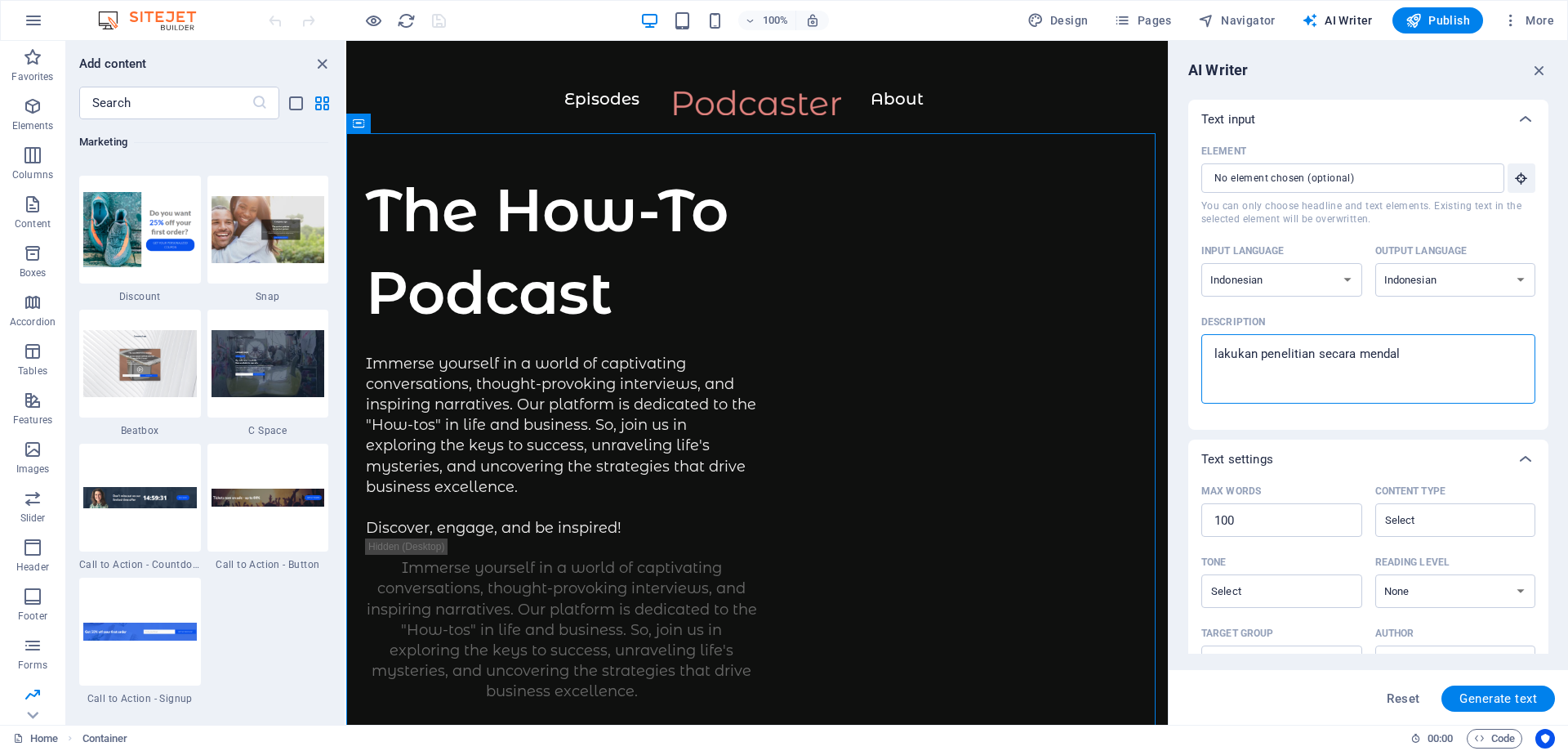 type on "lakukan penelitian secara mendala" 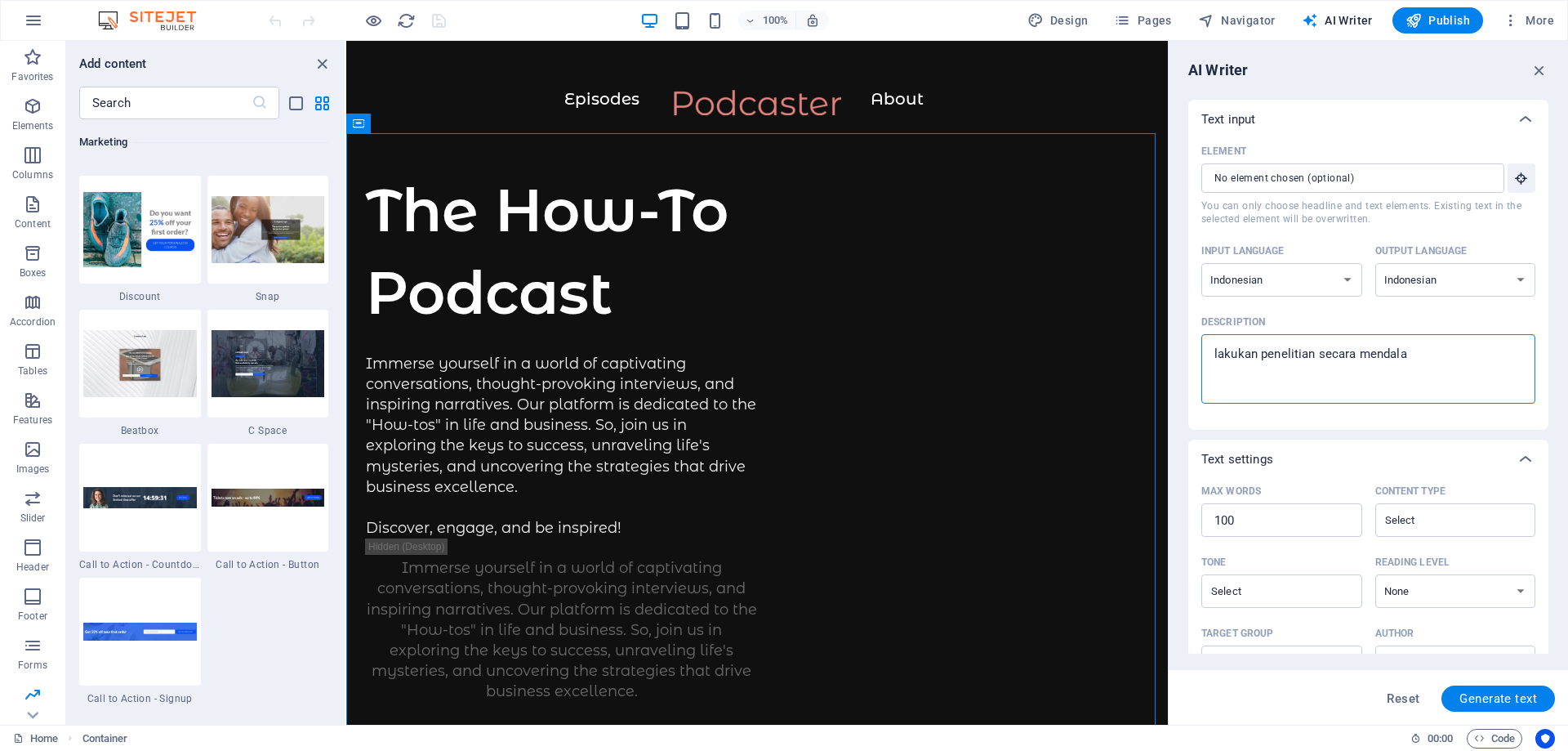 type on "lakukan penelitian secara mendalam" 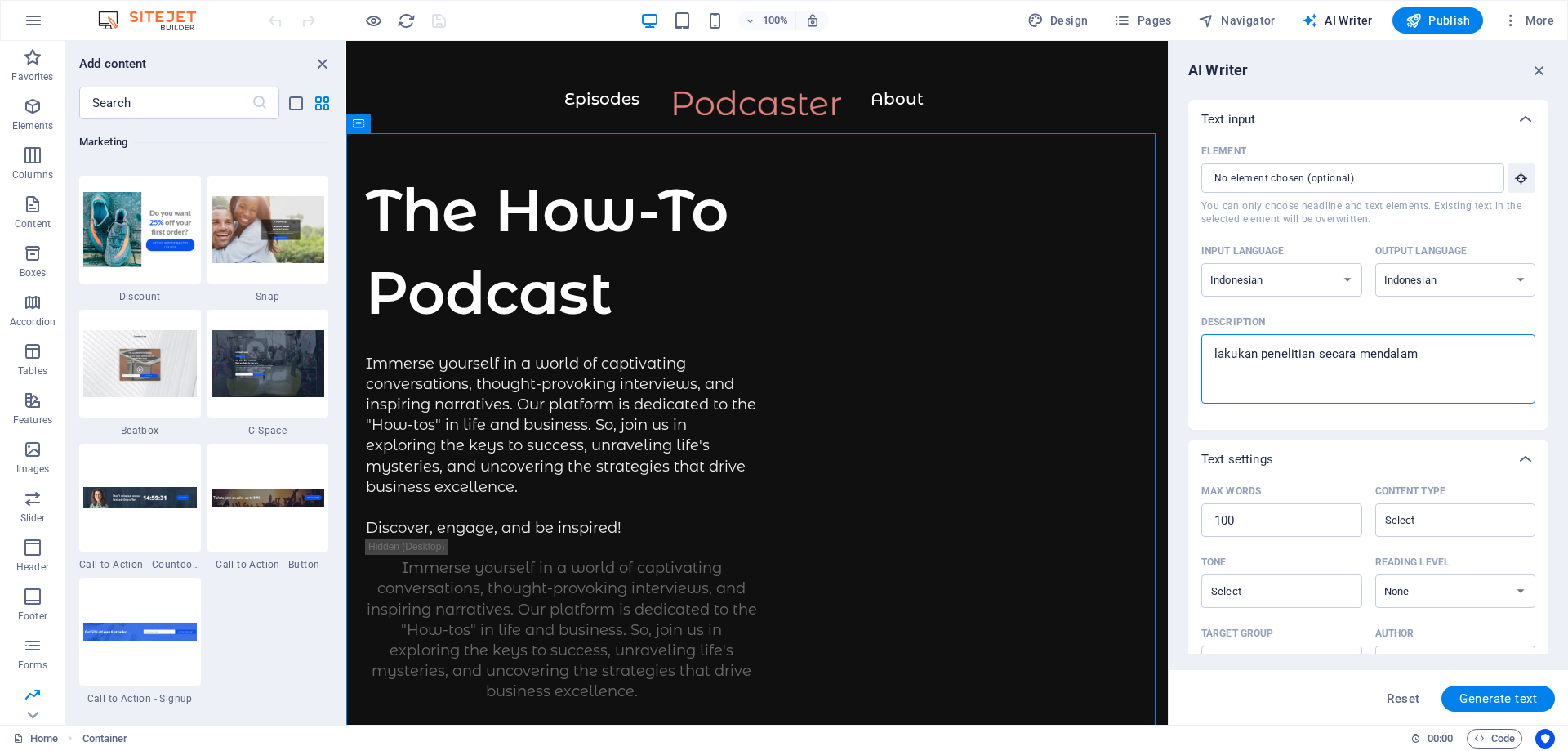 type on "x" 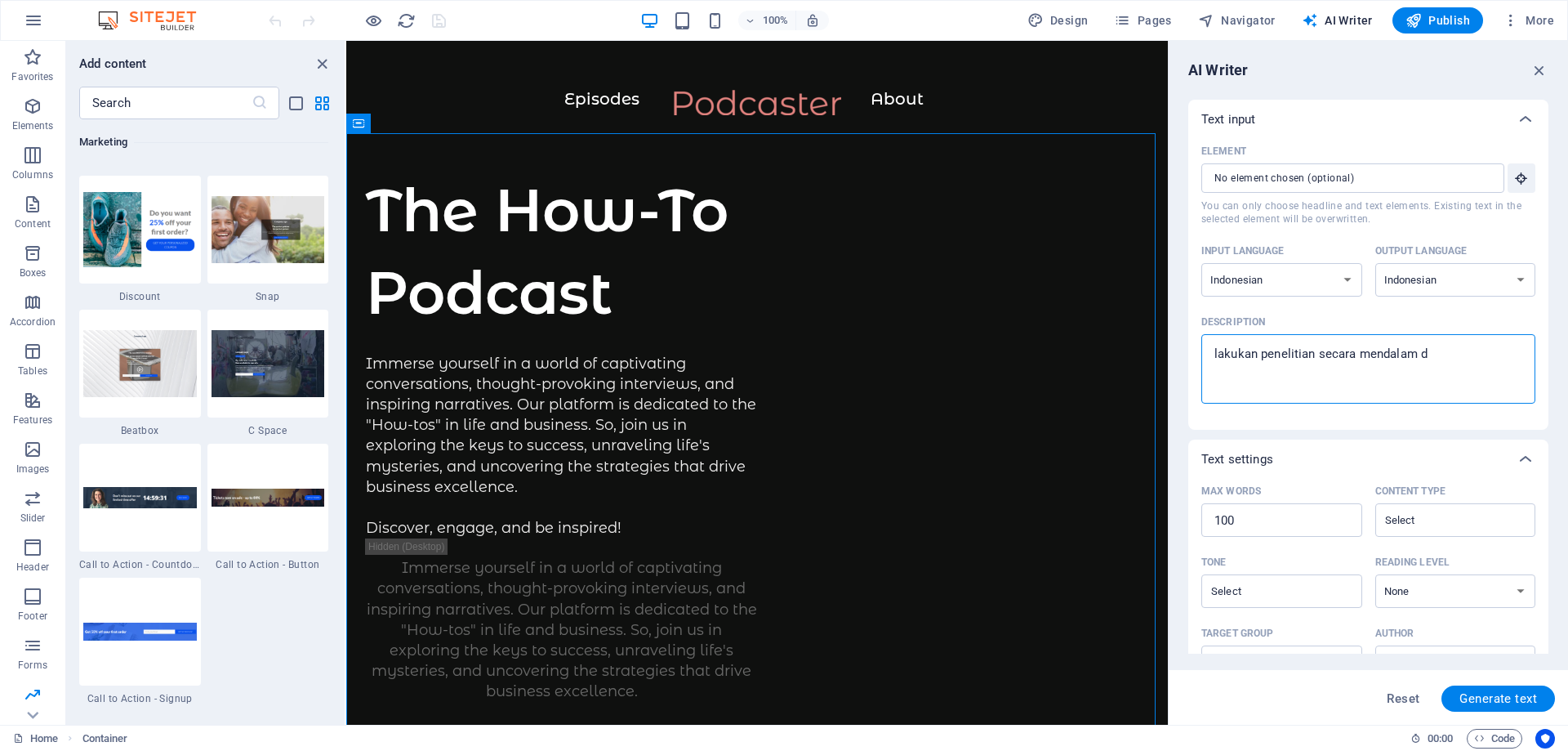 type on "lakukan penelitian secara mendalam de" 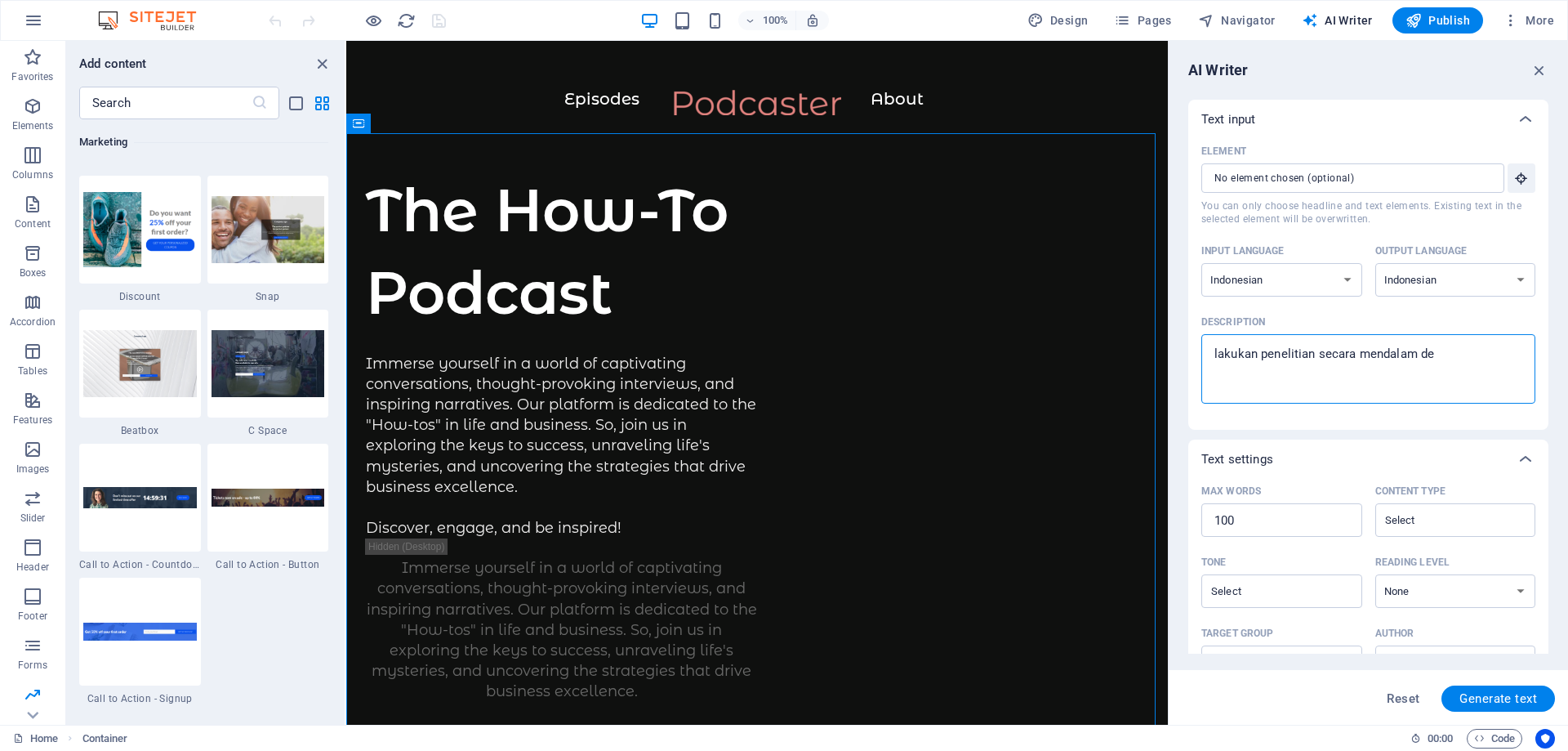 type on "x" 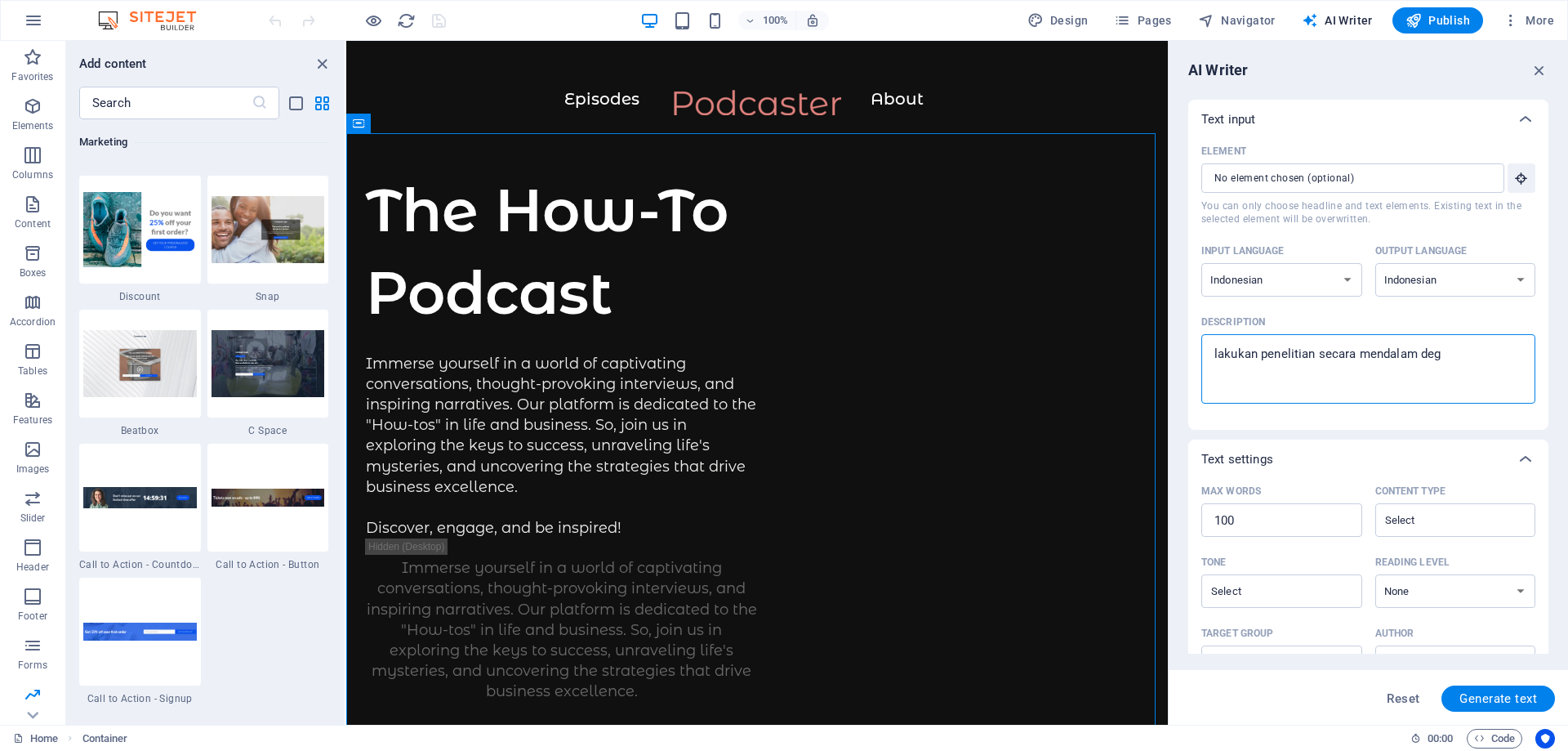 type on "lakukan penelitian secara mendalam degn" 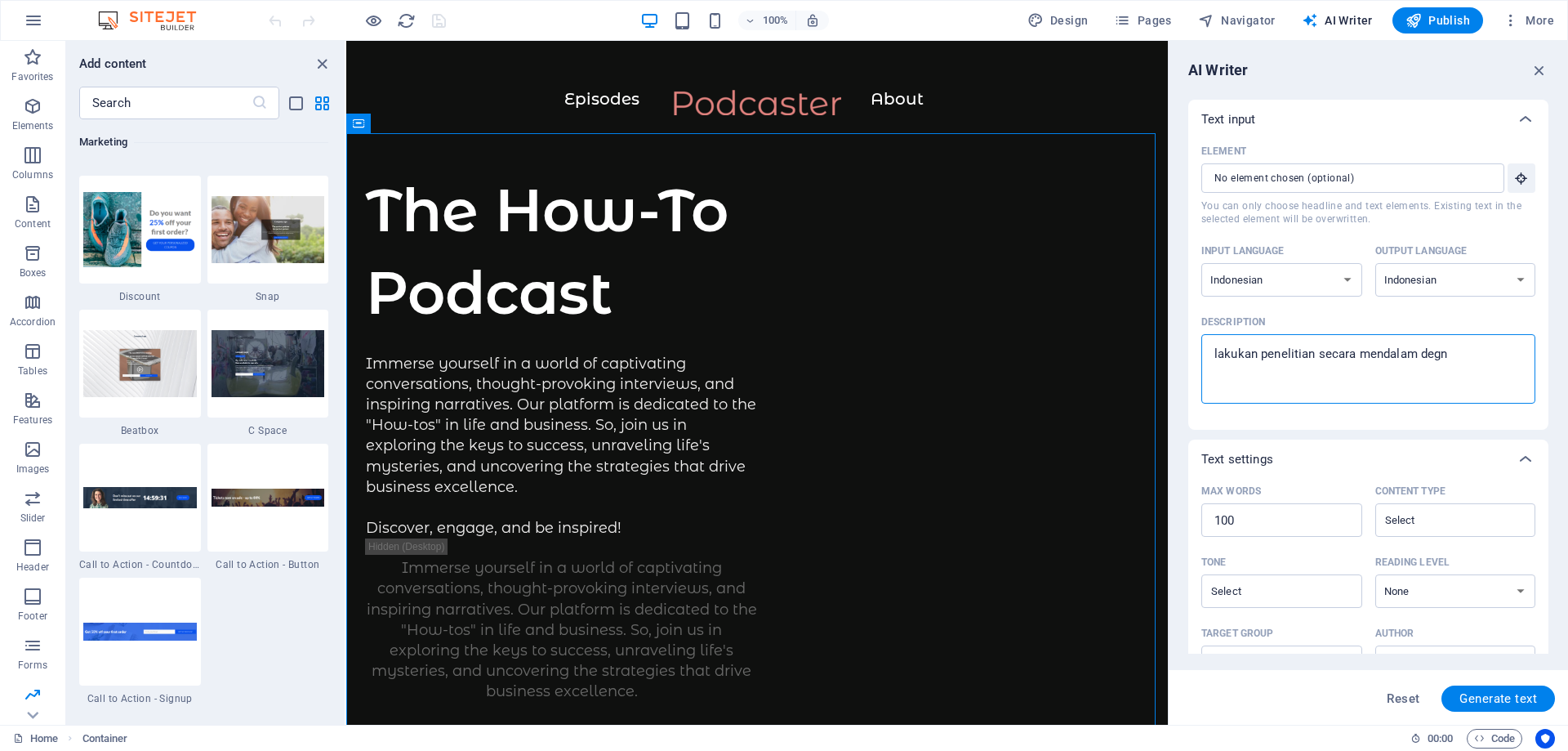 type on "lakukan penelitian secara mendalam degna" 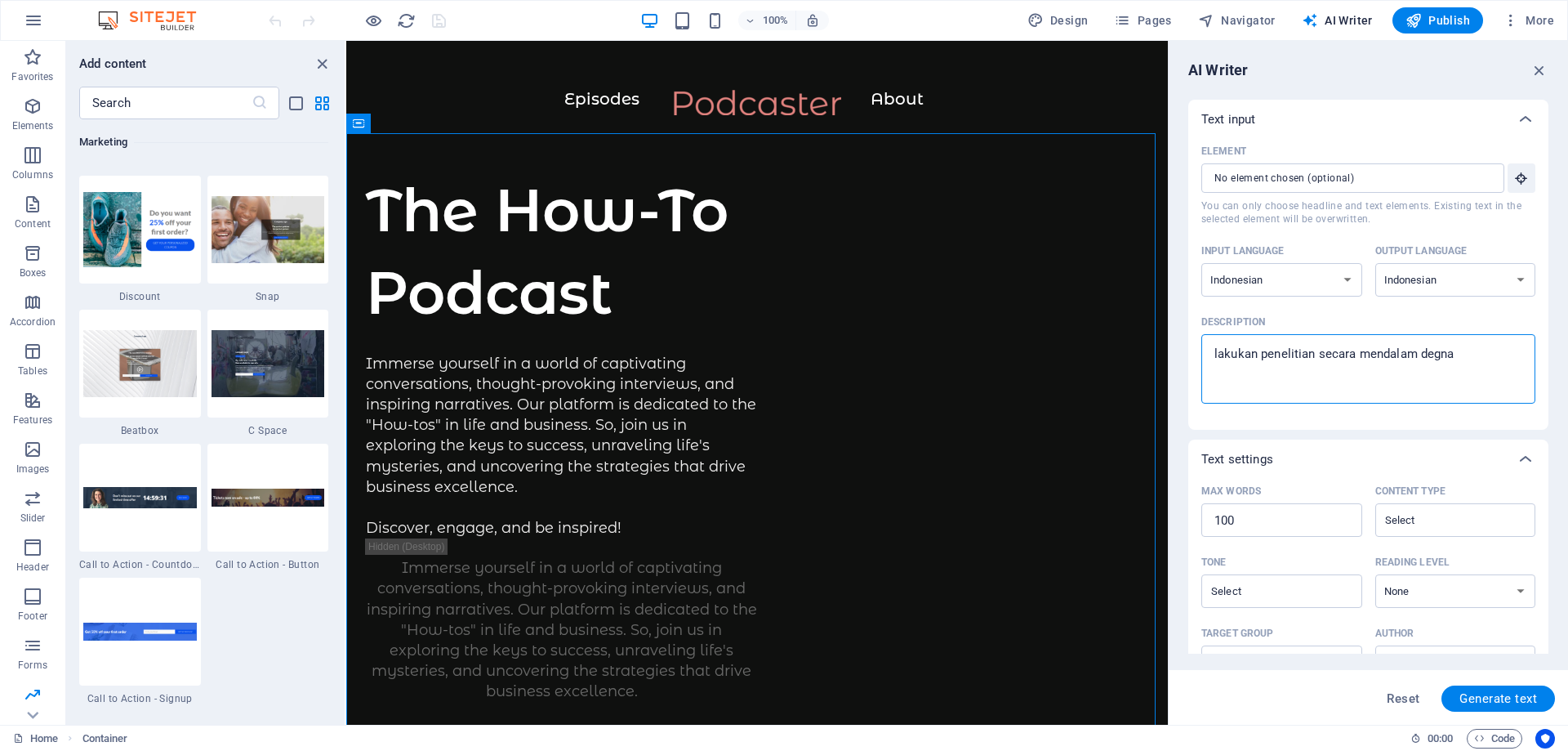 type on "x" 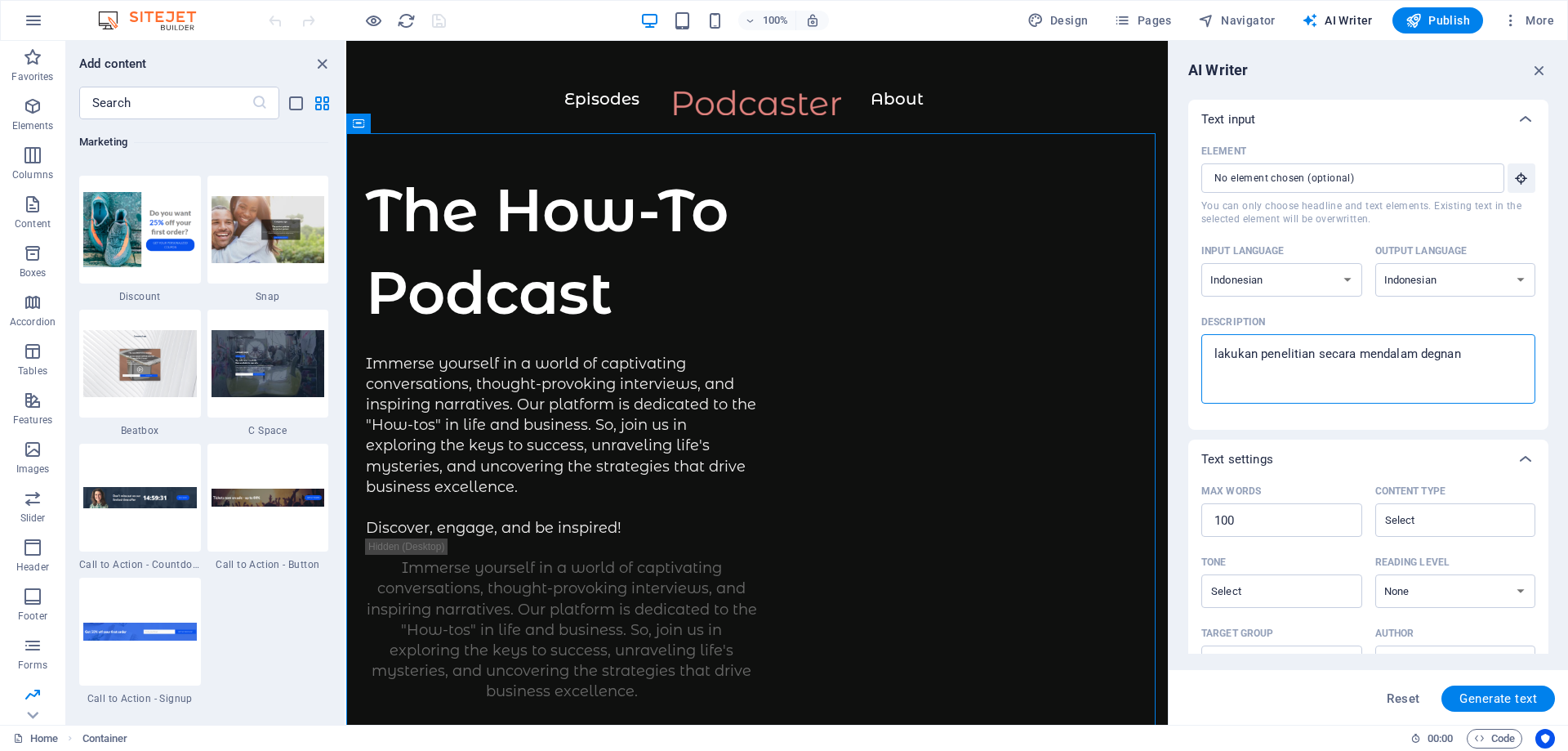 type on "lakukan penelitian secara mendalam degnan" 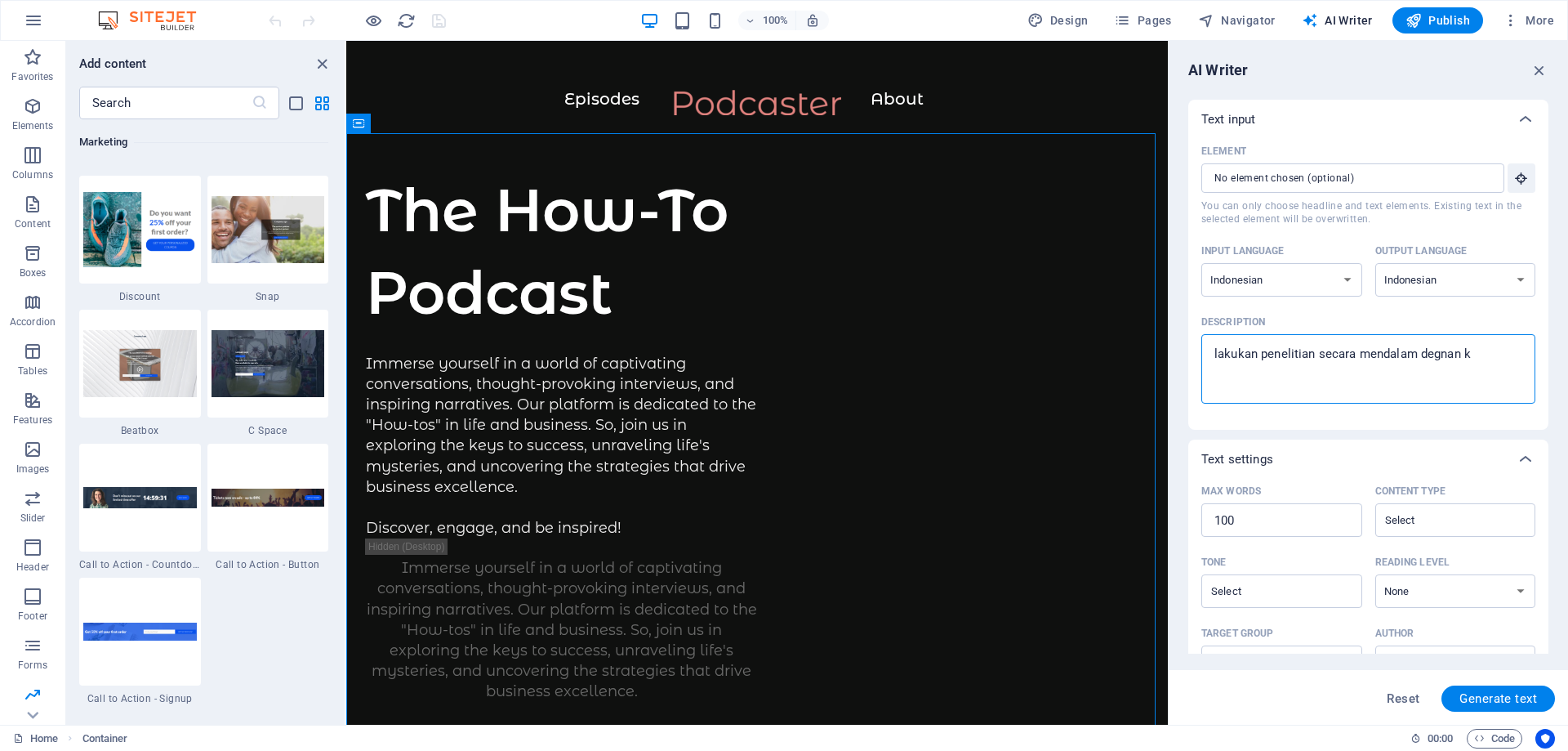 type on "lakukan penelitian secara mendalam degnan ka" 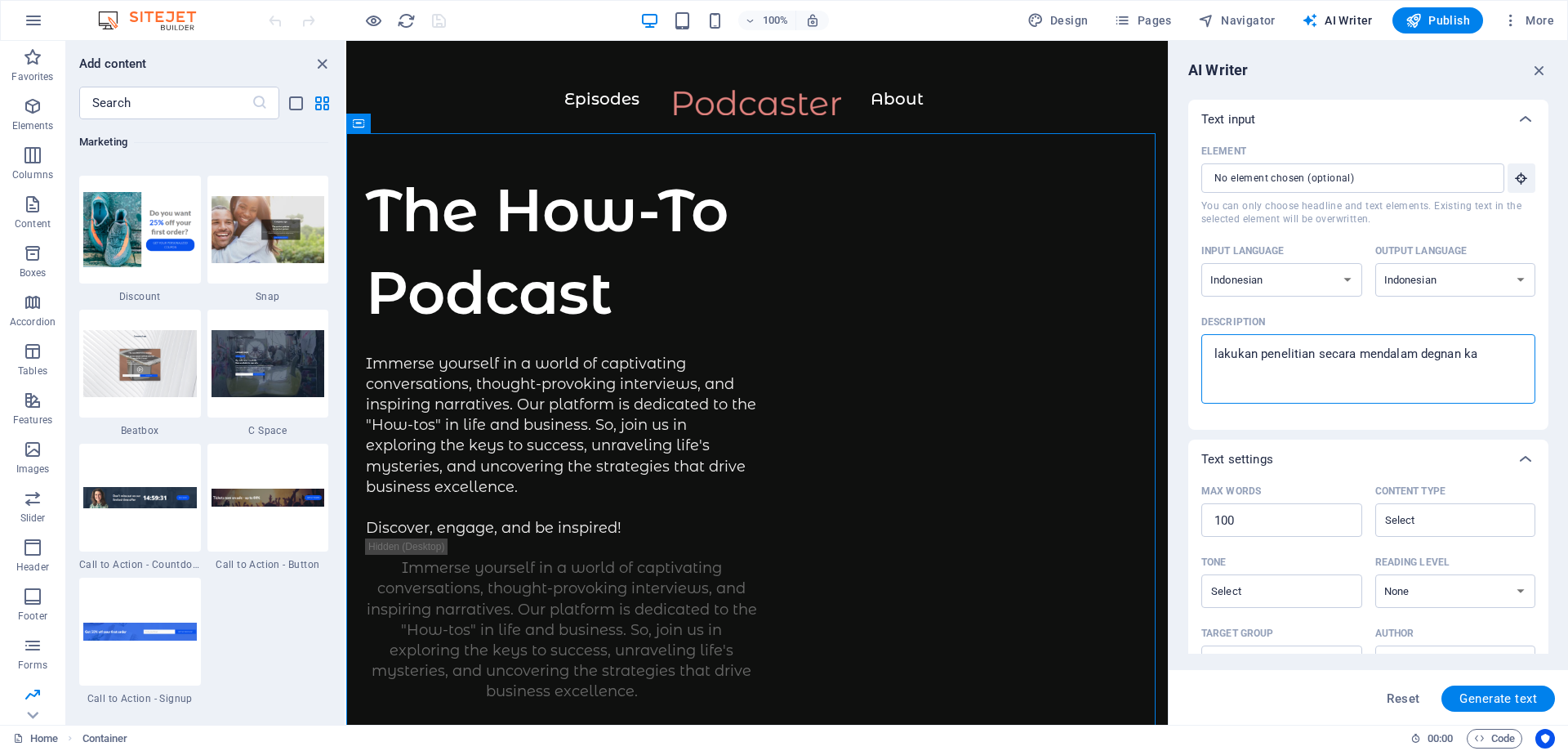 type on "lakukan penelitian secara mendalam degnan k" 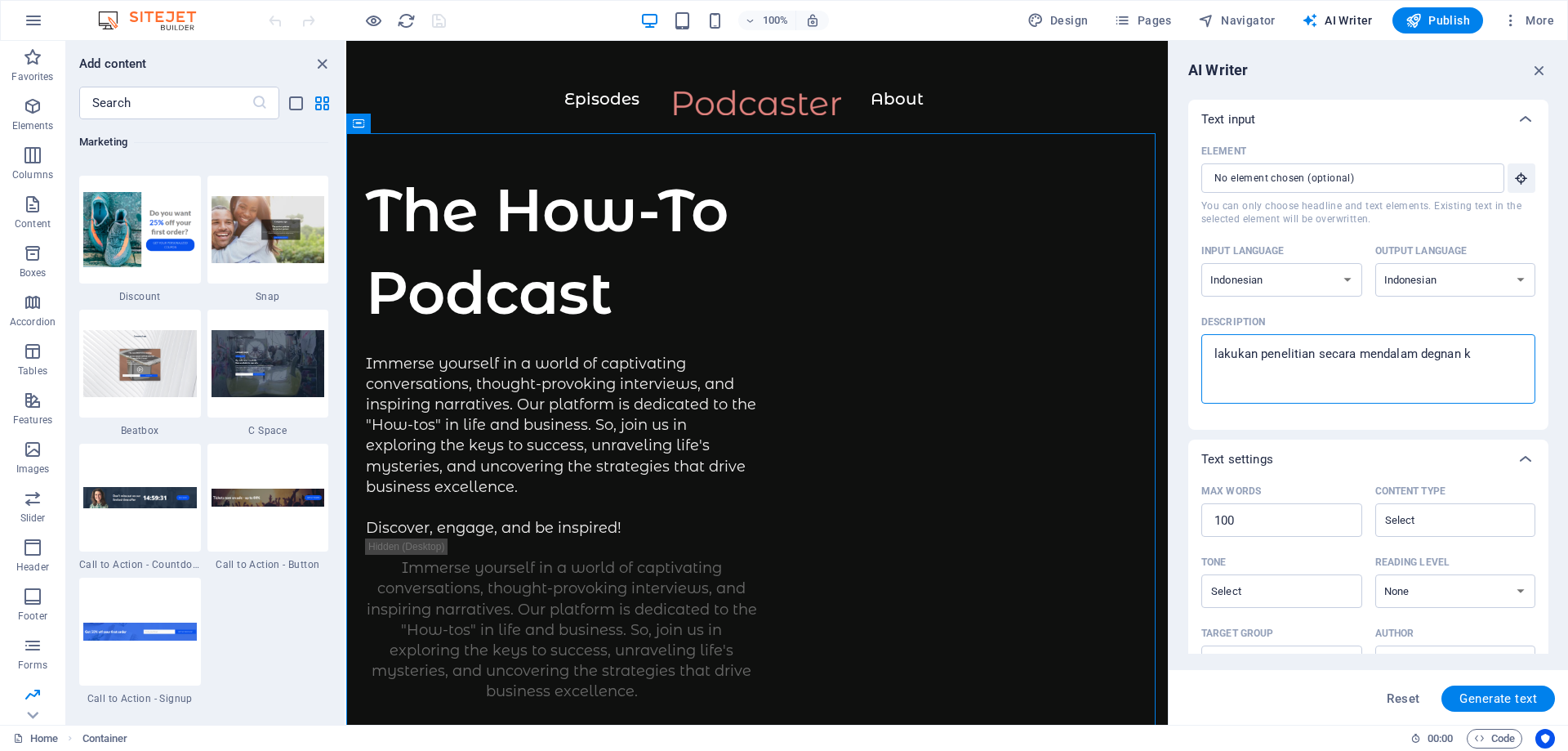 type on "lakukan penelitian secara mendalam degnan" 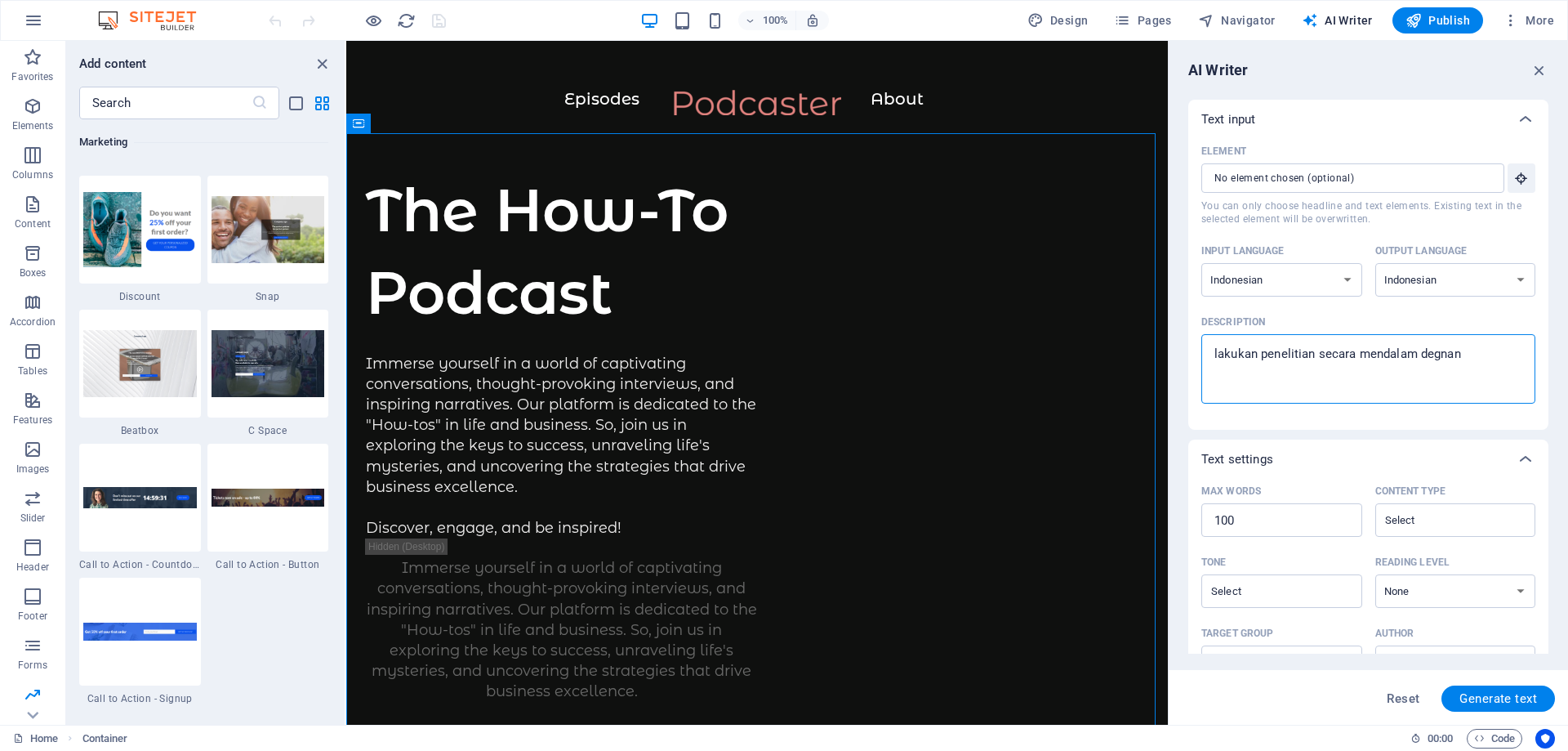 type on "lakukan penelitian secara mendalam degnan" 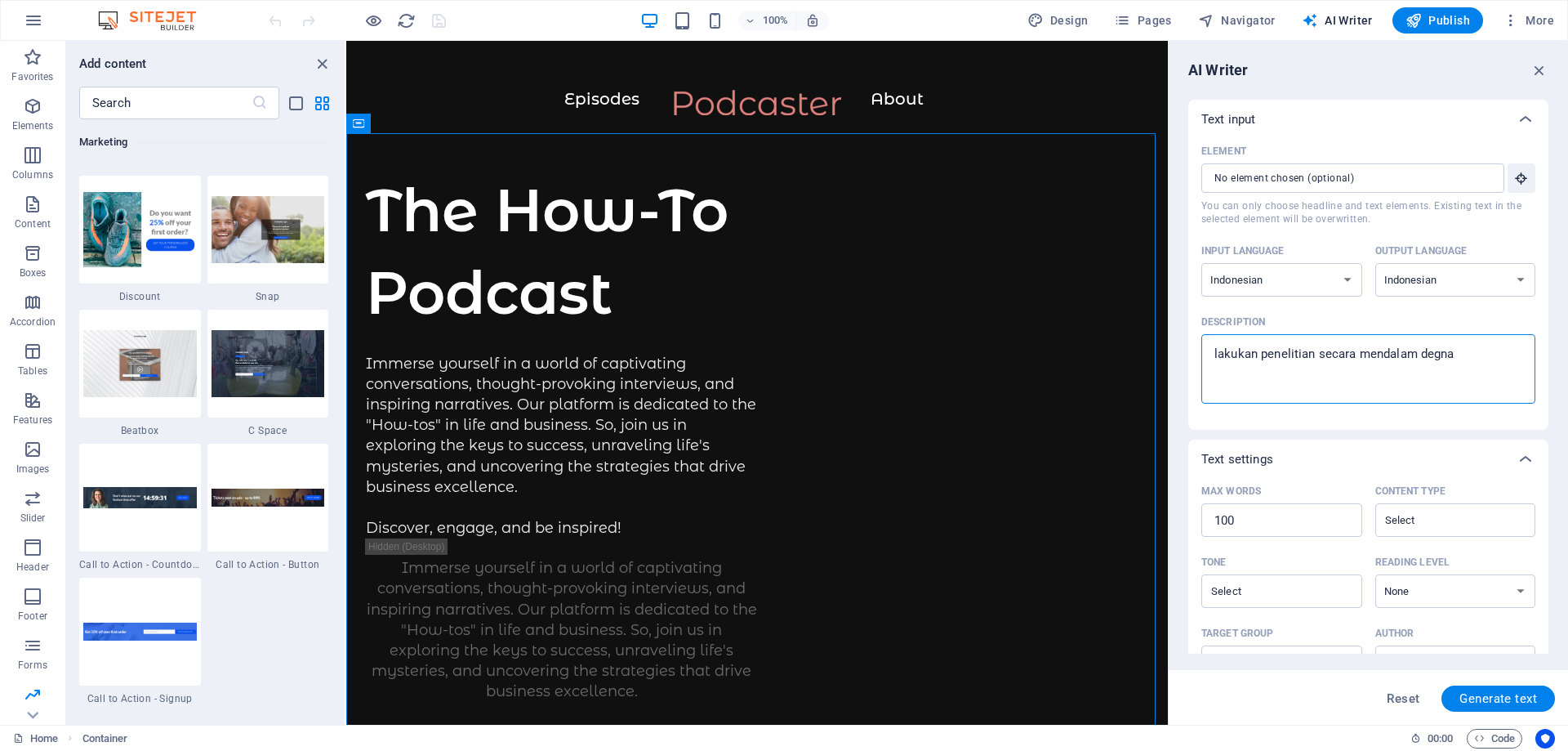 type on "x" 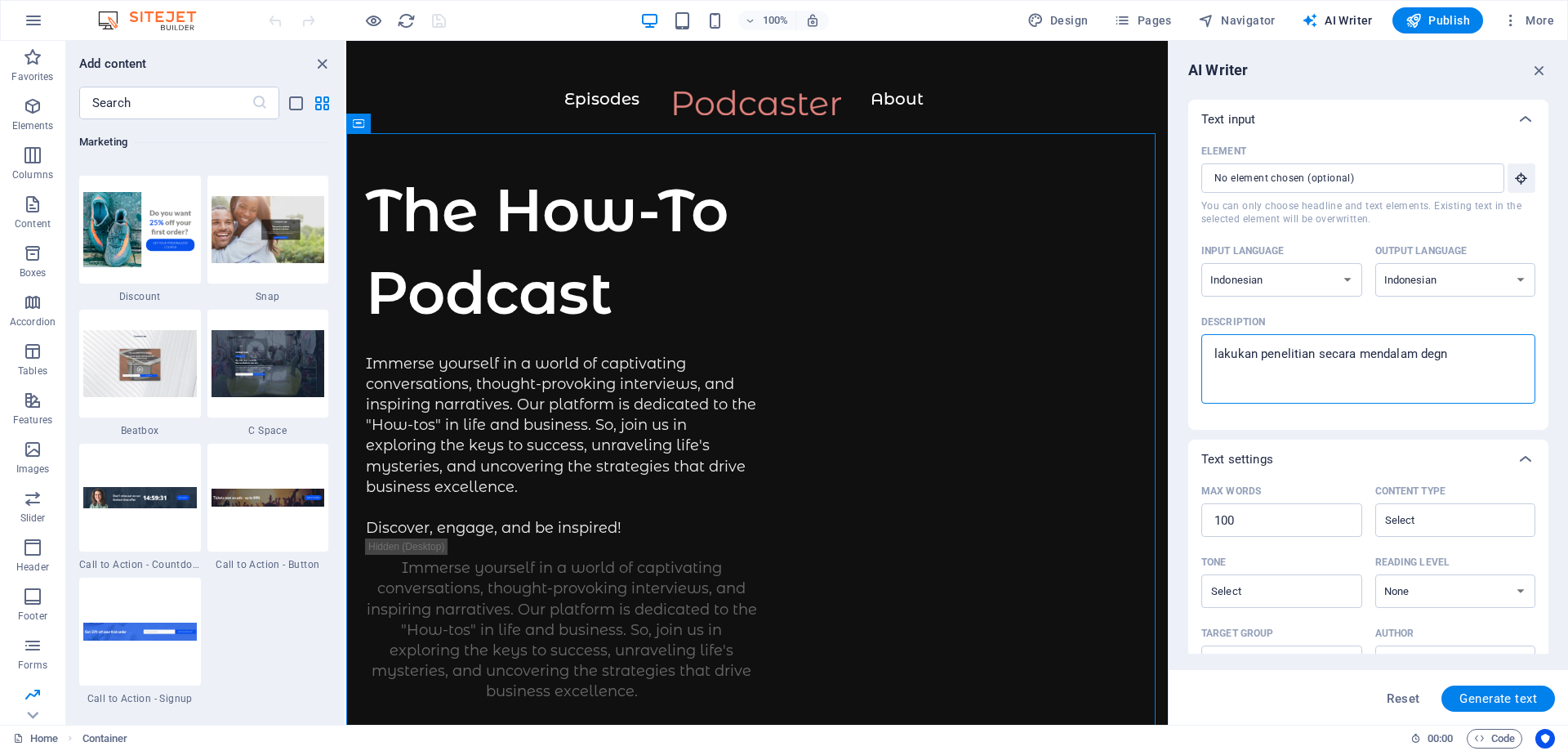 type on "lakukan penelitian secara mendalam deg" 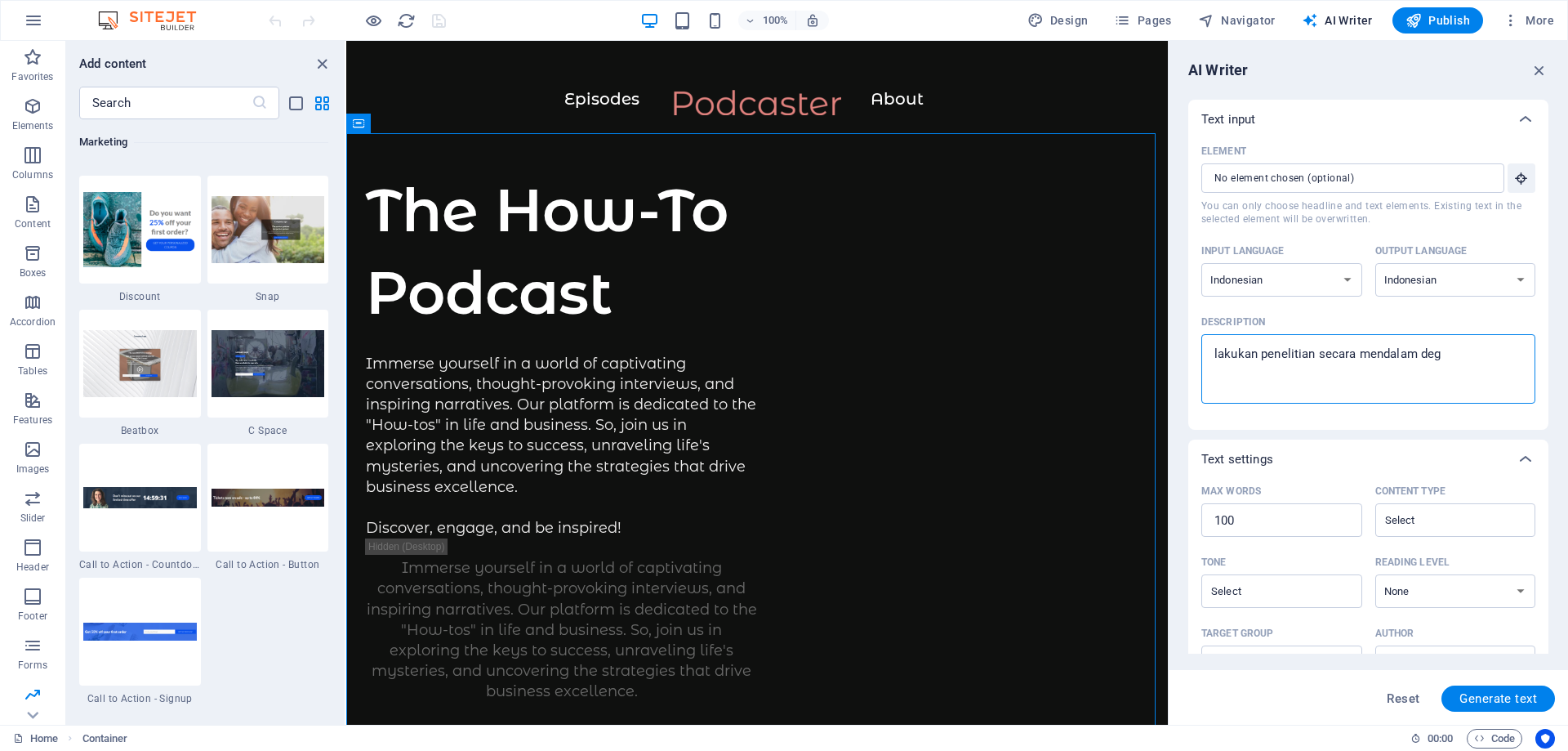 type on "lakukan penelitian secara mendalam de" 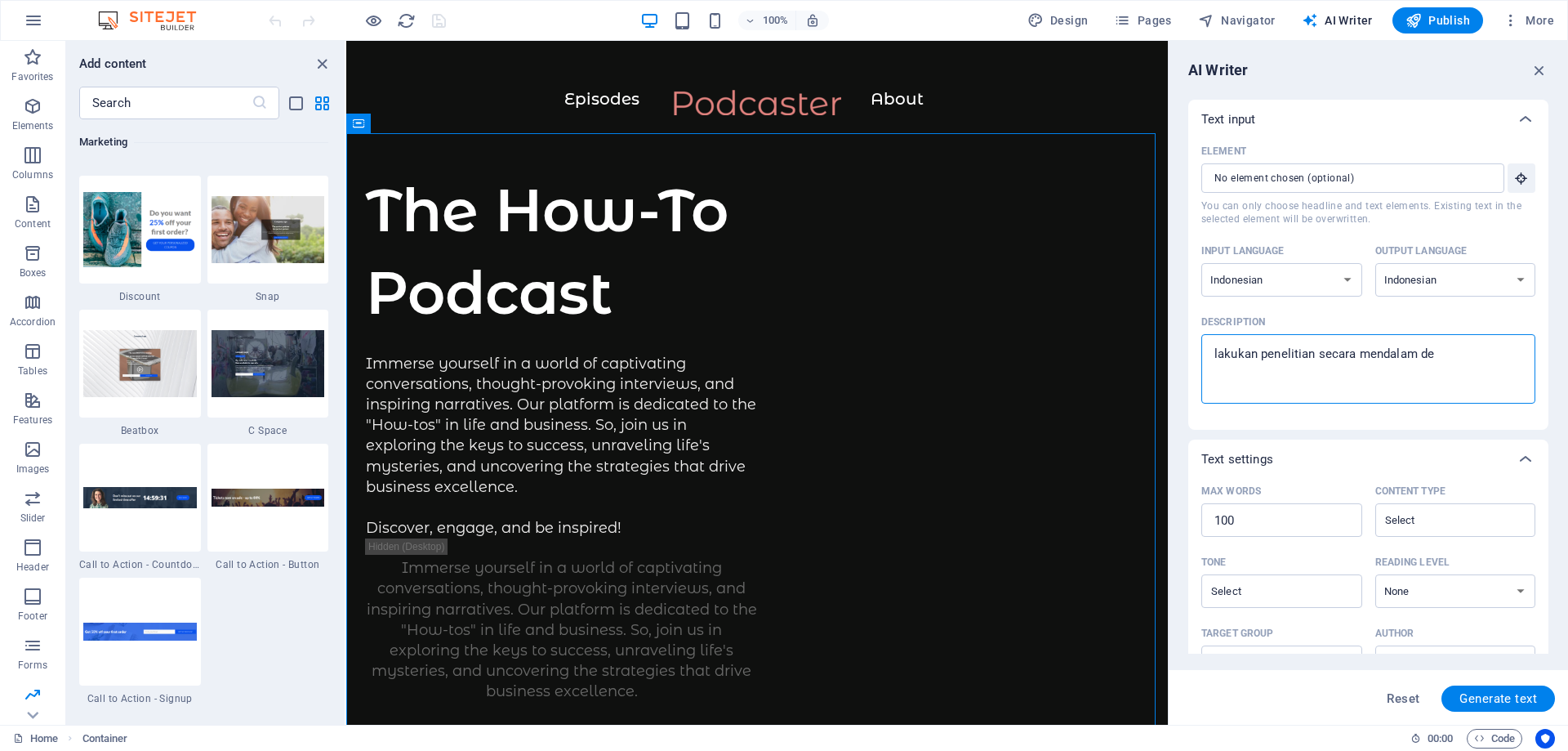 type on "lakukan penelitian secara mendalam den" 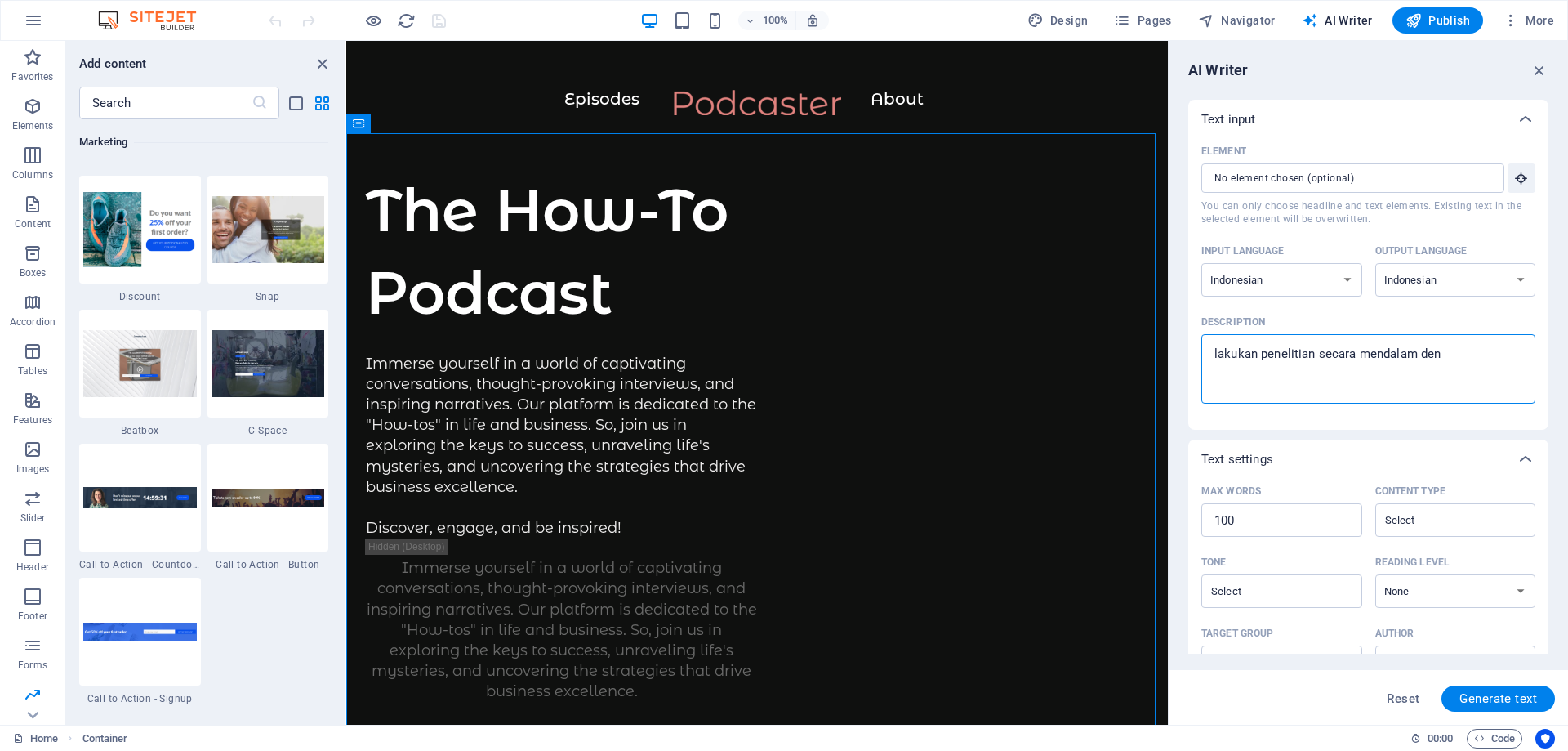 type on "lakukan penelitian secara mendalam deng" 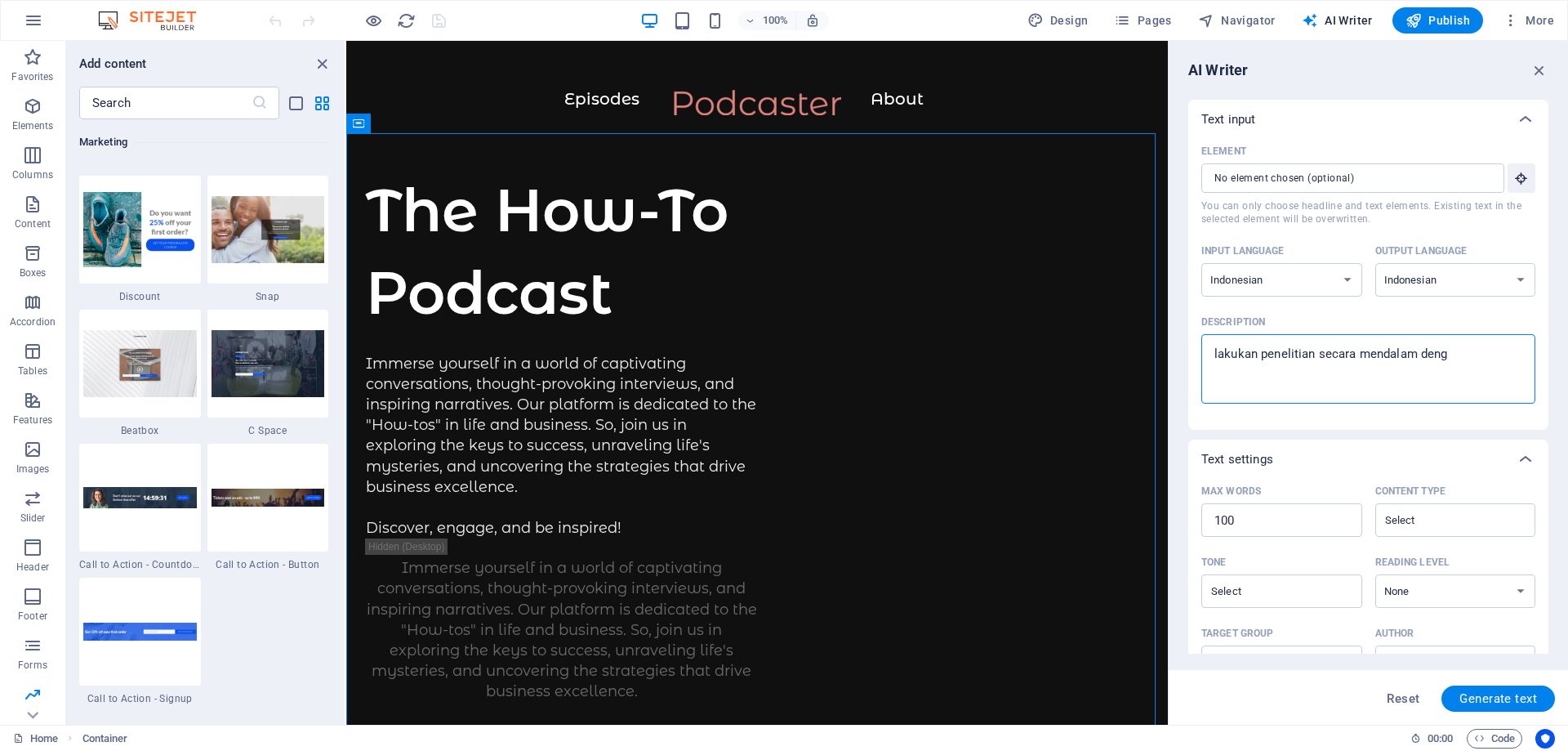 type on "lakukan penelitian secara mendalam denga" 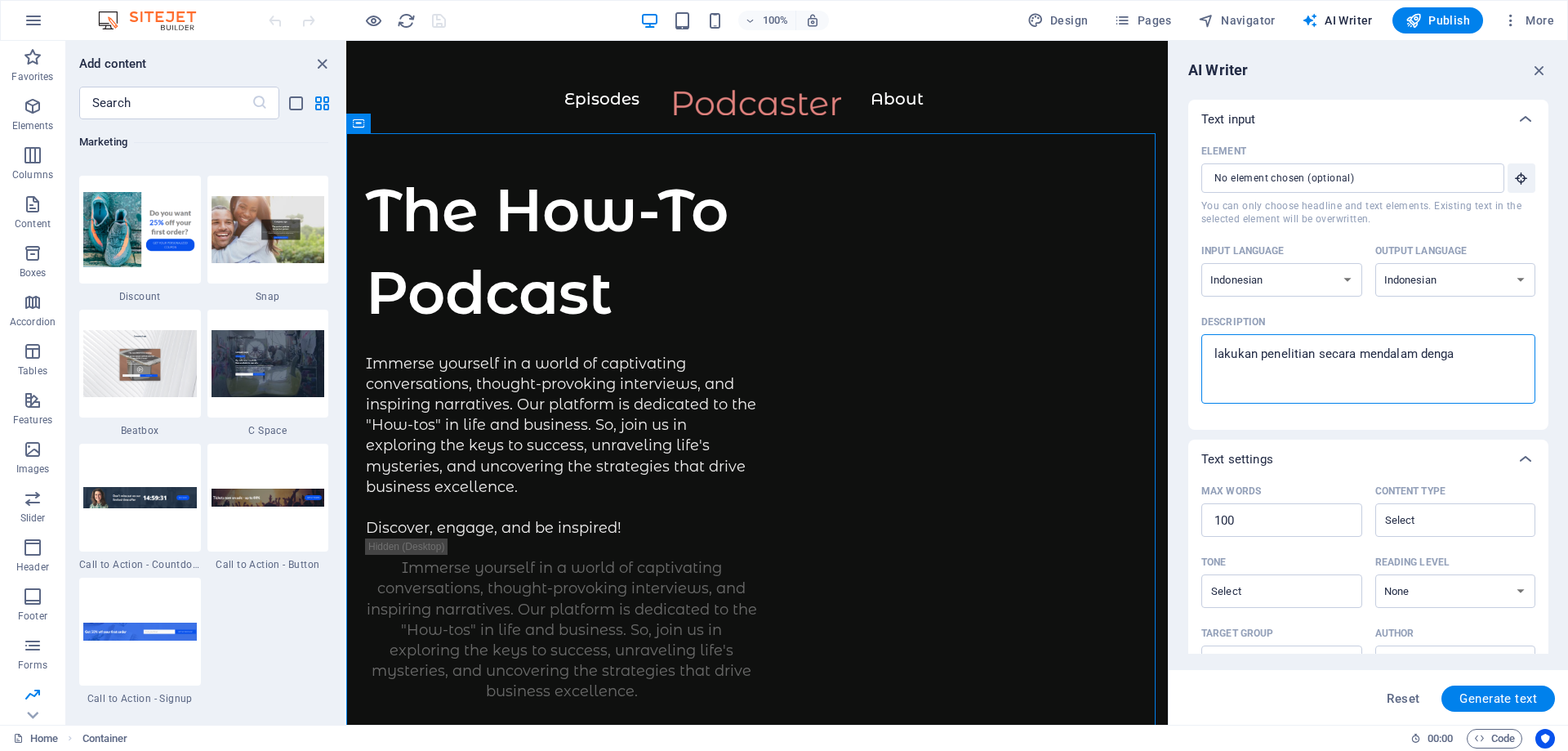type on "lakukan penelitian secara mendalam dengan" 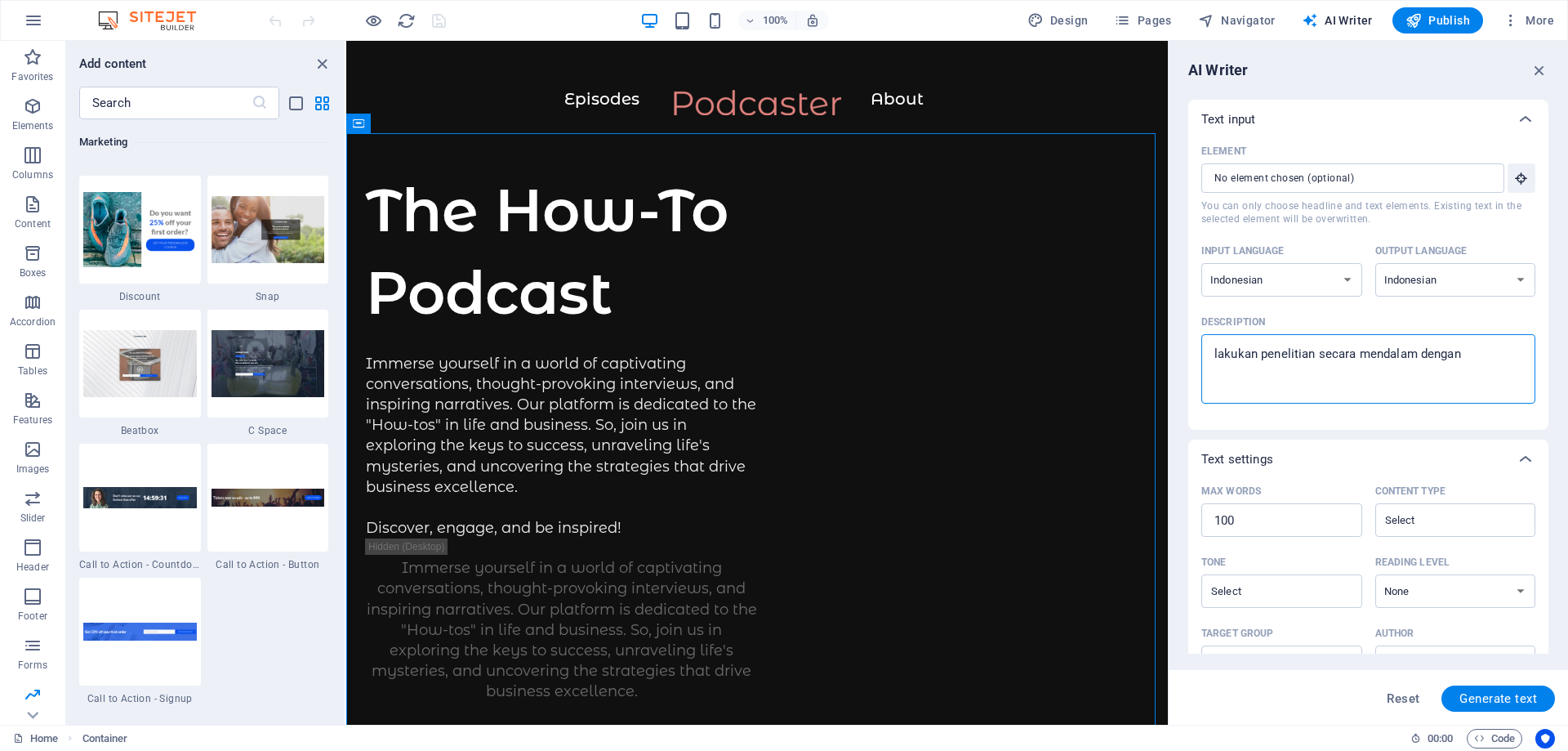 type on "lakukan penelitian secara mendalam dengan" 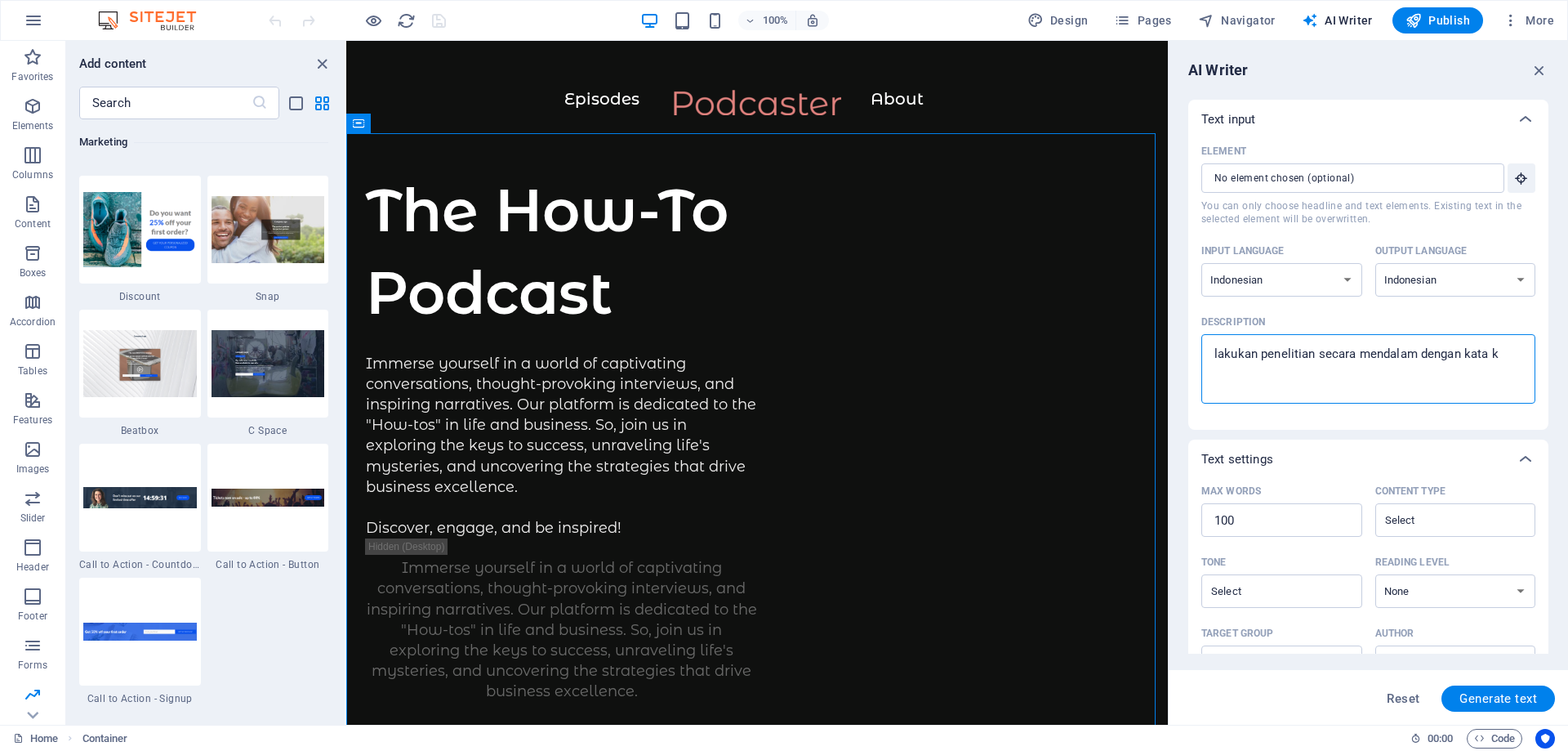 type on "lakukan penelitian secara mendalam dengan ka" 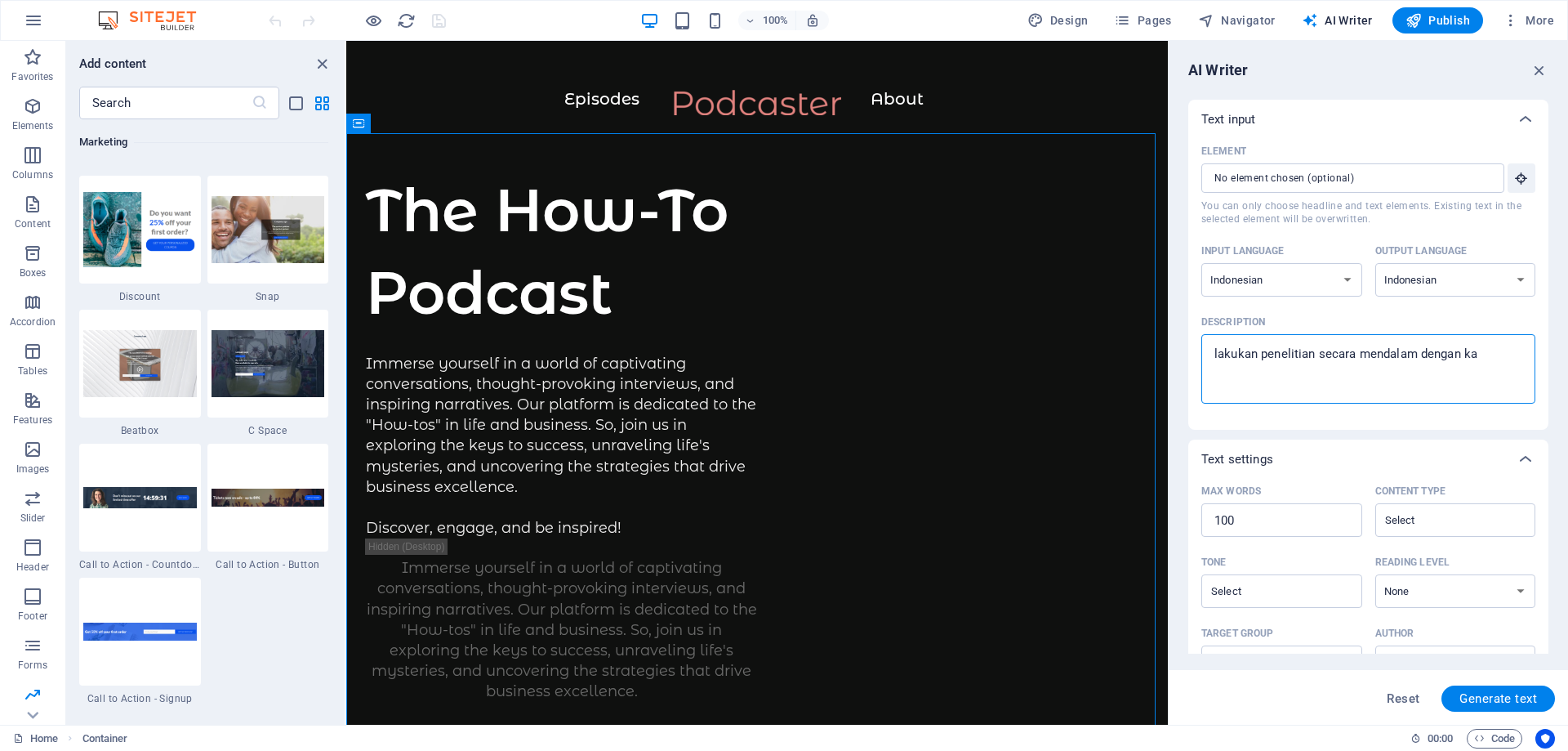 type on "lakukan penelitian secara mendalam dengan kat" 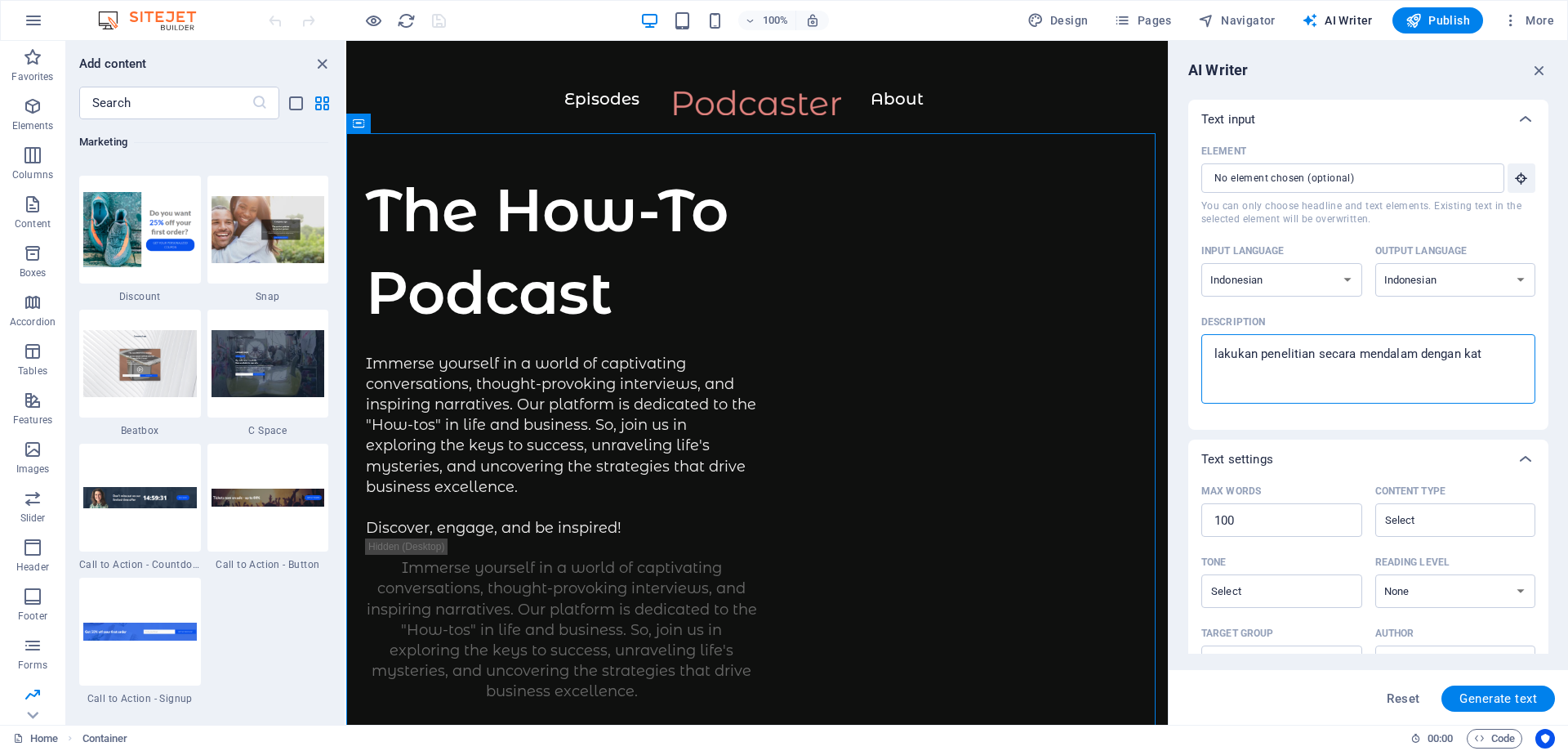 type on "x" 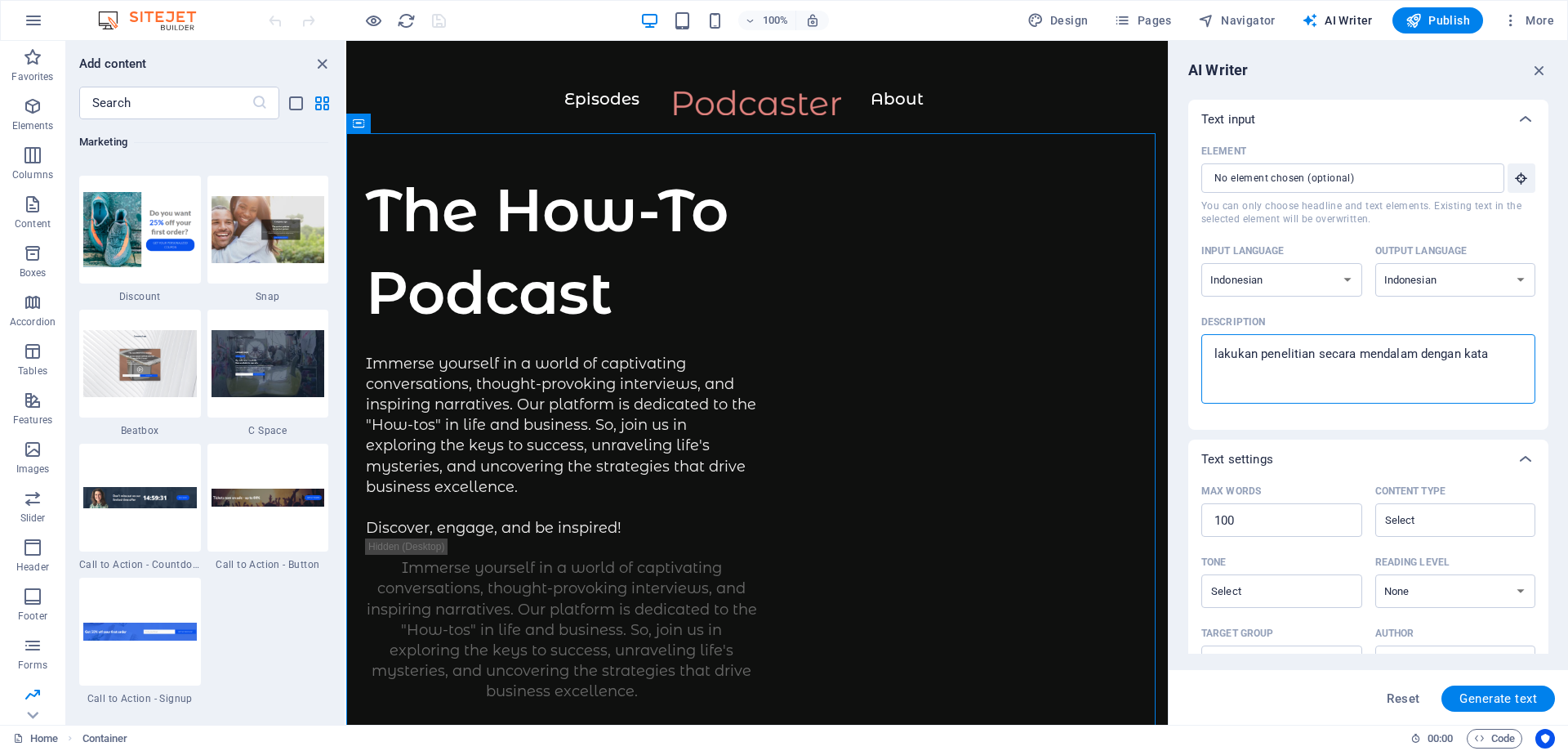 type on "lakukan penelitian secara mendalam dengan kata" 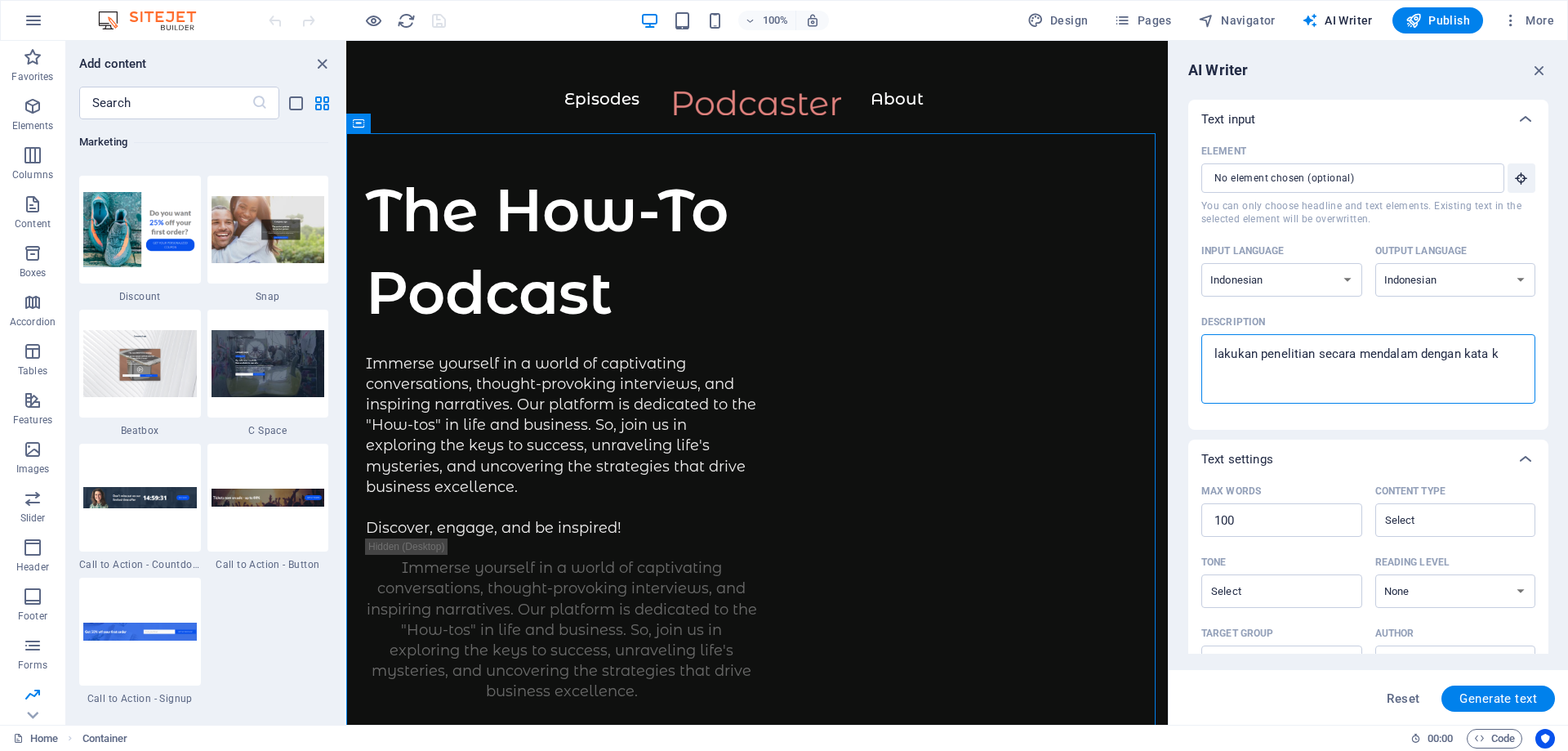 type on "lakukan penelitian secara mendalam dengan kata ku" 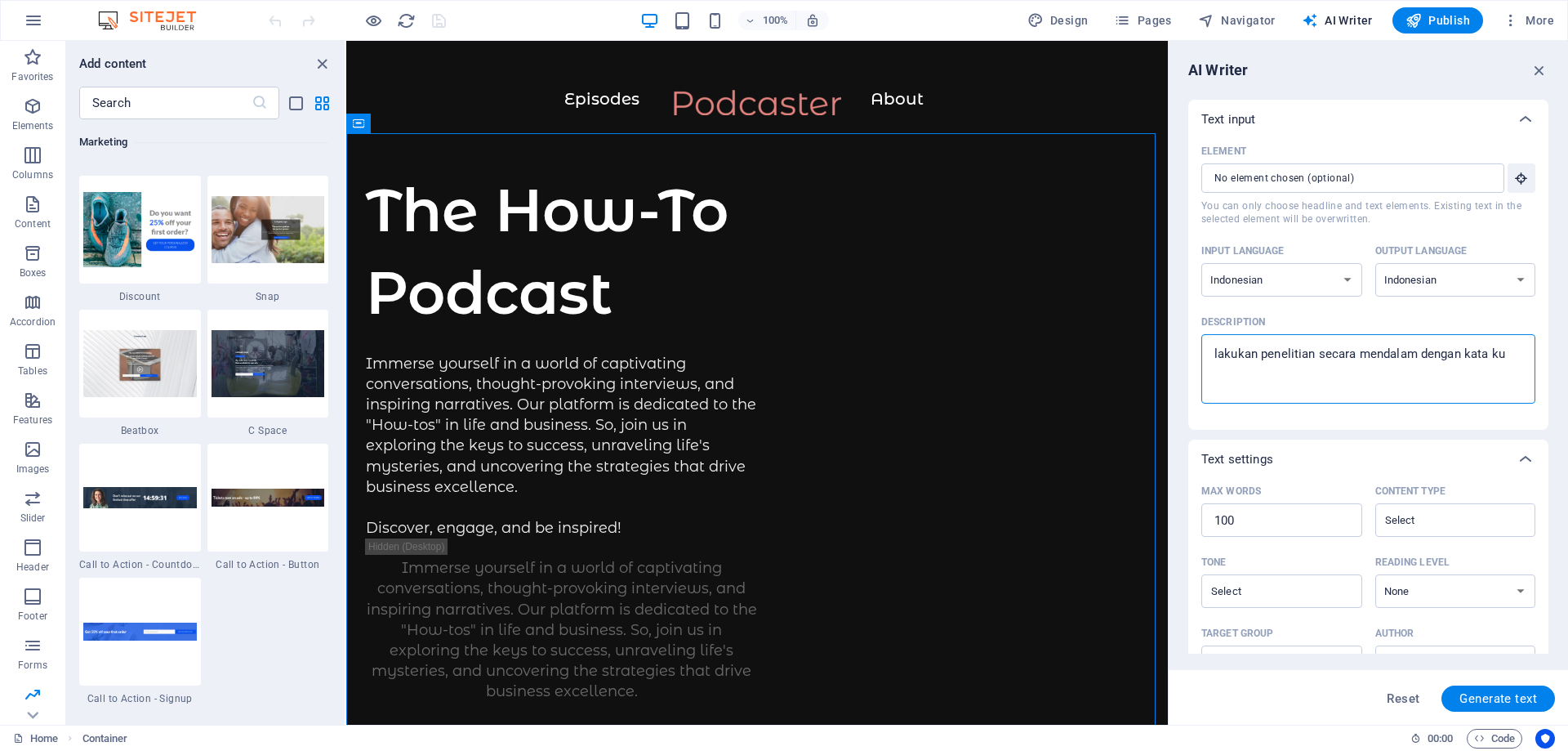 type on "x" 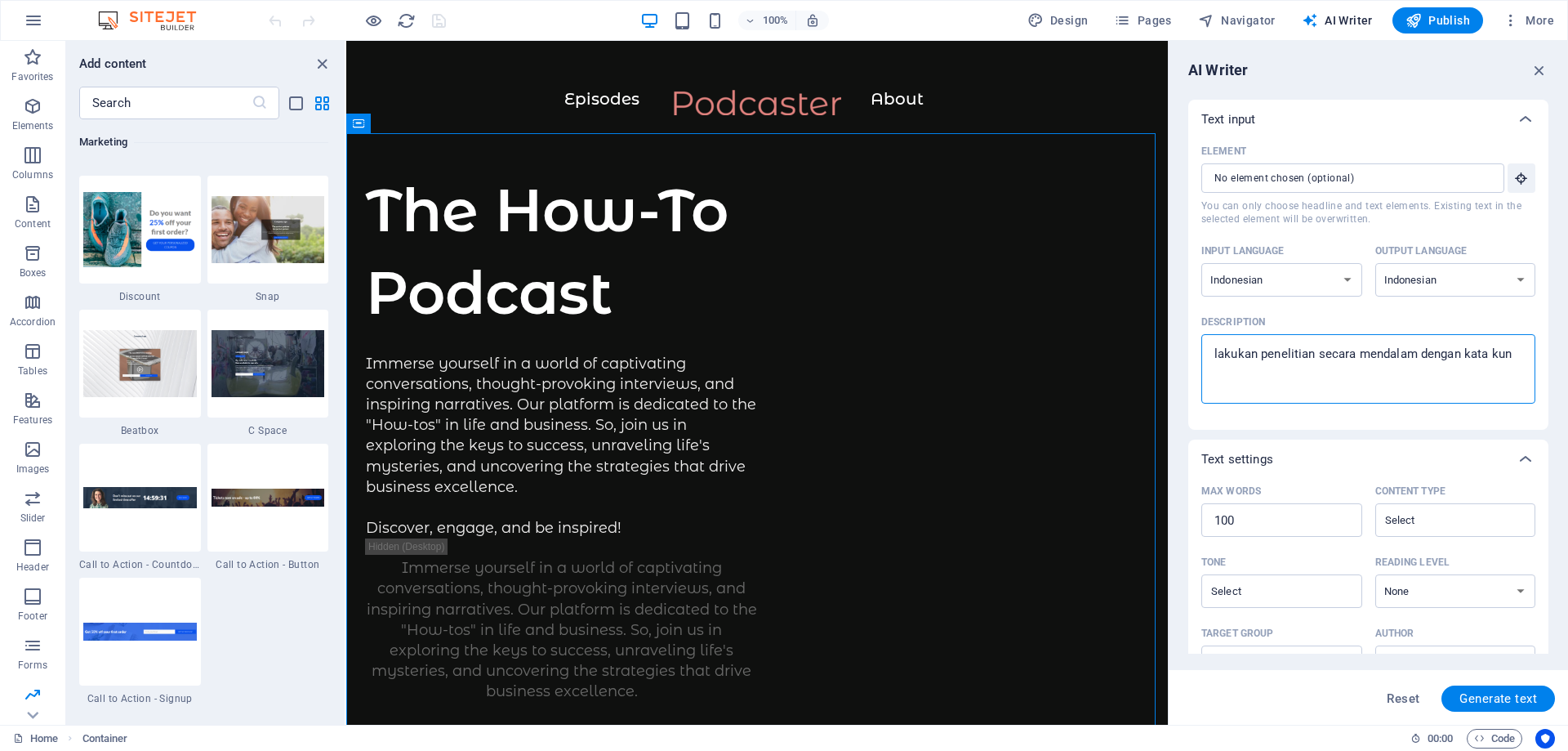 type on "lakukan penelitian secara mendalam dengan kata kunc" 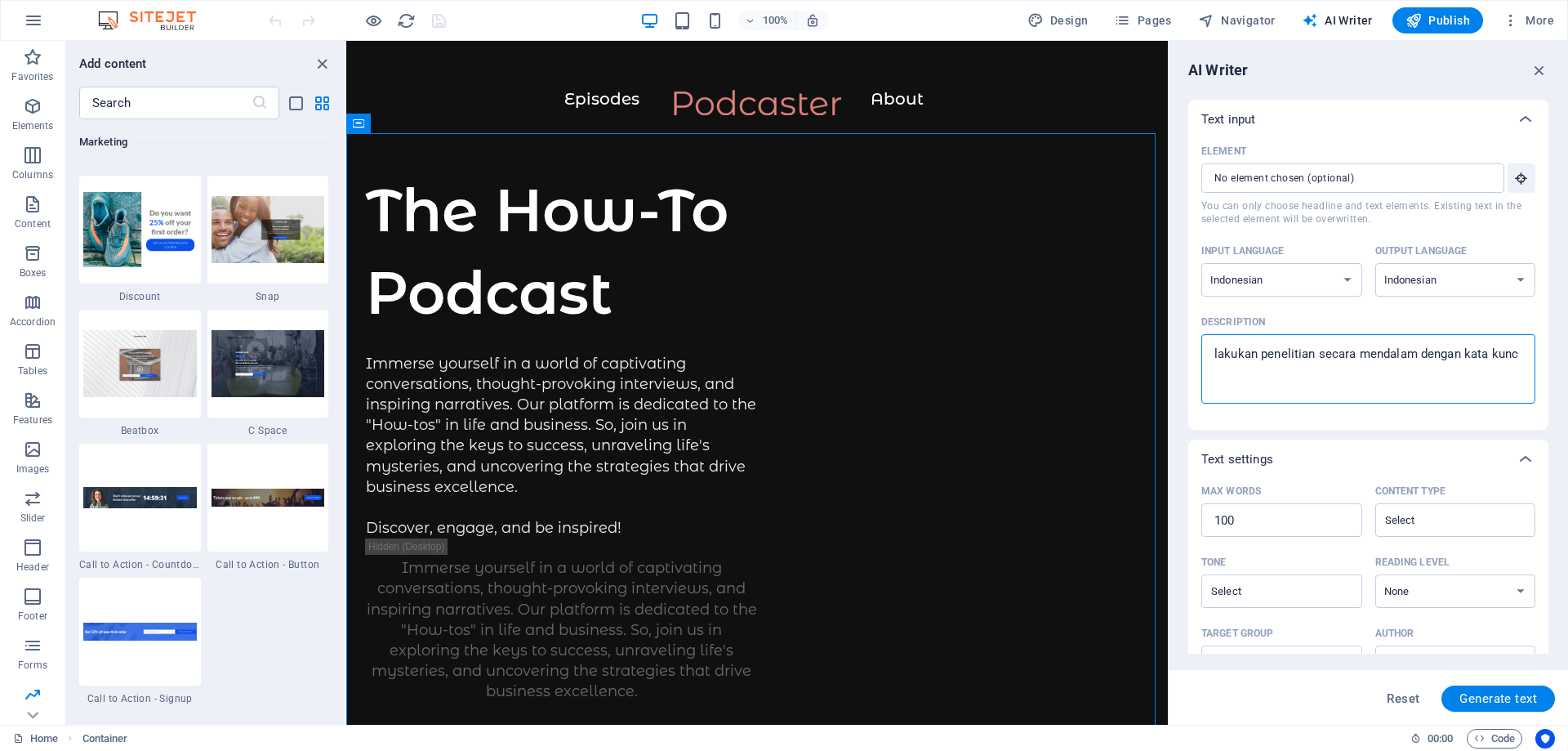type on "lakukan penelitian secara mendalam dengan kata kunci" 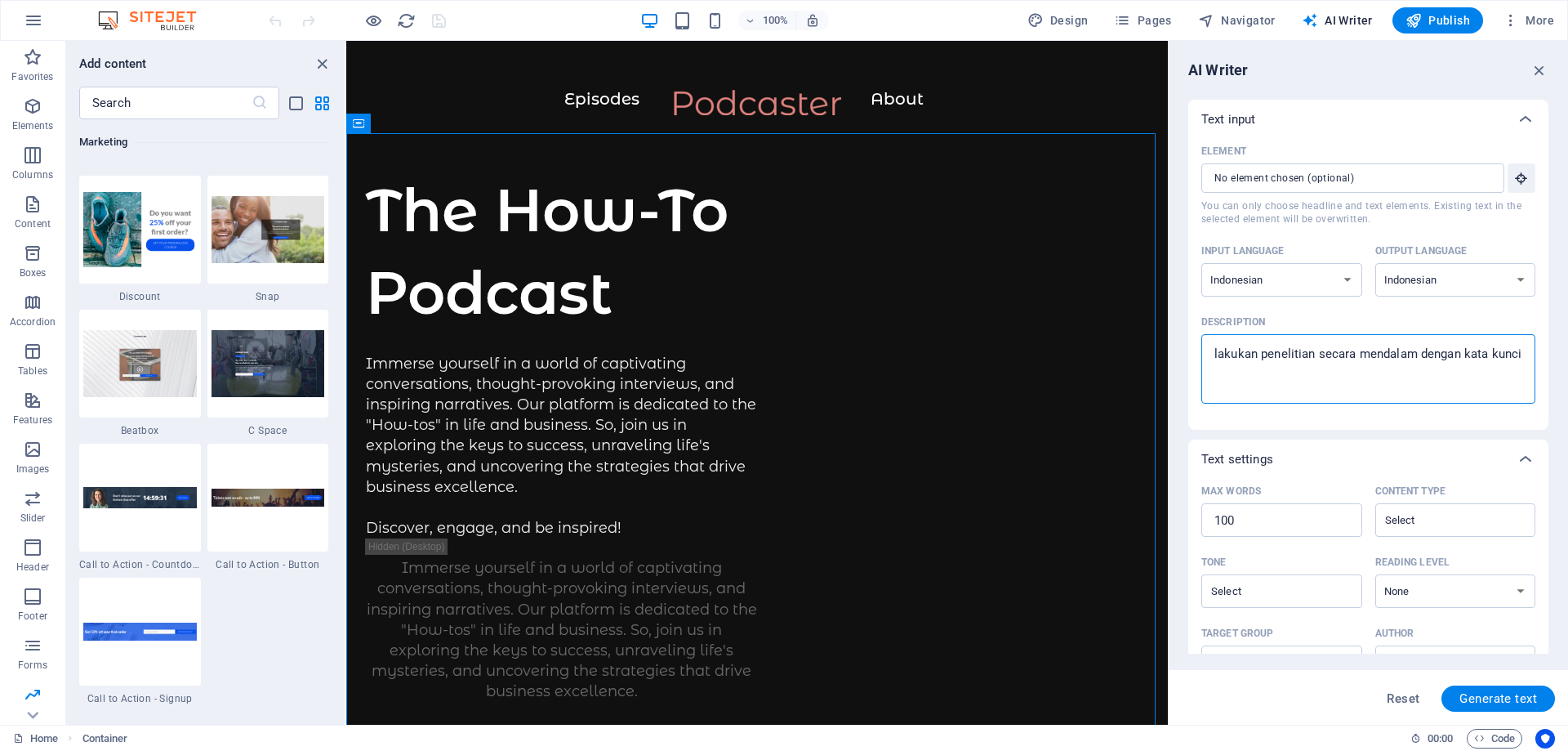 type on "lakukan penelitian secara mendalam dengan kata kunci" 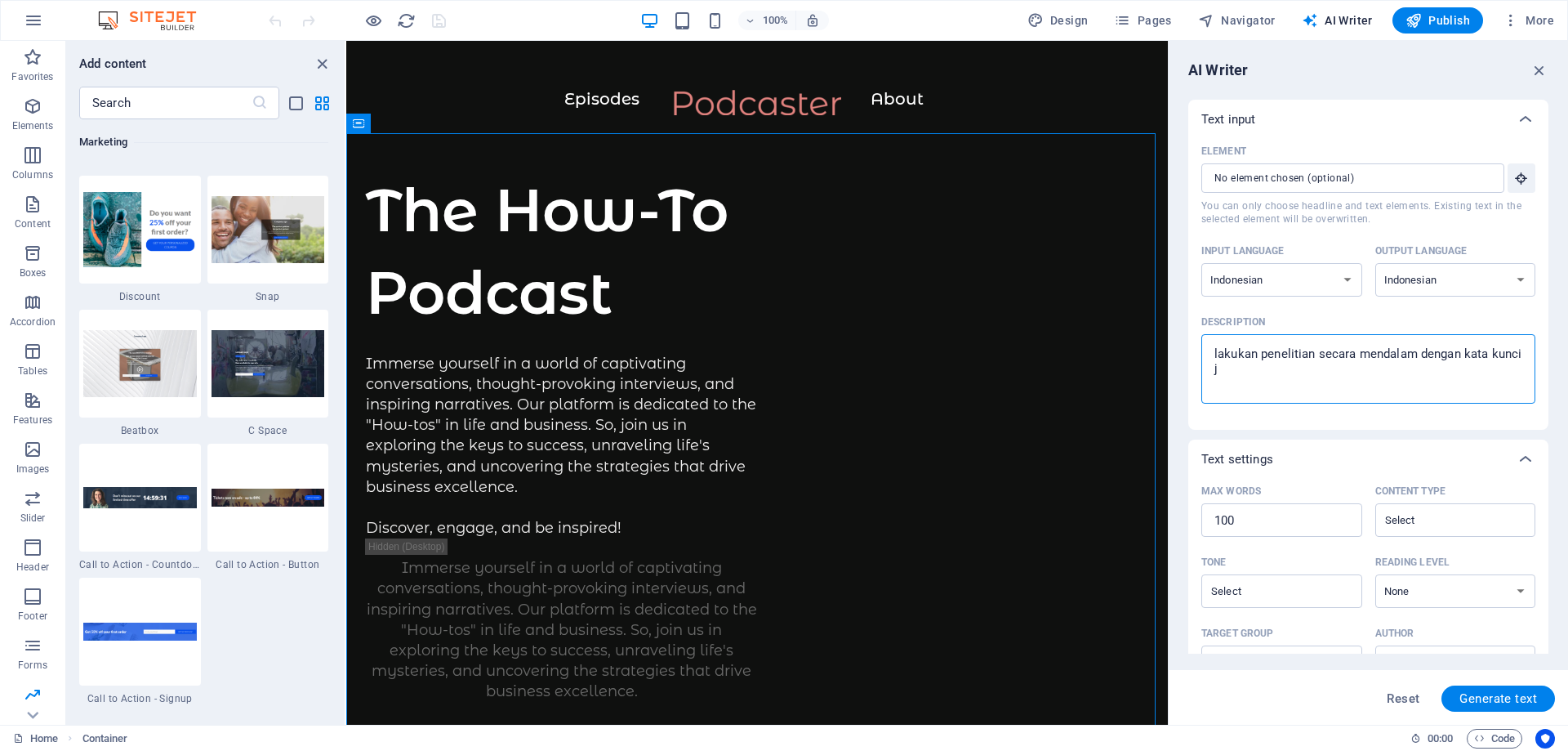 type on "lakukan penelitian secara mendalam dengan kata kunci jaya365. setelah itu, coba cocokan dengan alg" 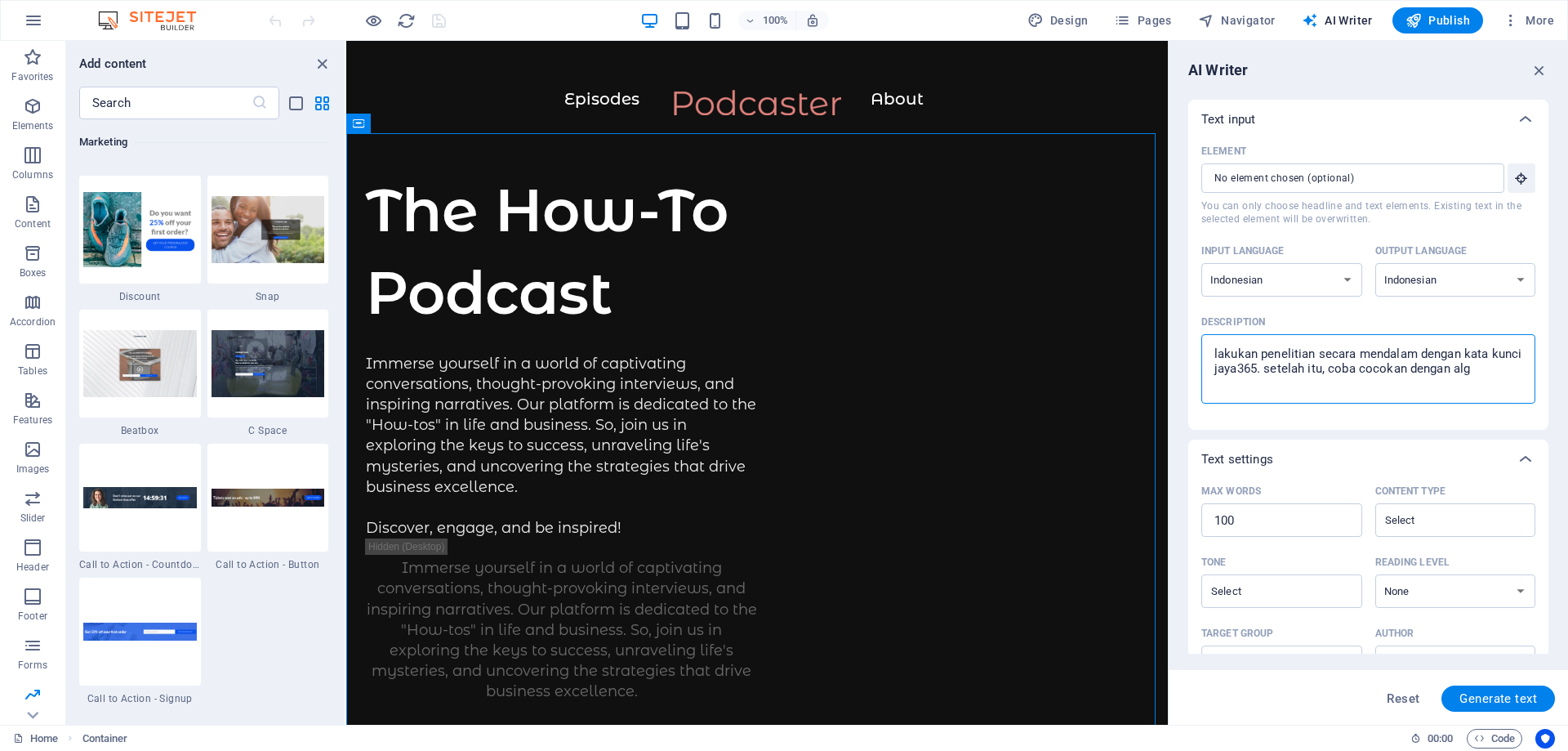 type on "lakukan penelitian secara mendalam dengan kata kunci jay" 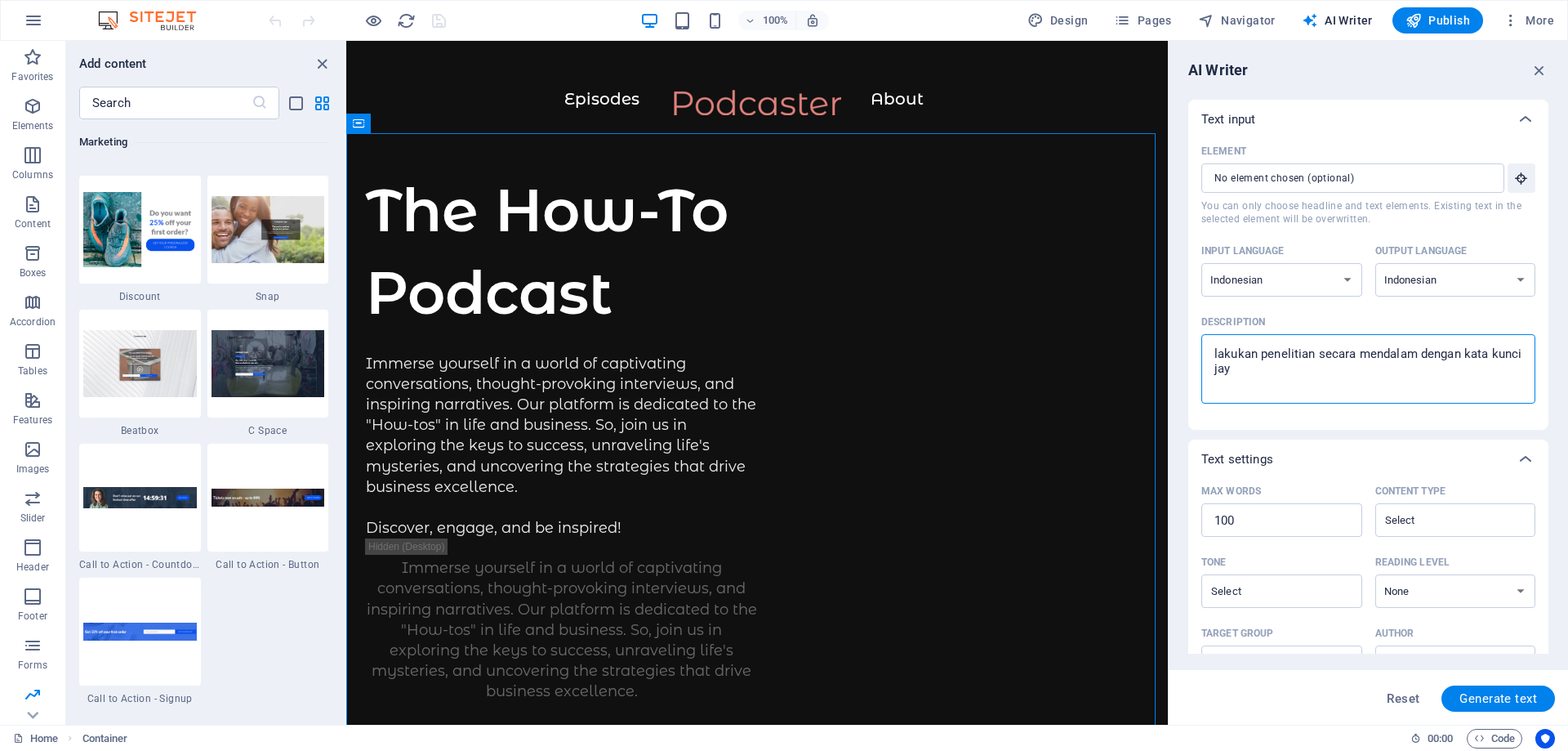 type on "lakukan penelitian secara mendalam dengan kata kunci jaya" 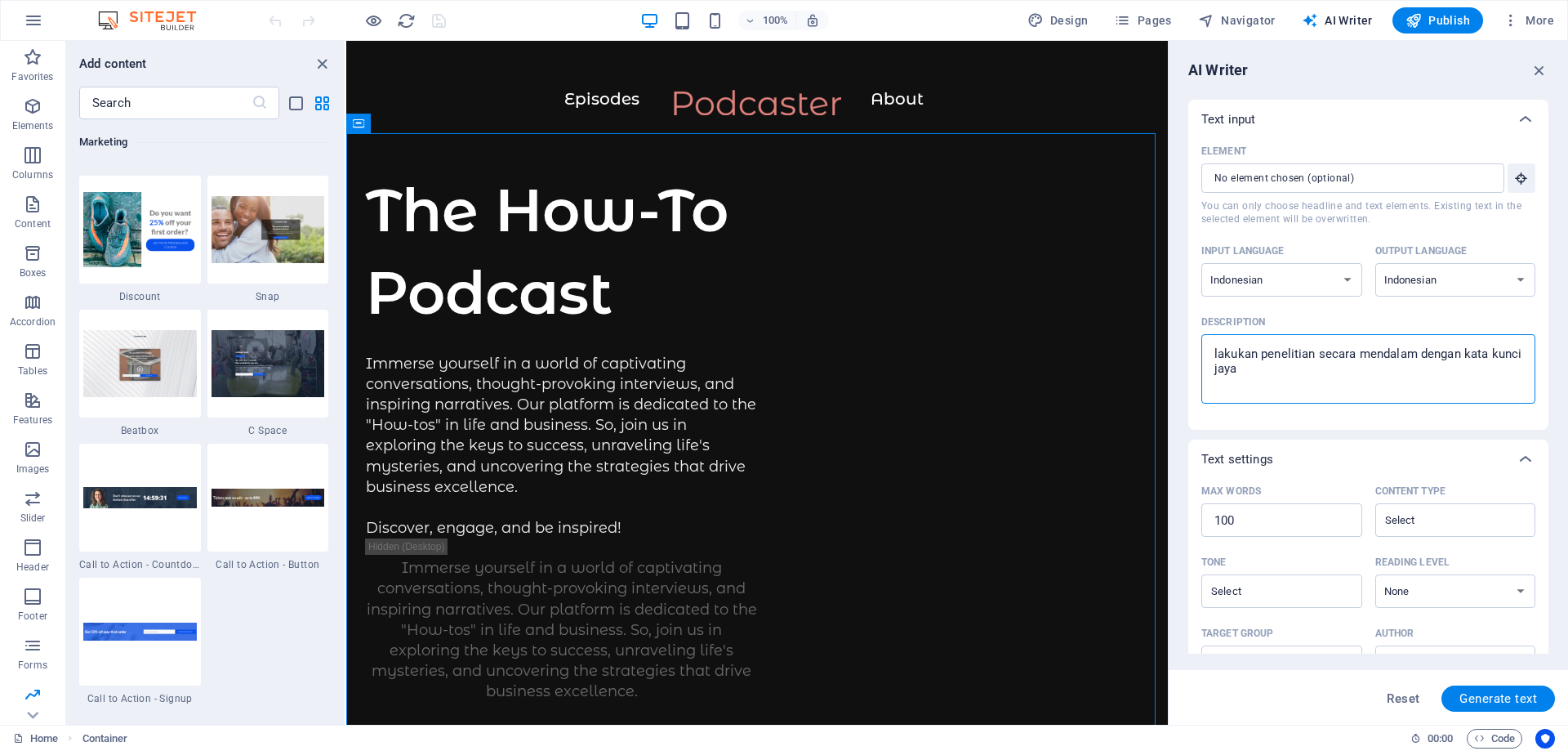 type on "lakukan penelitian secara mendalam dengan kata kunci jaya3" 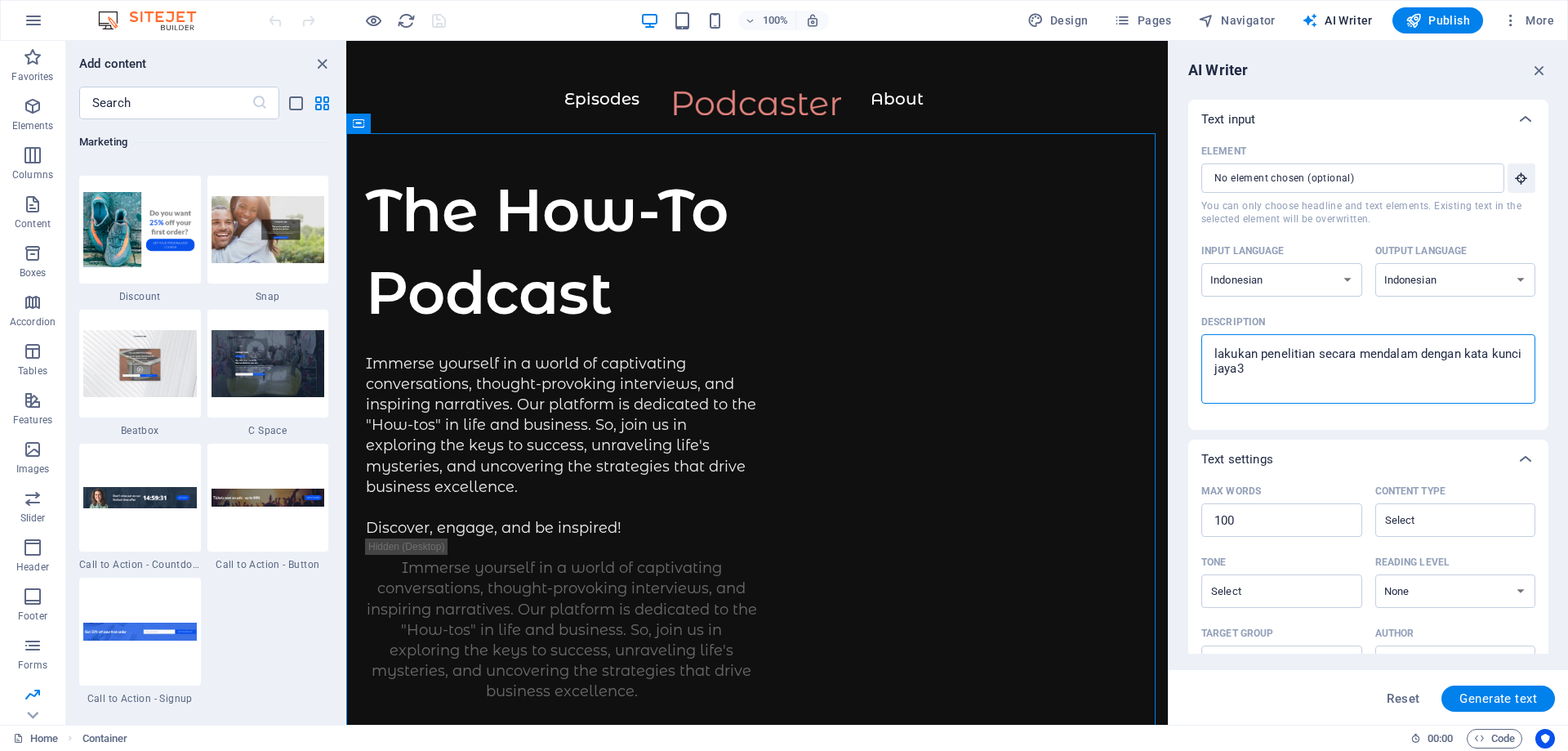 type on "lakukan penelitian secara mendalam dengan kata kunci jaya36" 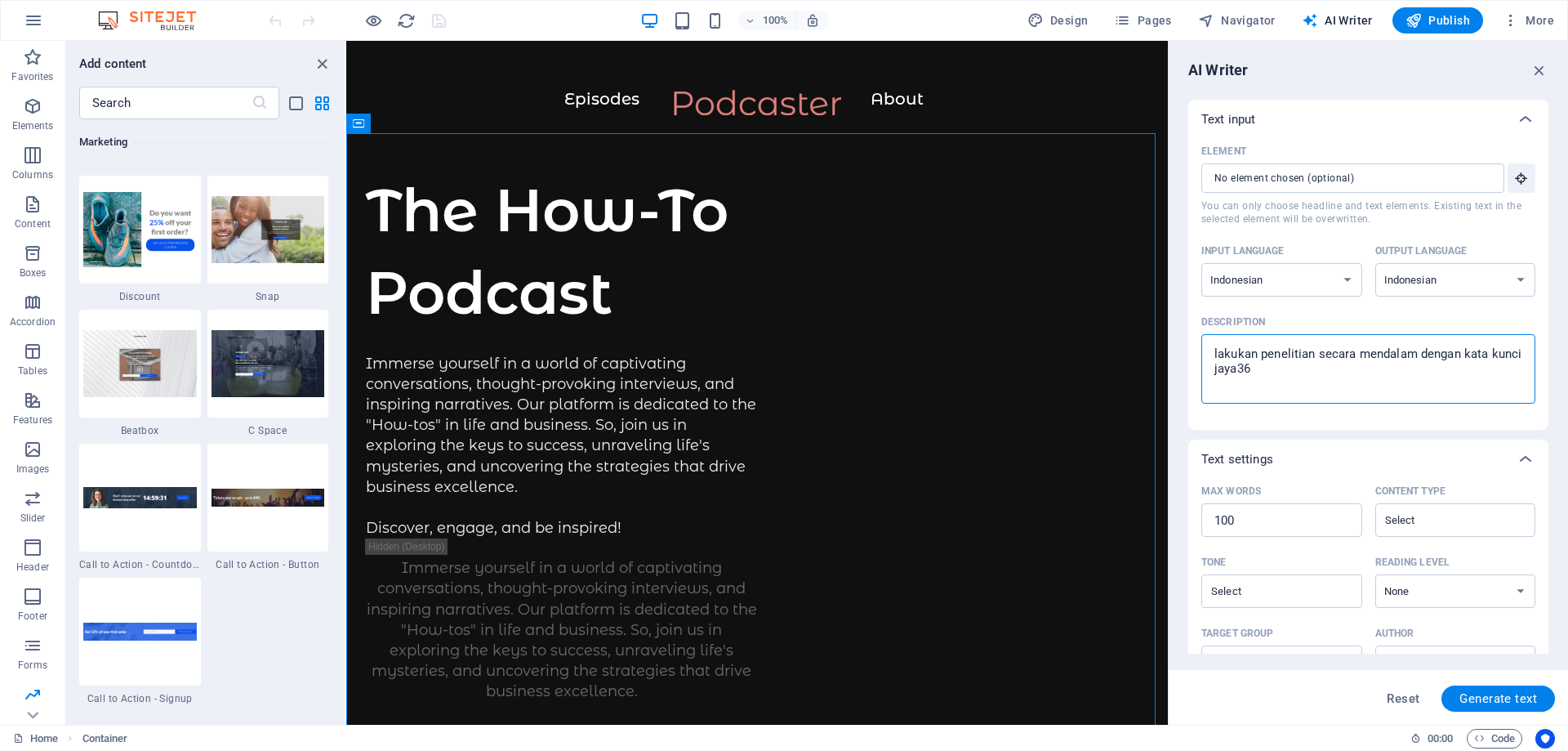 type on "lakukan penelitian secara mendalam dengan kata kunci jaya365" 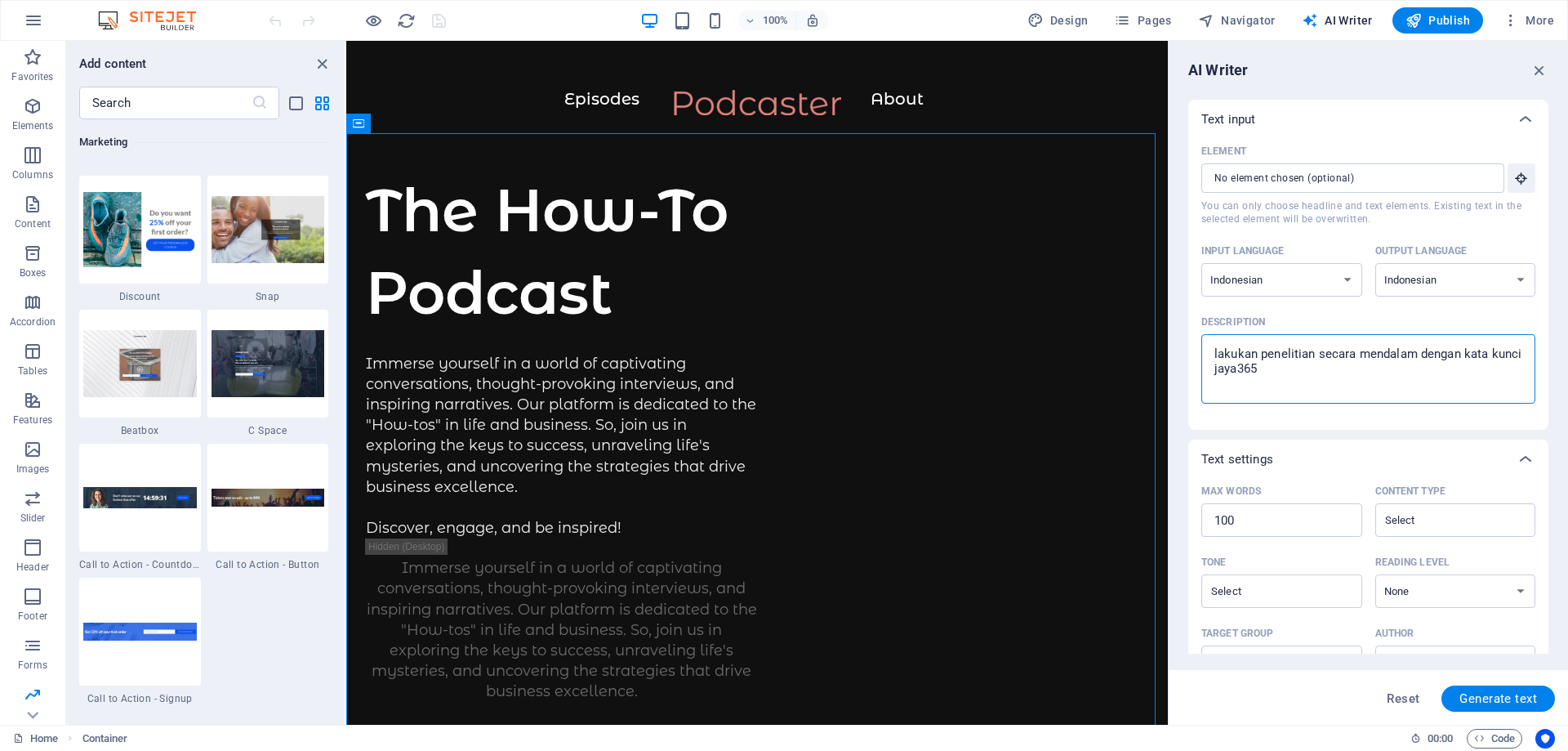 type on "lakukan penelitian secara mendalam dengan kata kunci jaya365." 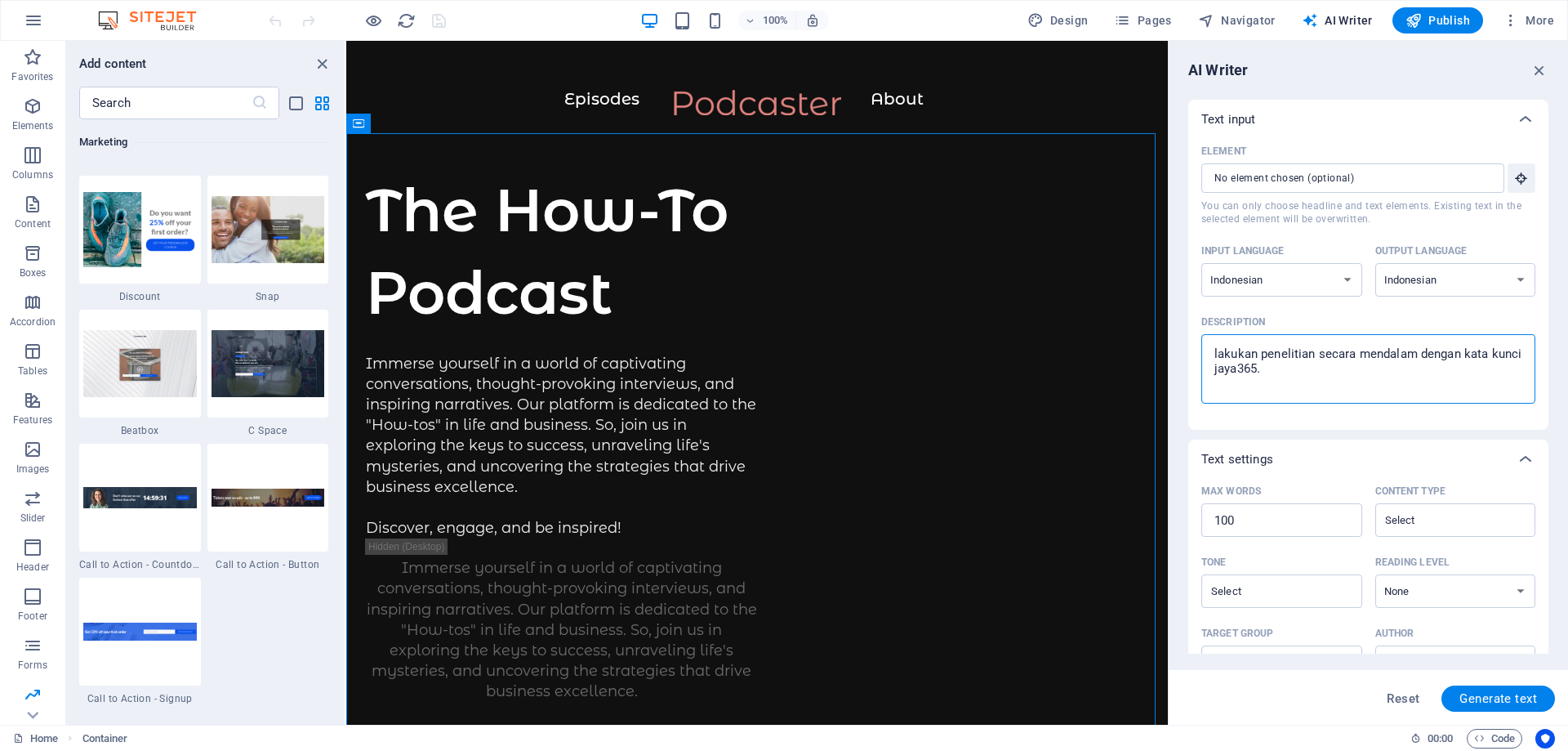 type on "lakukan penelitian secara mendalam dengan kata kunci jaya365." 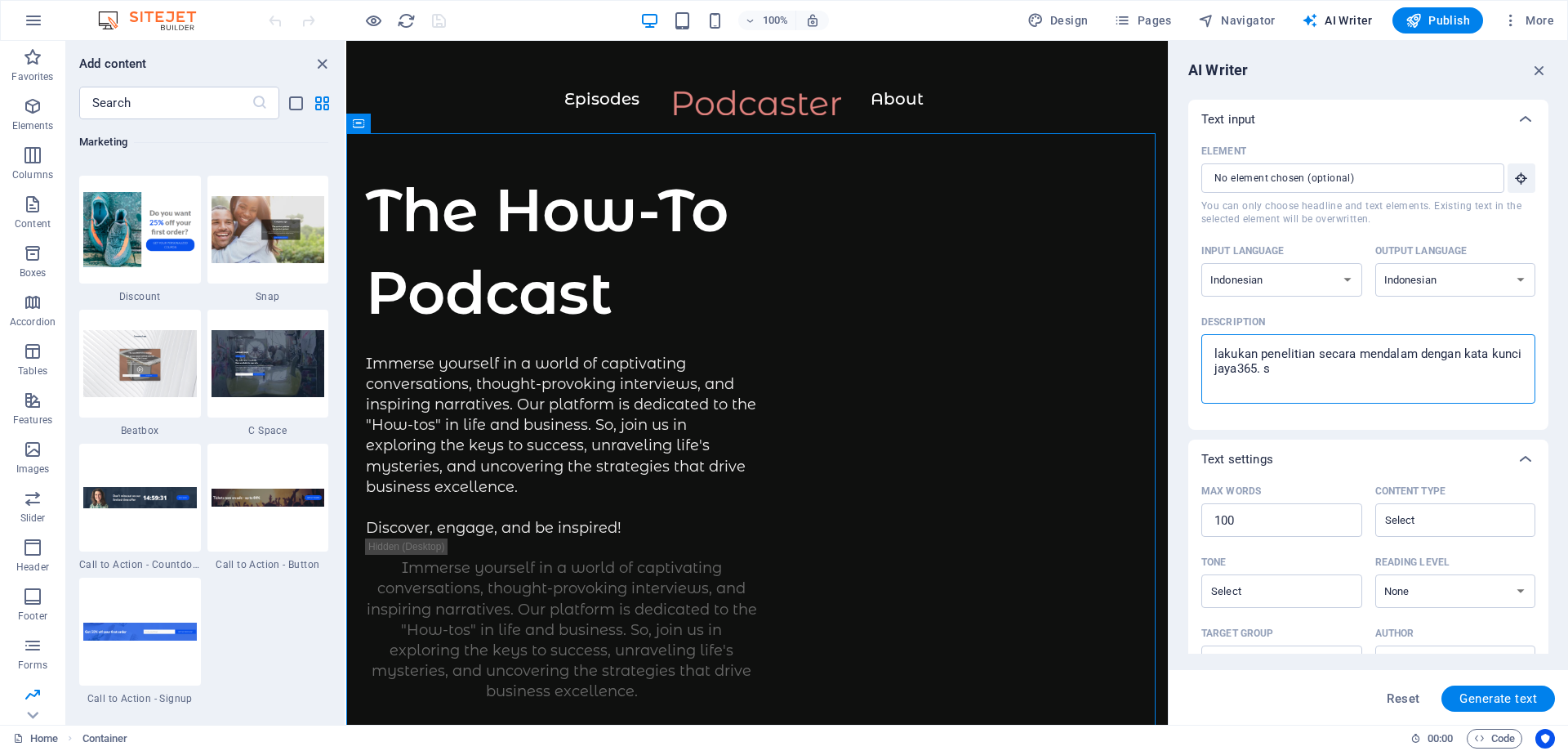 type on "lakukan penelitian secara mendalam dengan kata kunci jaya365. se" 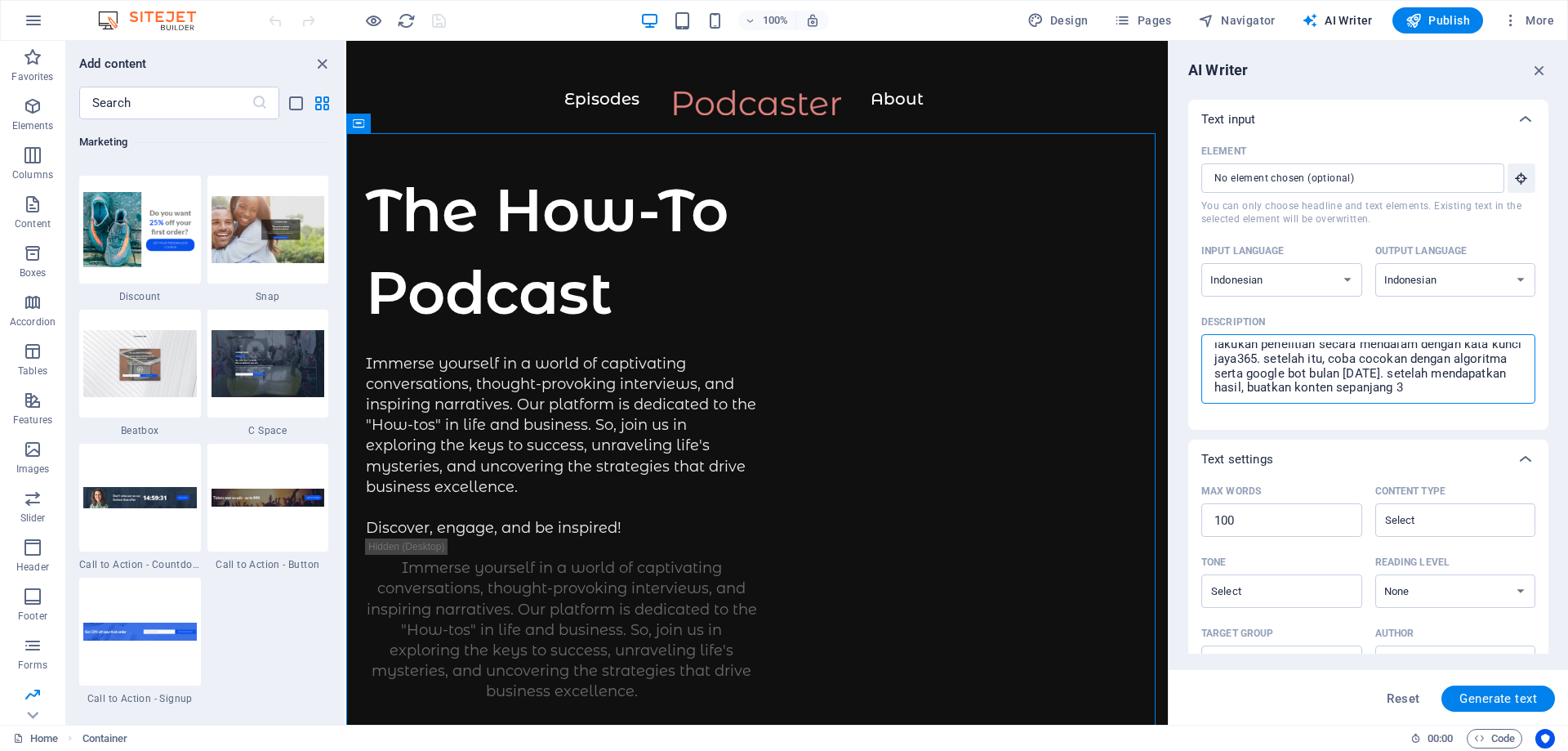 scroll, scrollTop: 25, scrollLeft: 0, axis: vertical 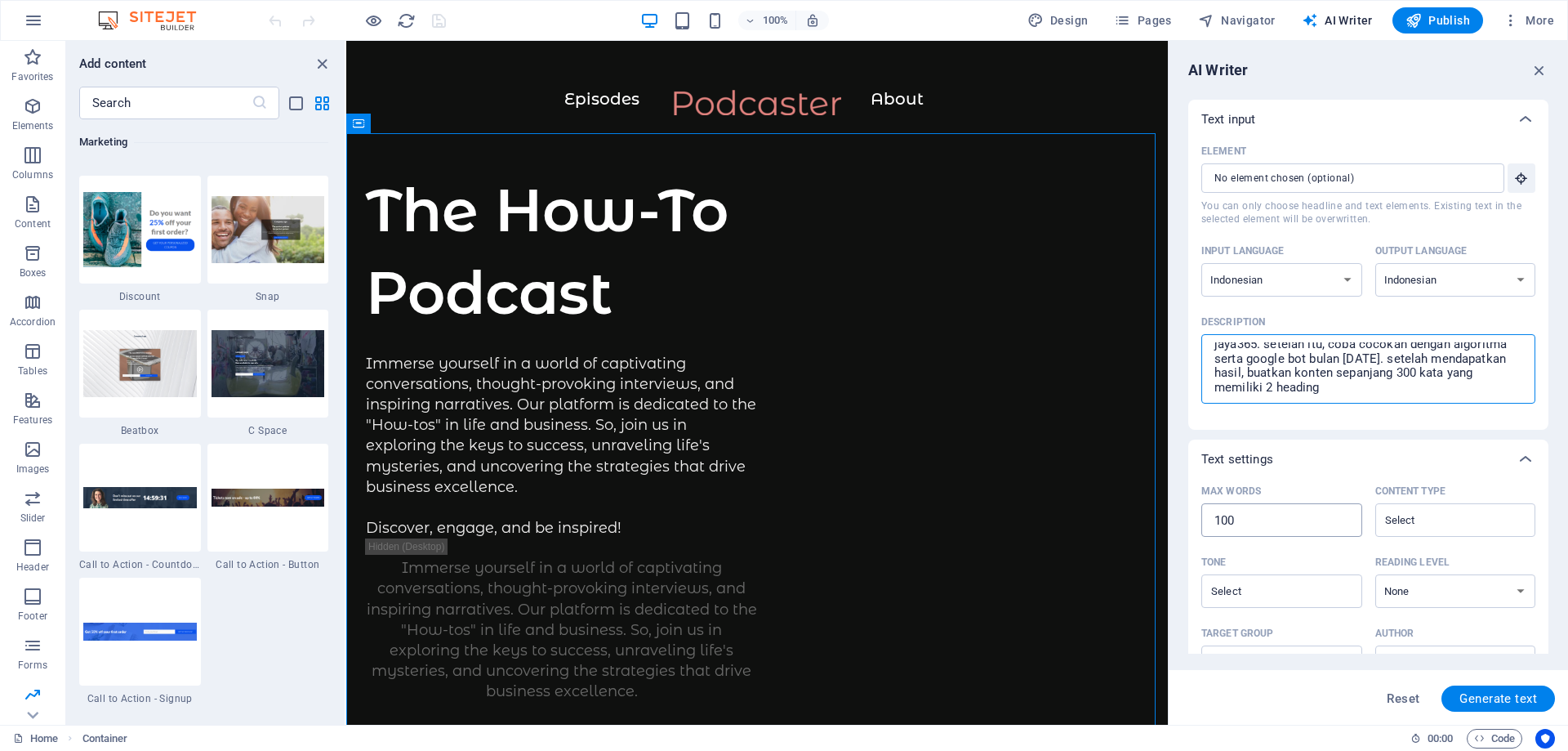 click on "100" at bounding box center [1281, 521] 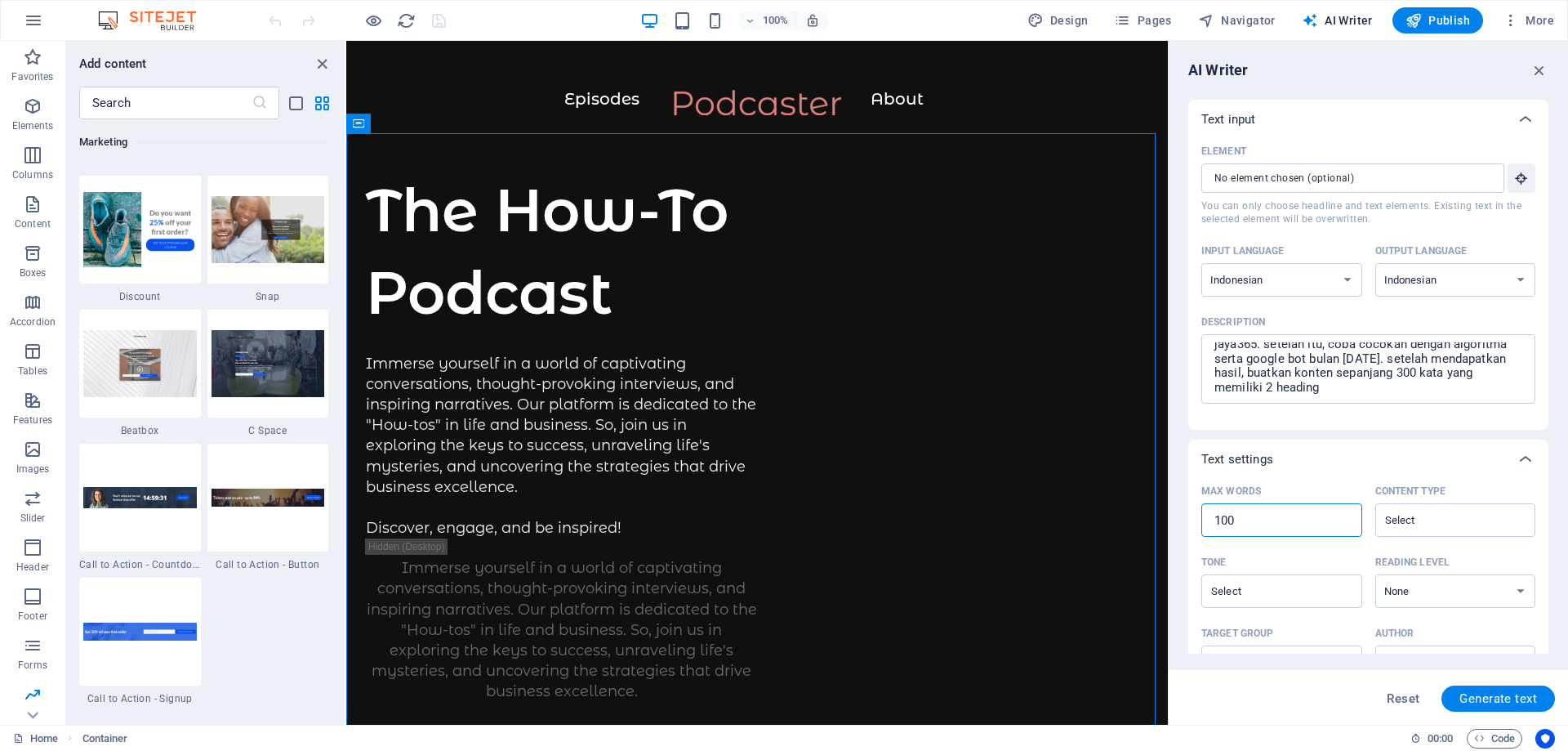 click on "100" at bounding box center (1281, 521) 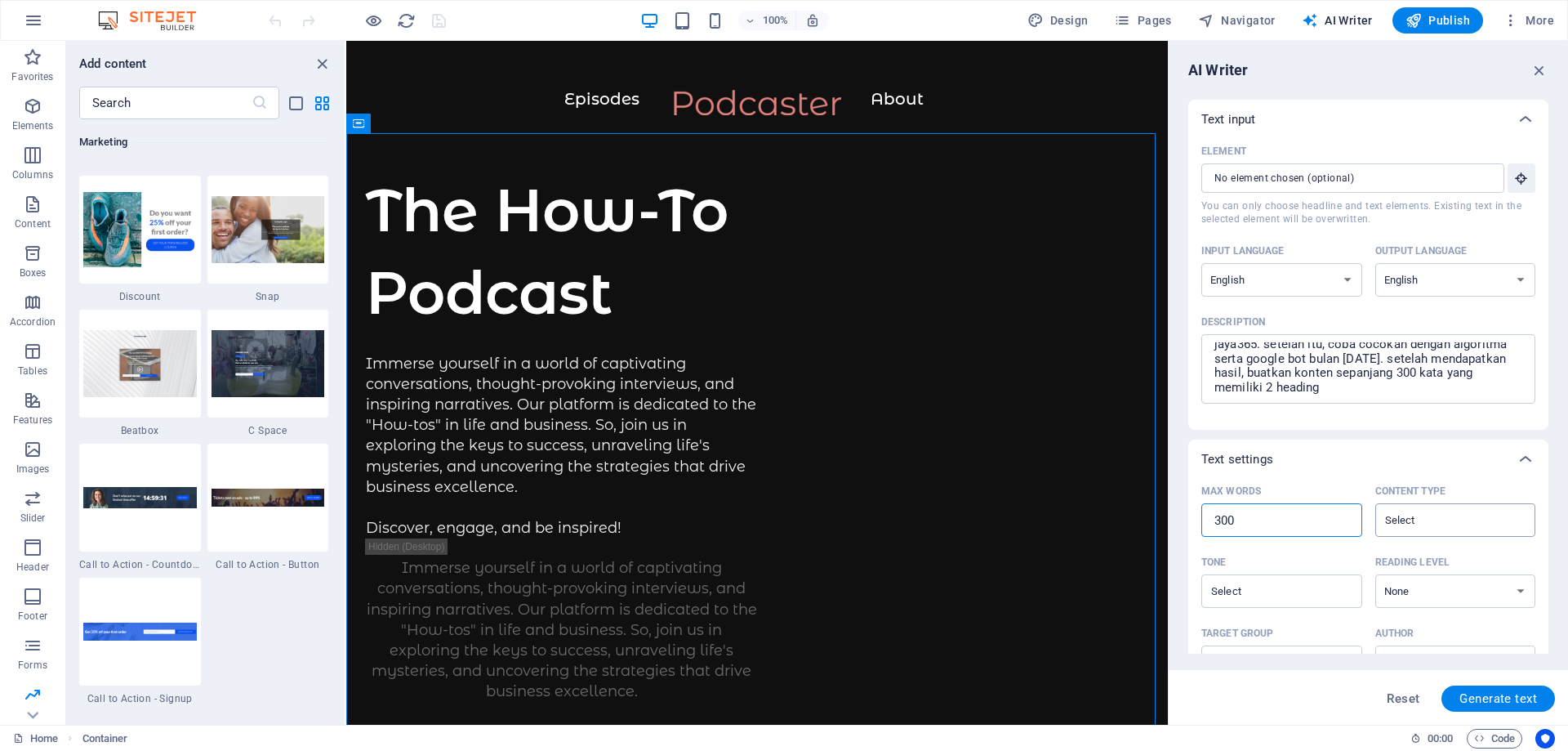 click on "​" at bounding box center [1455, 520] 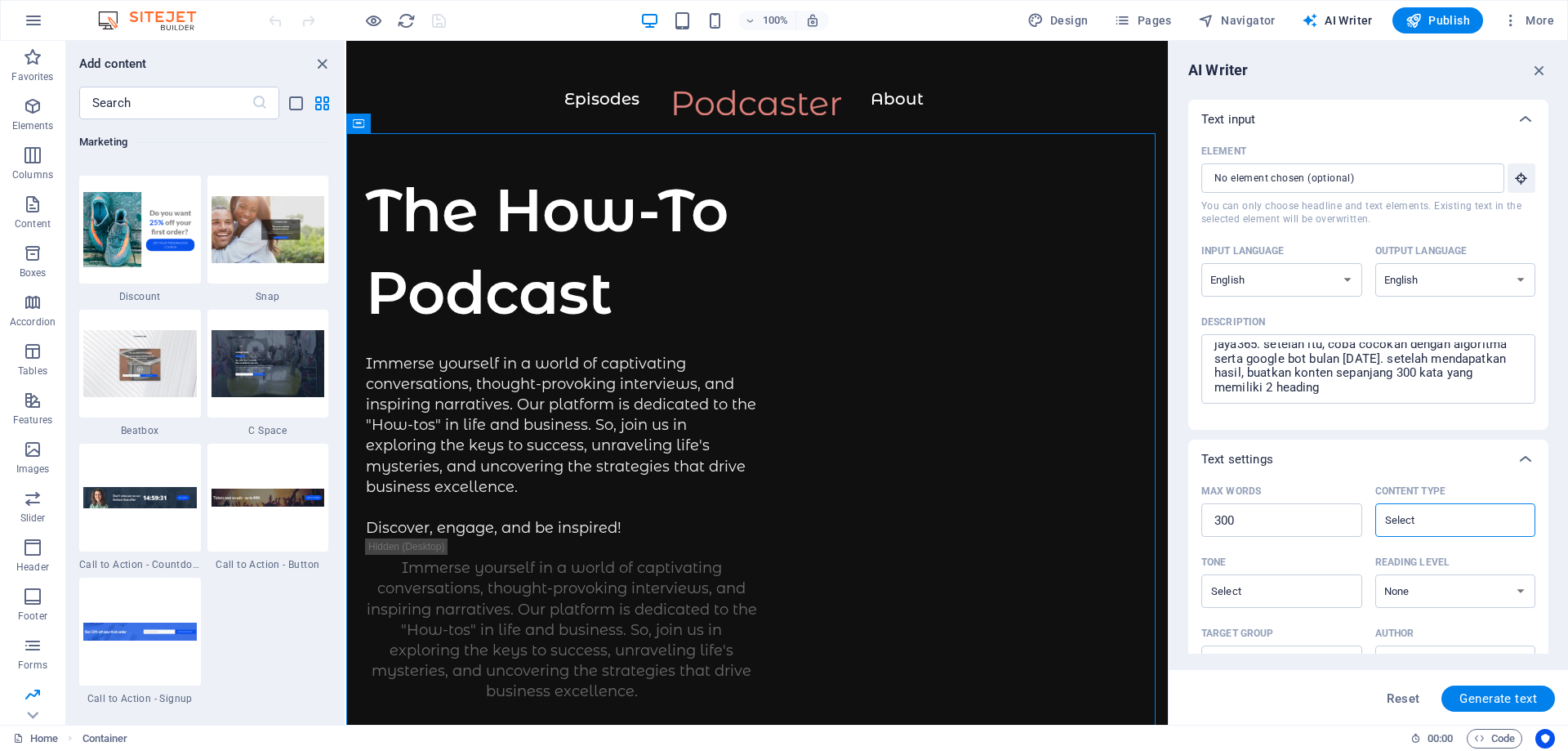 click on "Content type ​" at bounding box center (1442, 520) 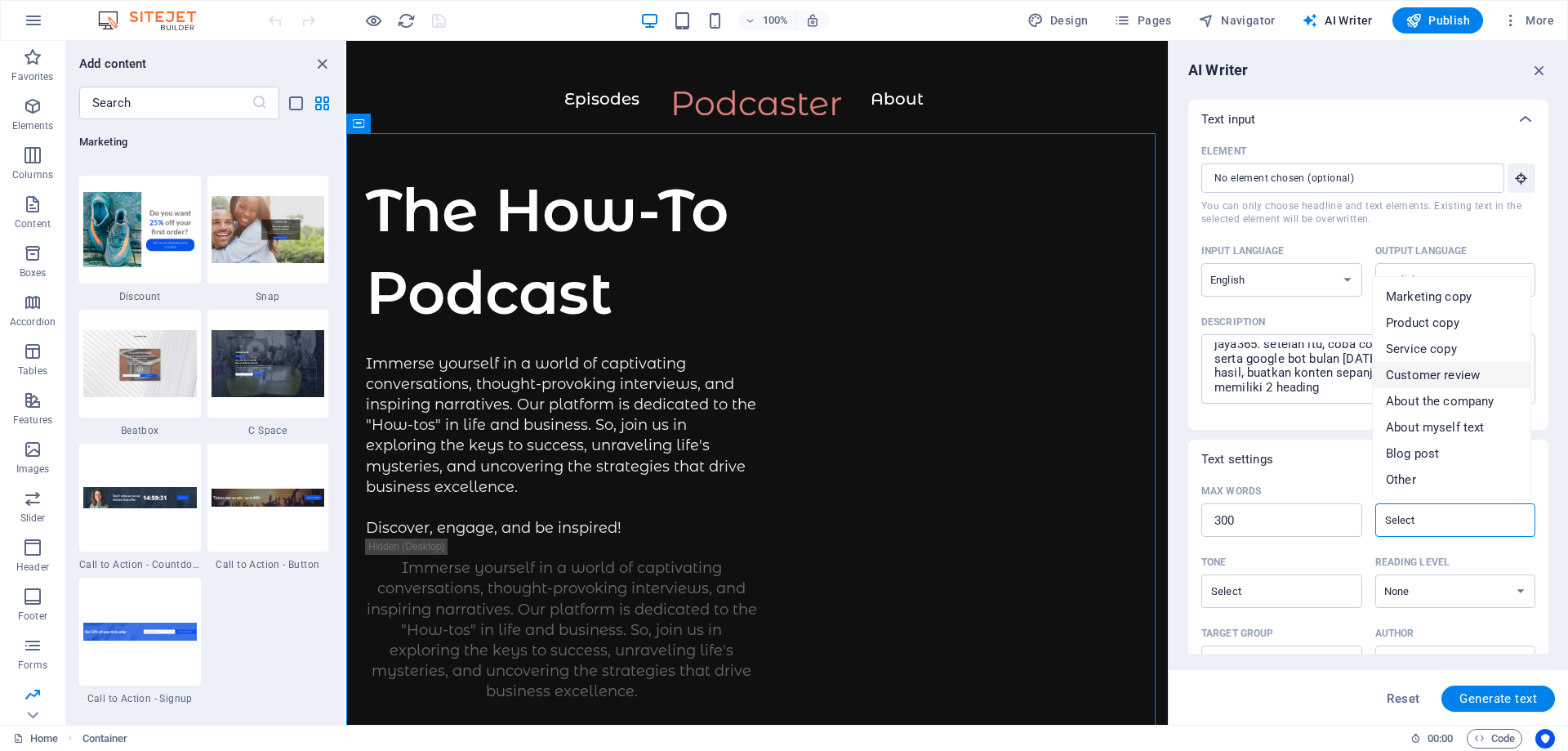click on "Customer review" at bounding box center (1451, 375) 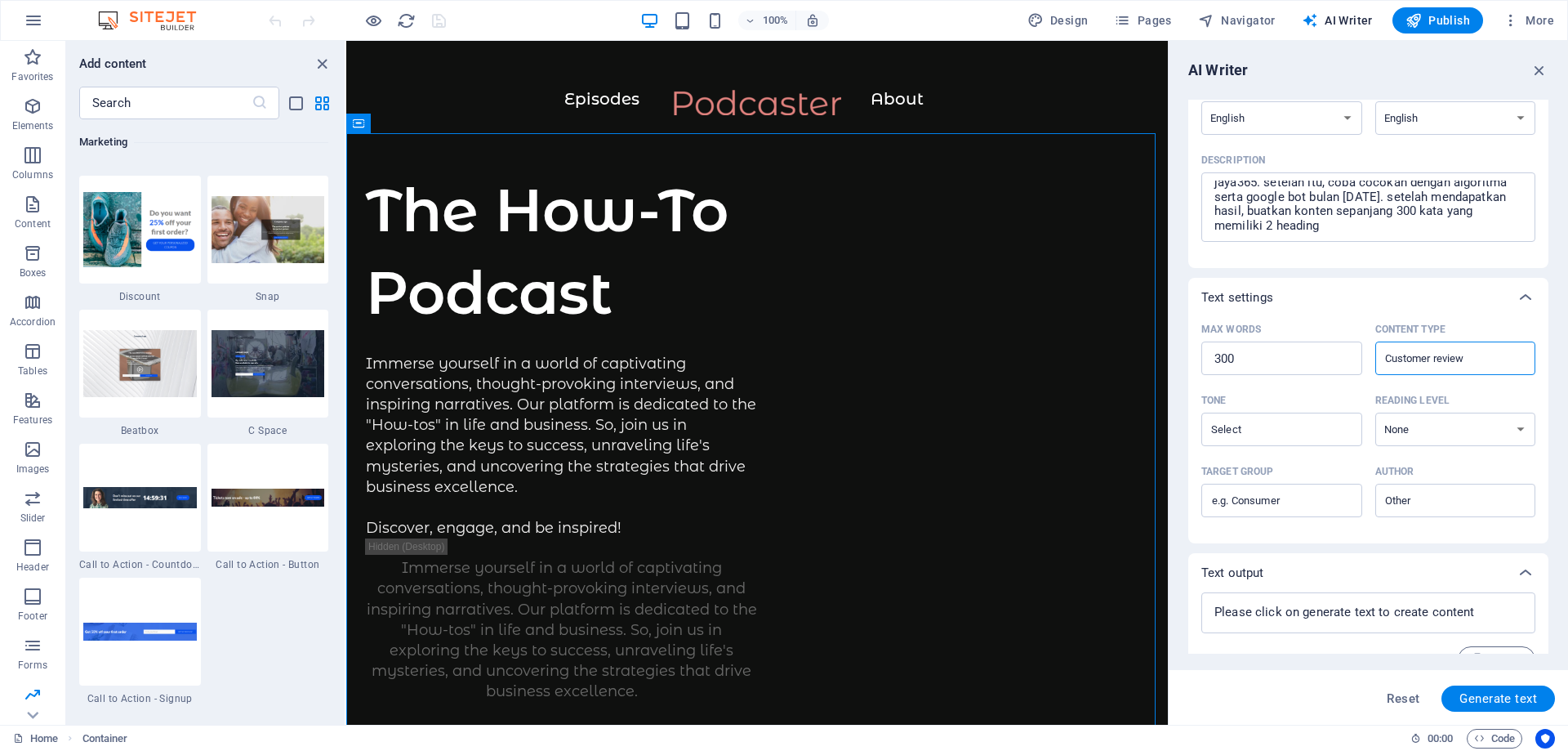 scroll, scrollTop: 163, scrollLeft: 0, axis: vertical 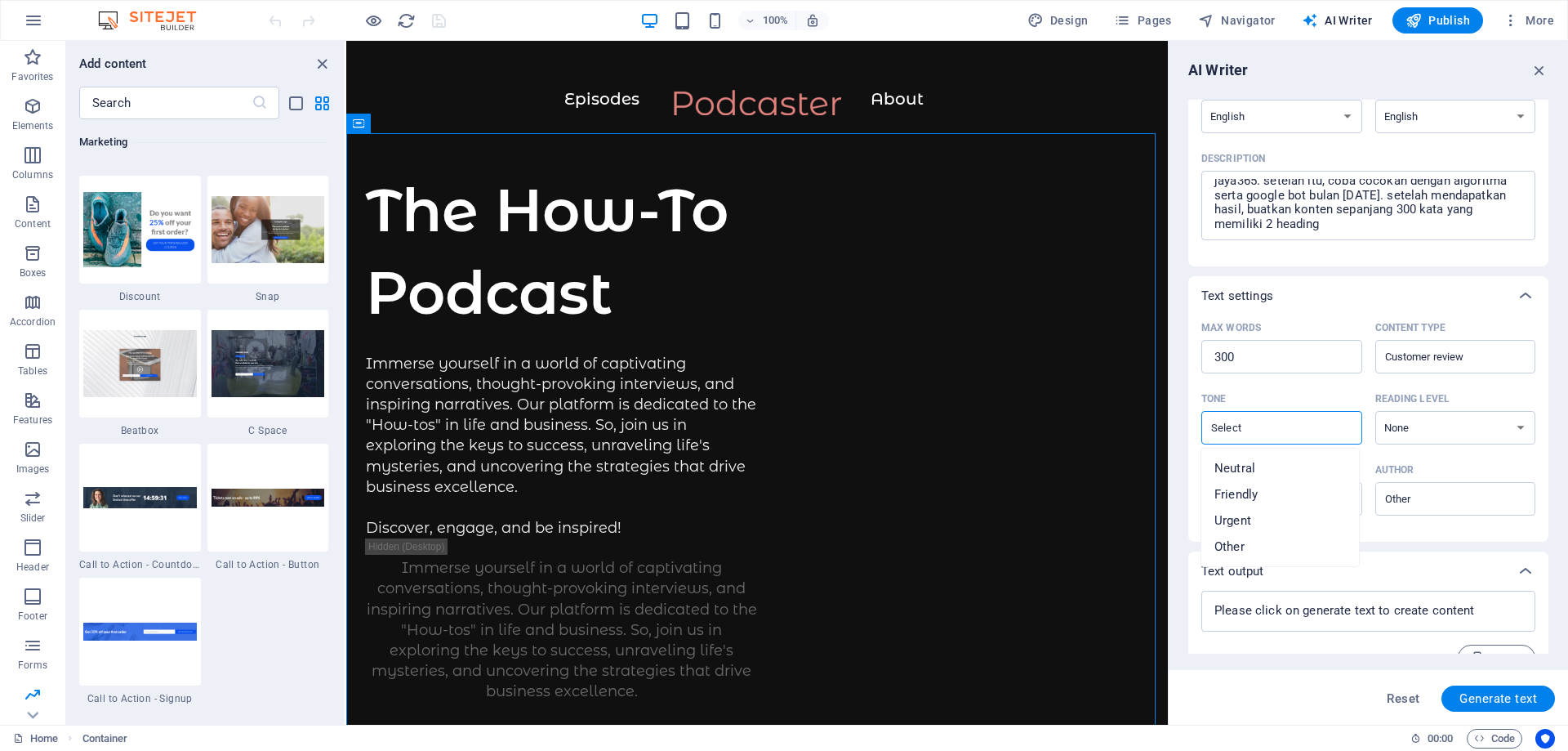 click on "Tone ​" at bounding box center [1268, 427] 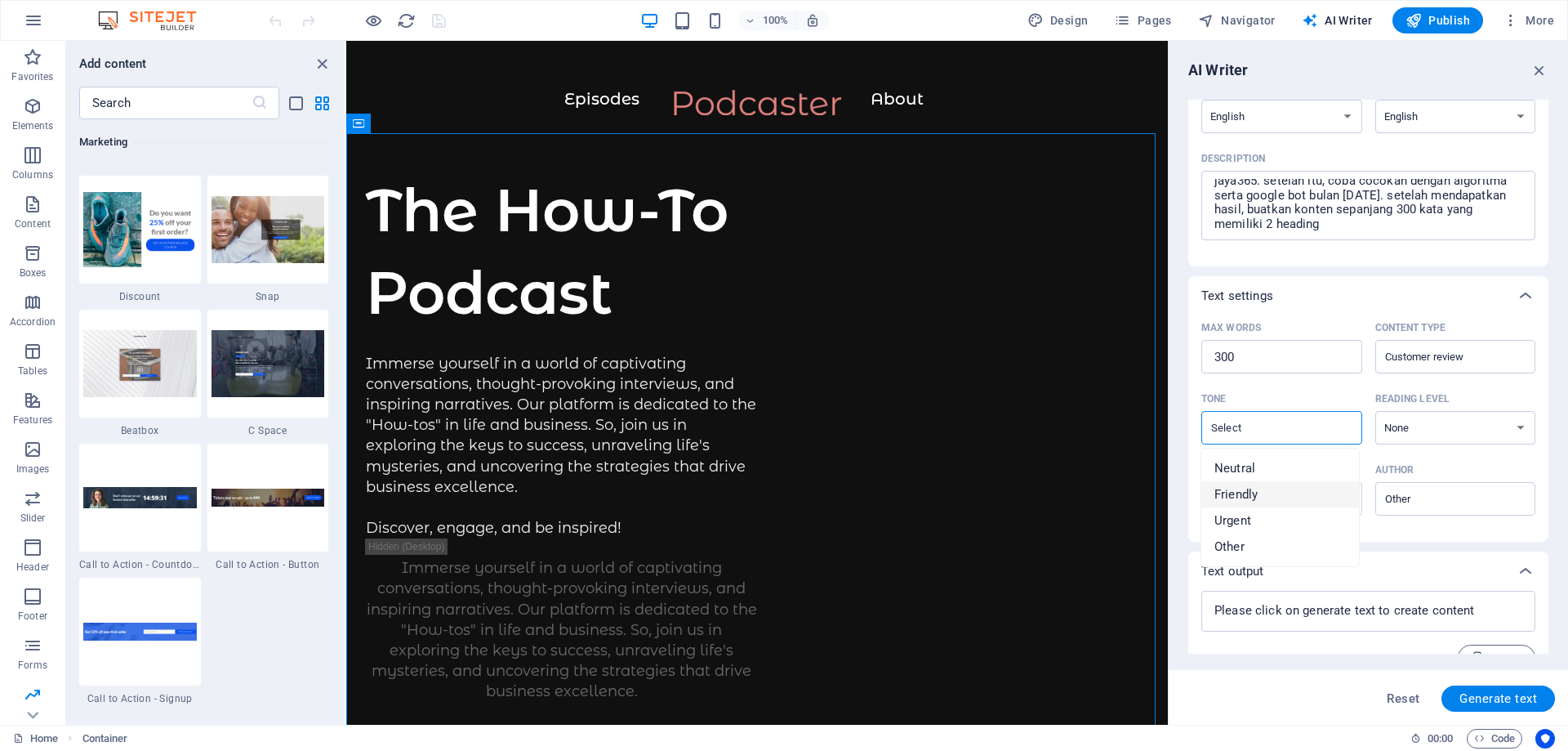 click on "Friendly" at bounding box center (1280, 494) 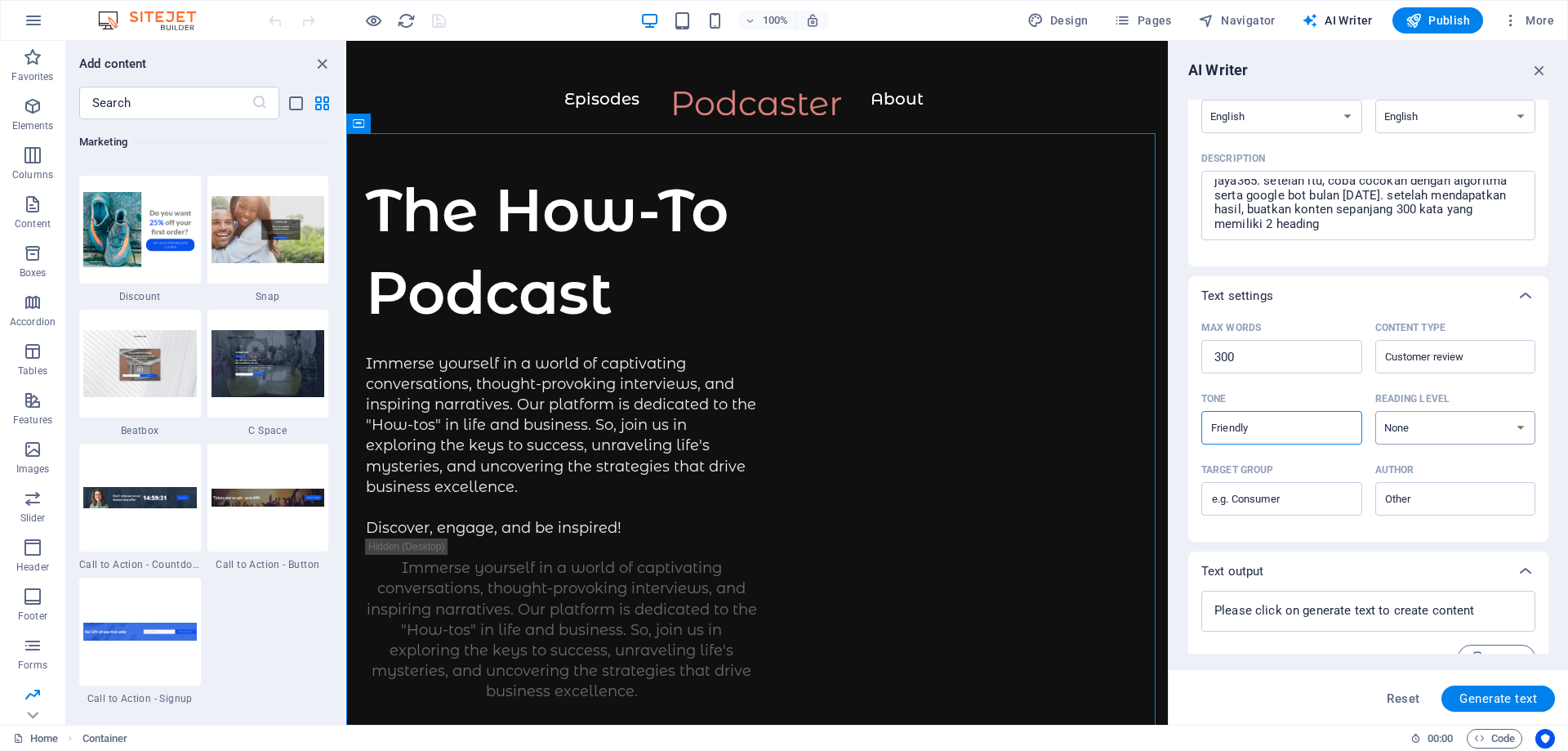 click on "None Academic Adult Teen Child" at bounding box center (1455, 427) 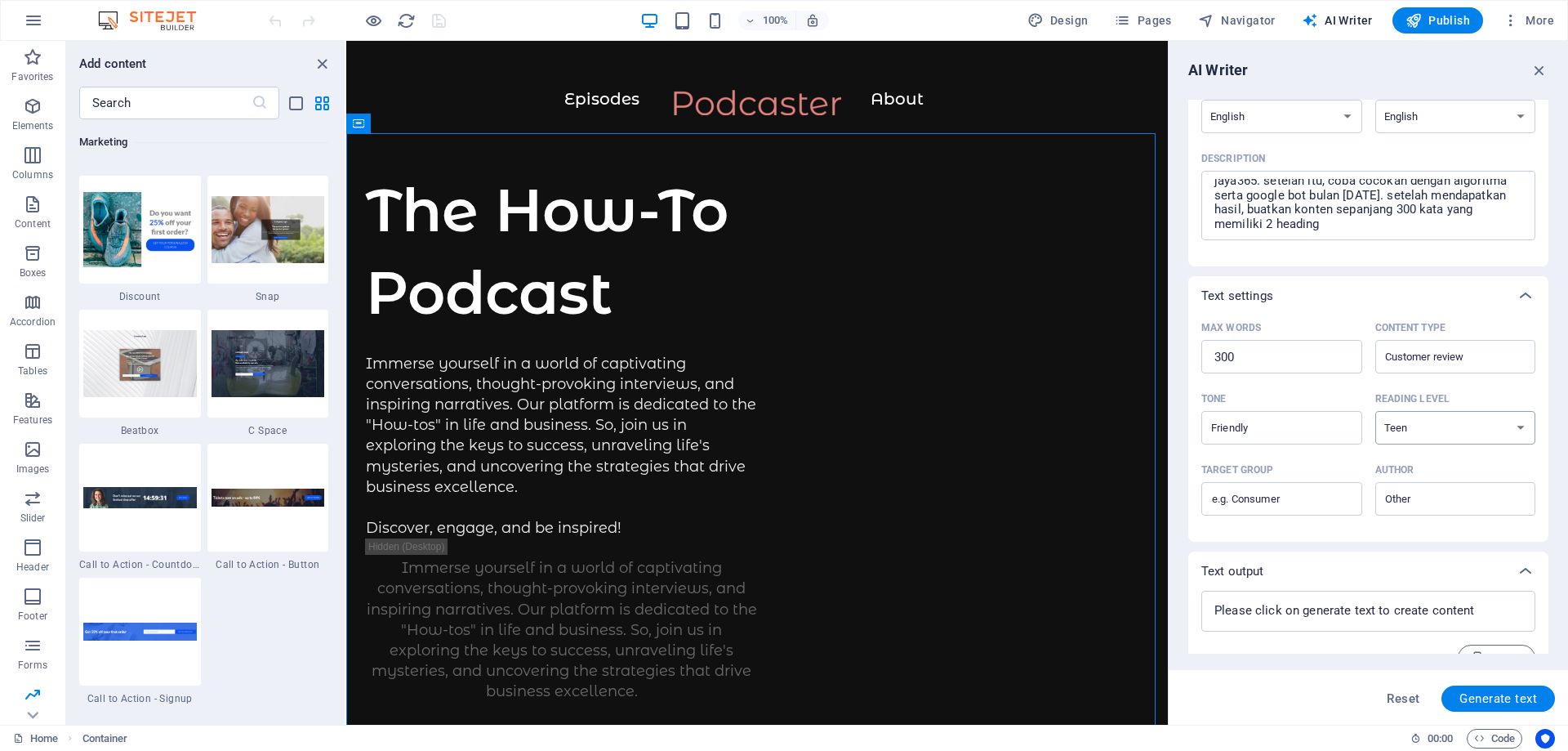 click on "None Academic Adult Teen Child" at bounding box center (1455, 427) 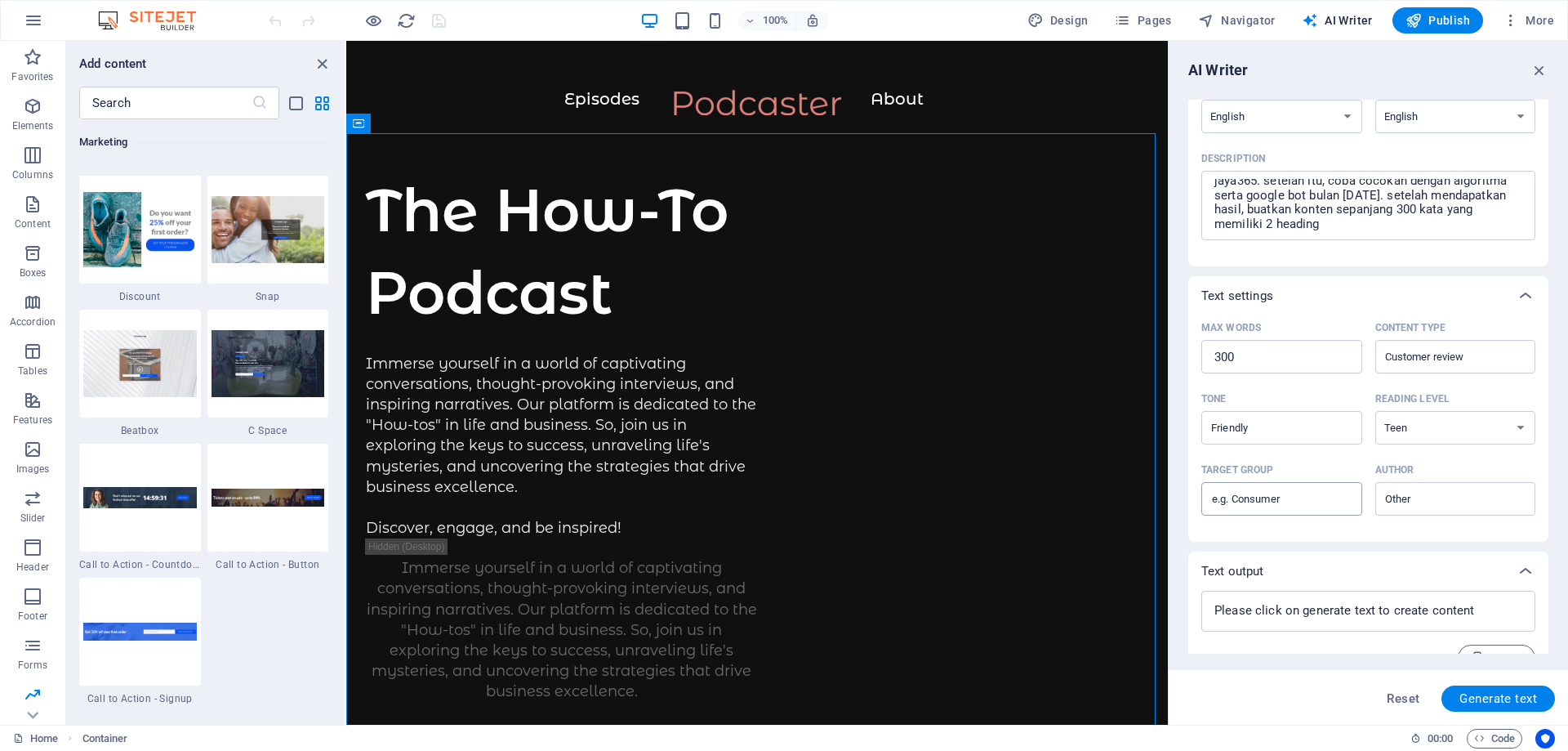 click on "Target group ​" at bounding box center (1281, 499) 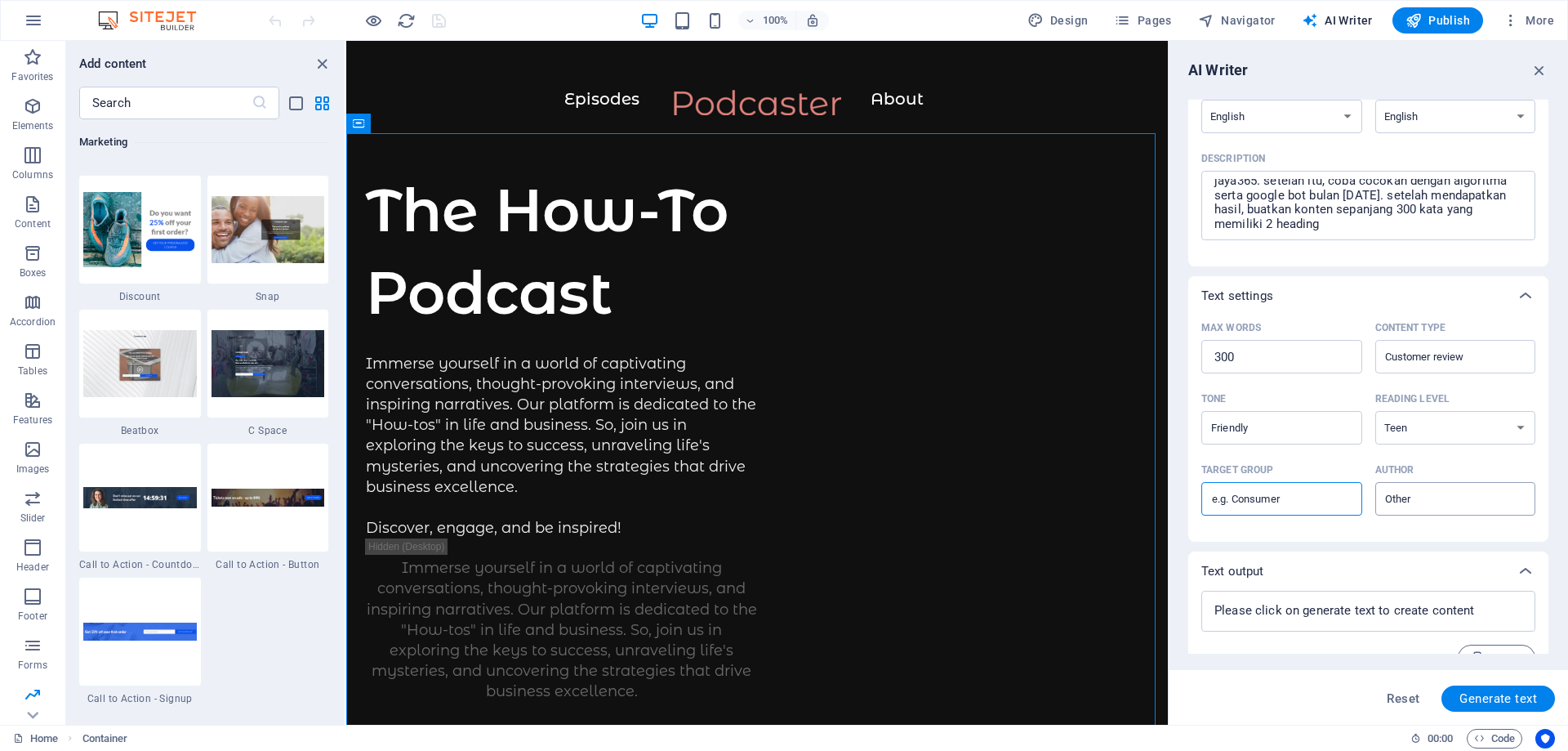 click on "Author ​" at bounding box center [1442, 498] 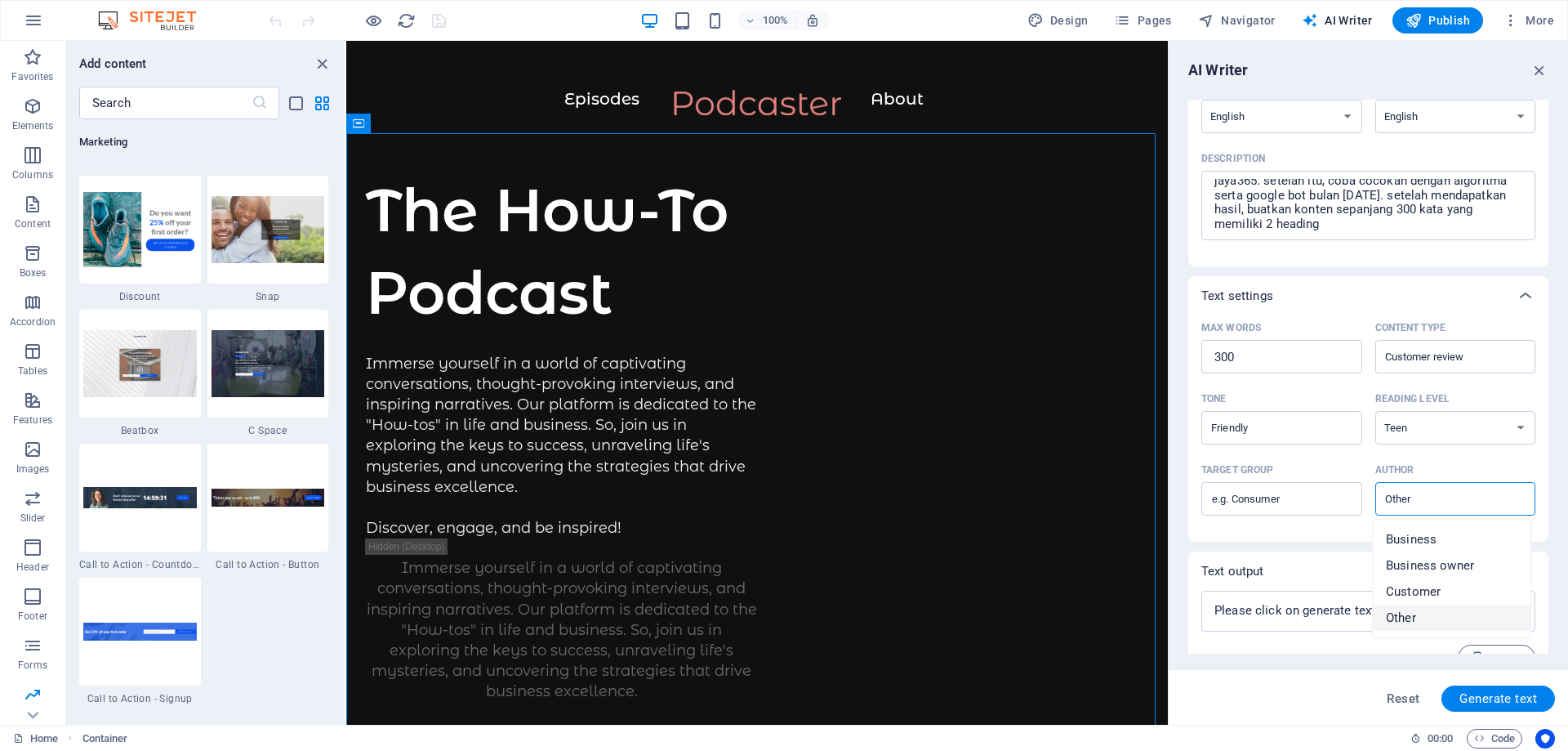 click on "Other" at bounding box center [1451, 618] 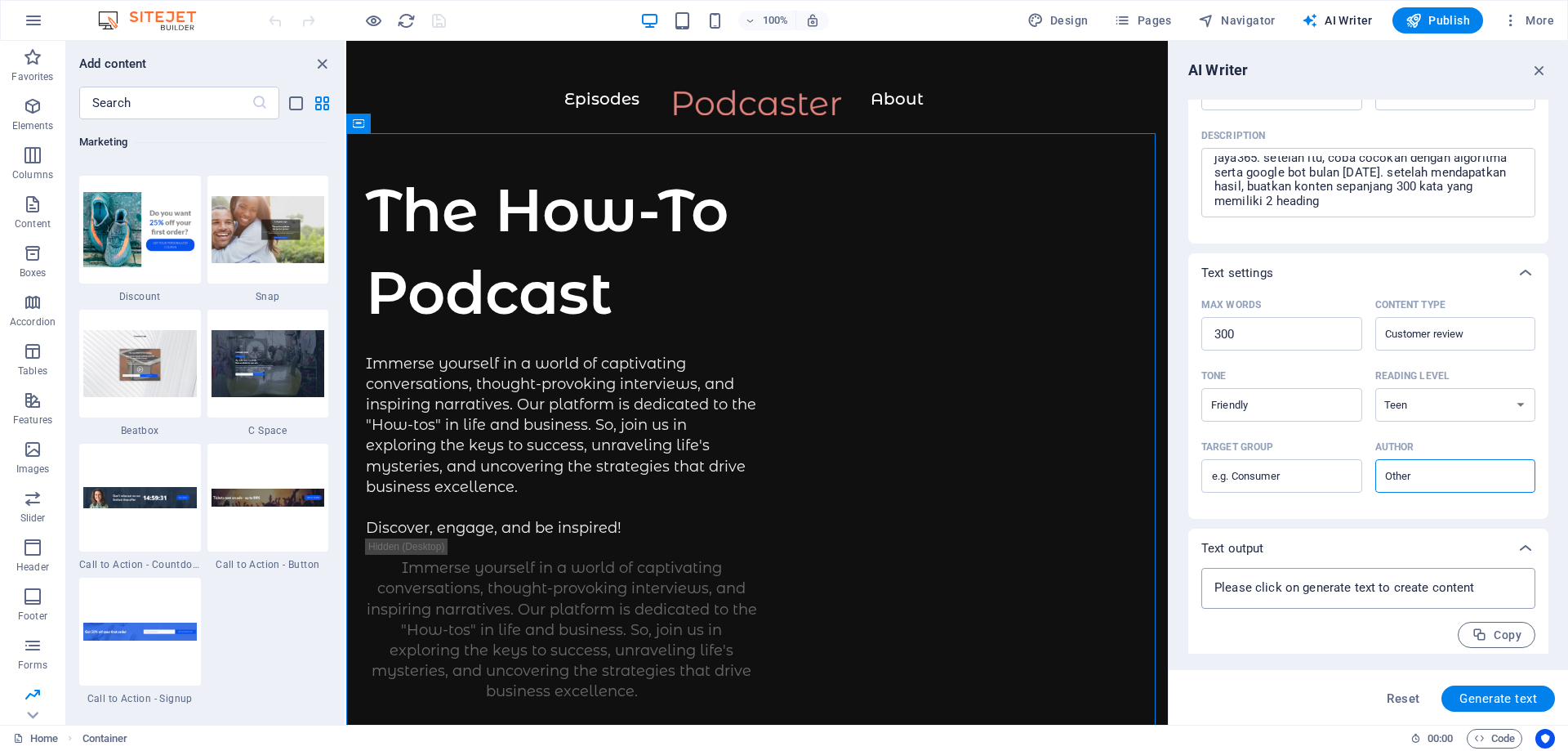 scroll, scrollTop: 194, scrollLeft: 0, axis: vertical 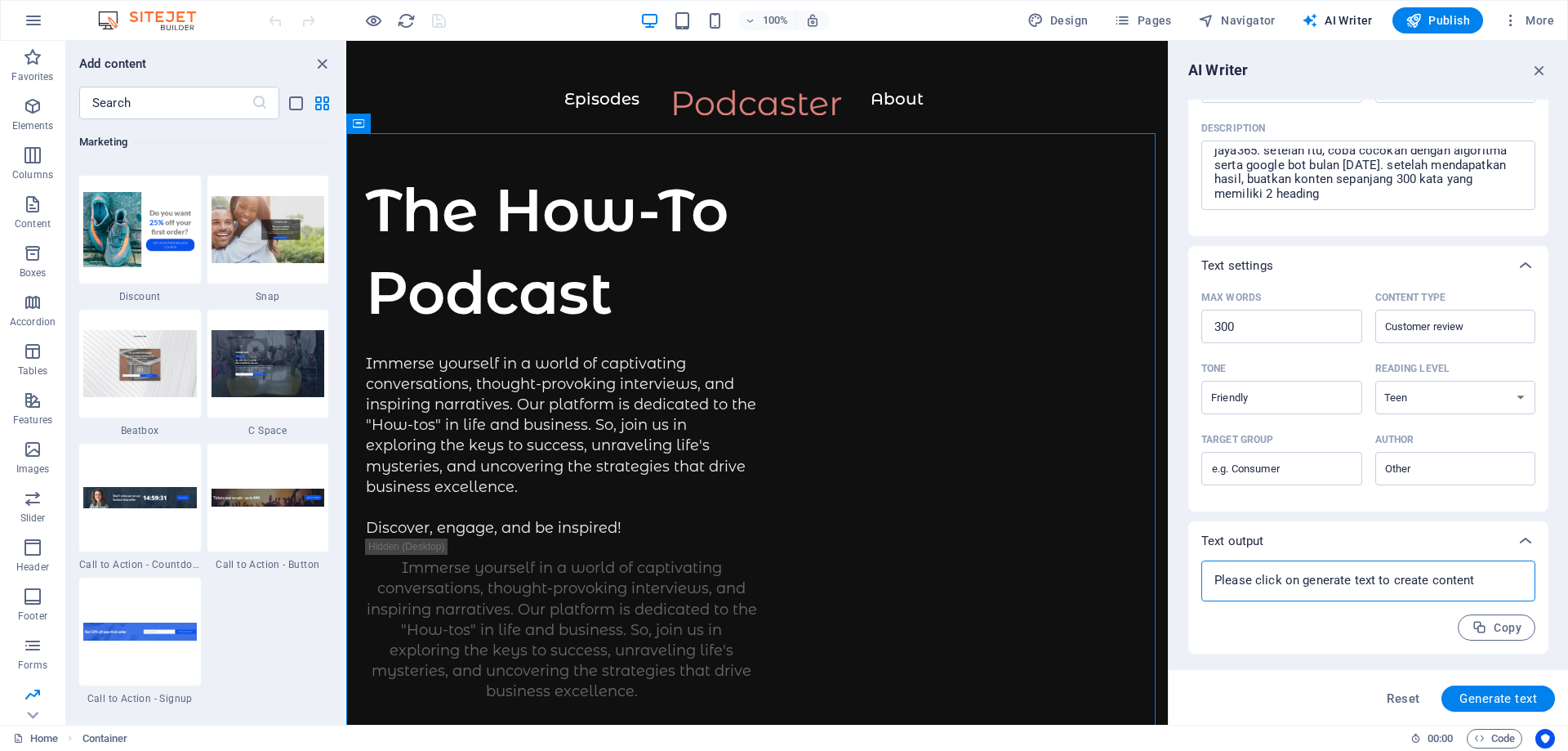click at bounding box center (1368, 581) 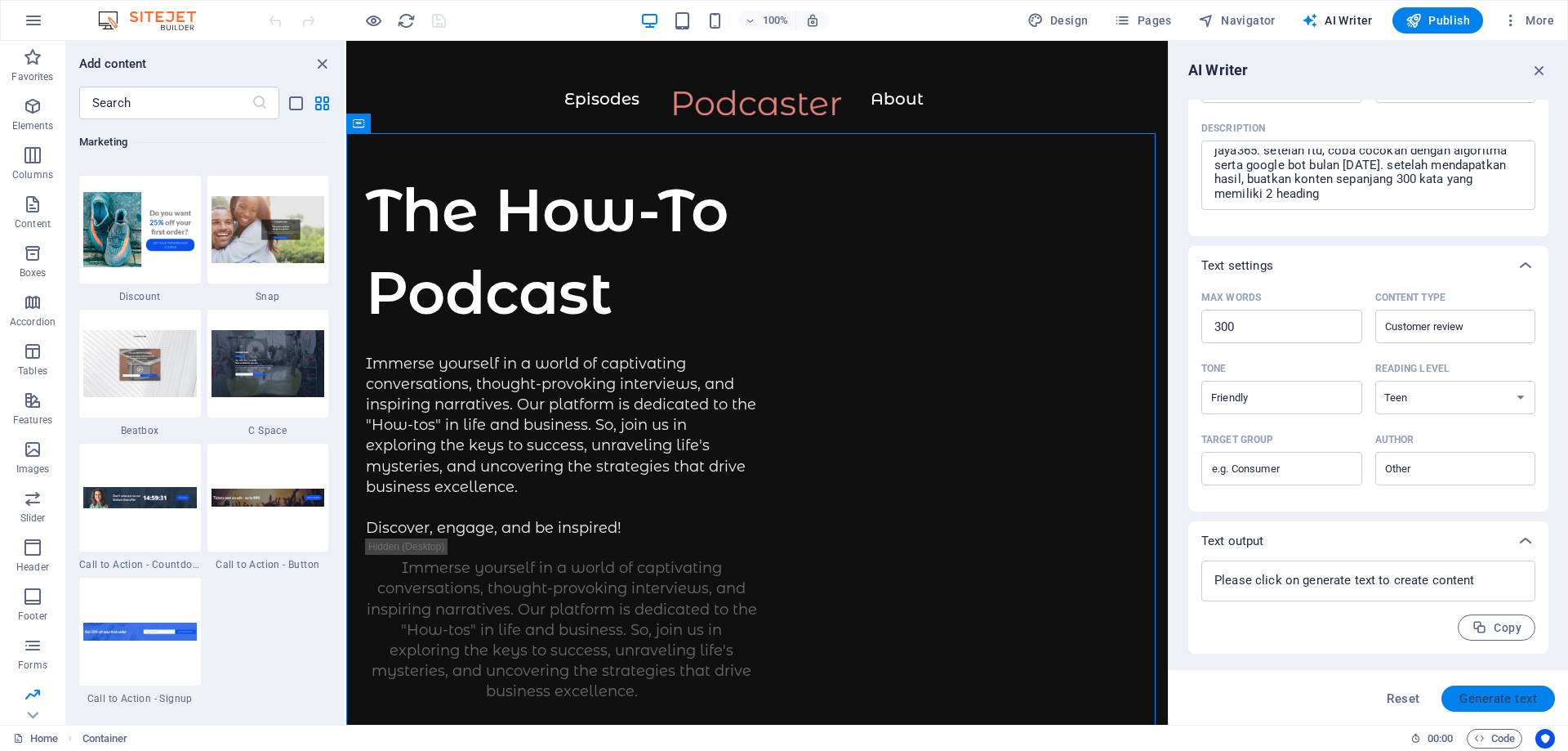 click on "Generate text" at bounding box center (1498, 699) 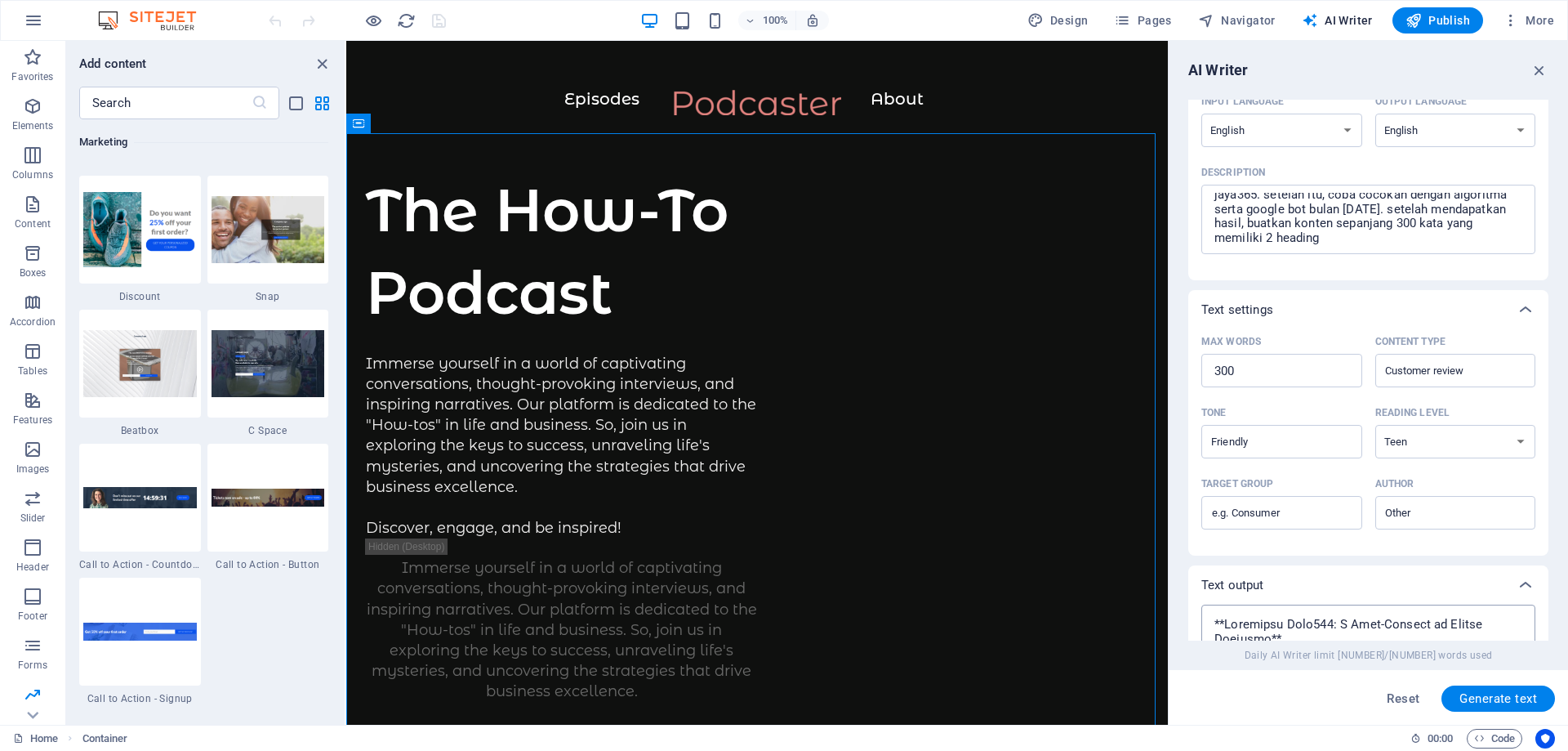 scroll, scrollTop: 0, scrollLeft: 0, axis: both 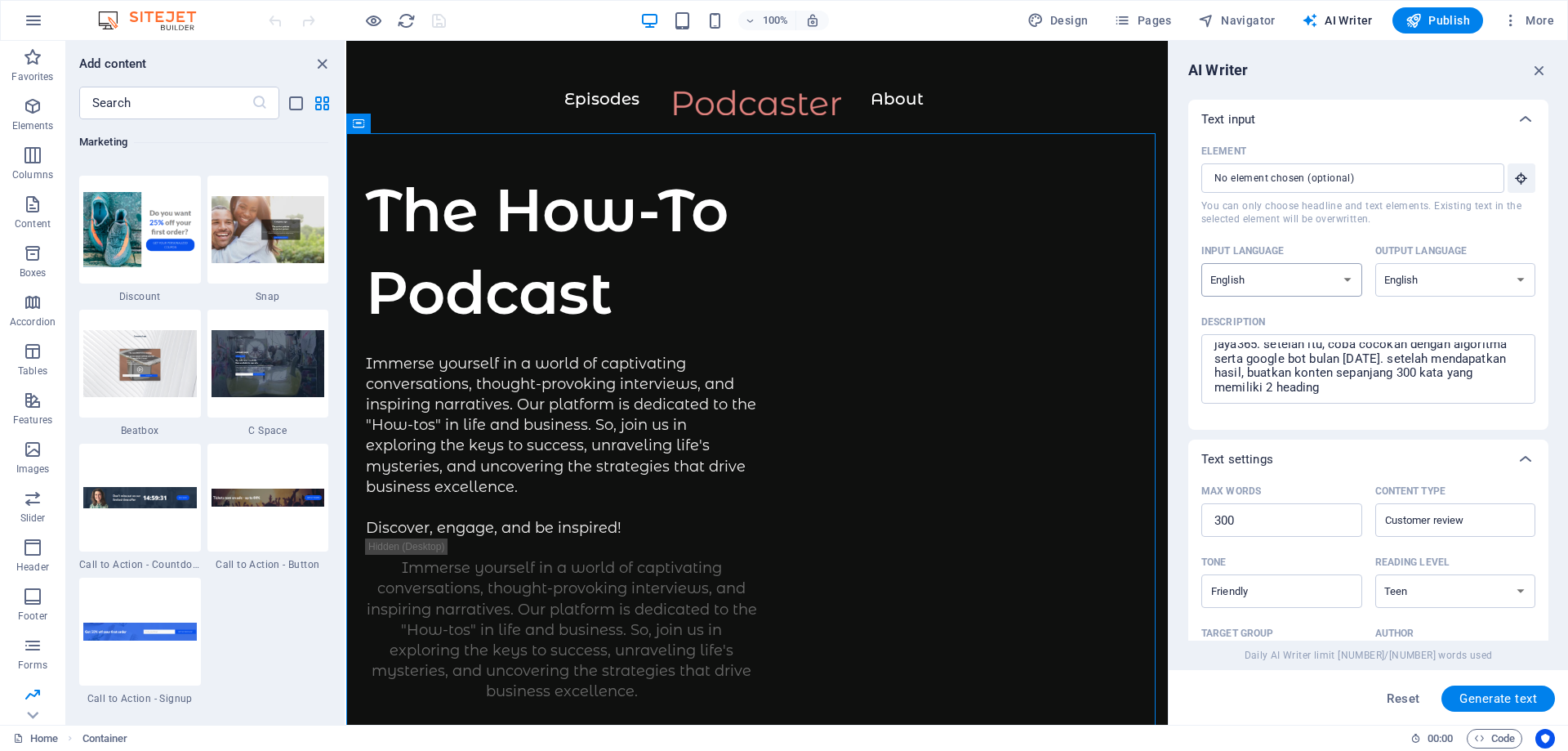 click on "Albanian Arabic Armenian Awadhi Azerbaijani Bashkir Basque Belarusian Bengali Bhojpuri Bosnian Brazilian Portuguese Bulgarian Cantonese (Yue) Catalan Chhattisgarhi Chinese Croatian Czech Danish Dogri Dutch English Estonian Faroese Finnish French Galician Georgian German Greek Gujarati Haryanvi Hindi Hungarian Indonesian Irish Italian Japanese Javanese Kannada Kashmiri Kazakh Konkani Korean Kyrgyz Latvian Lithuanian Macedonian Maithili Malay Maltese Mandarin Mandarin Chinese Marathi Marwari Min Nan Moldovan Mongolian Montenegrin Nepali Norwegian Oriya Pashto Persian (Farsi) Polish Portuguese Punjabi Rajasthani Romanian Russian Sanskrit Santali Serbian Sindhi Sinhala Slovak Slovene Slovenian Spanish Ukrainian Urdu Uzbek Vietnamese Welsh Wu" at bounding box center (1281, 279) 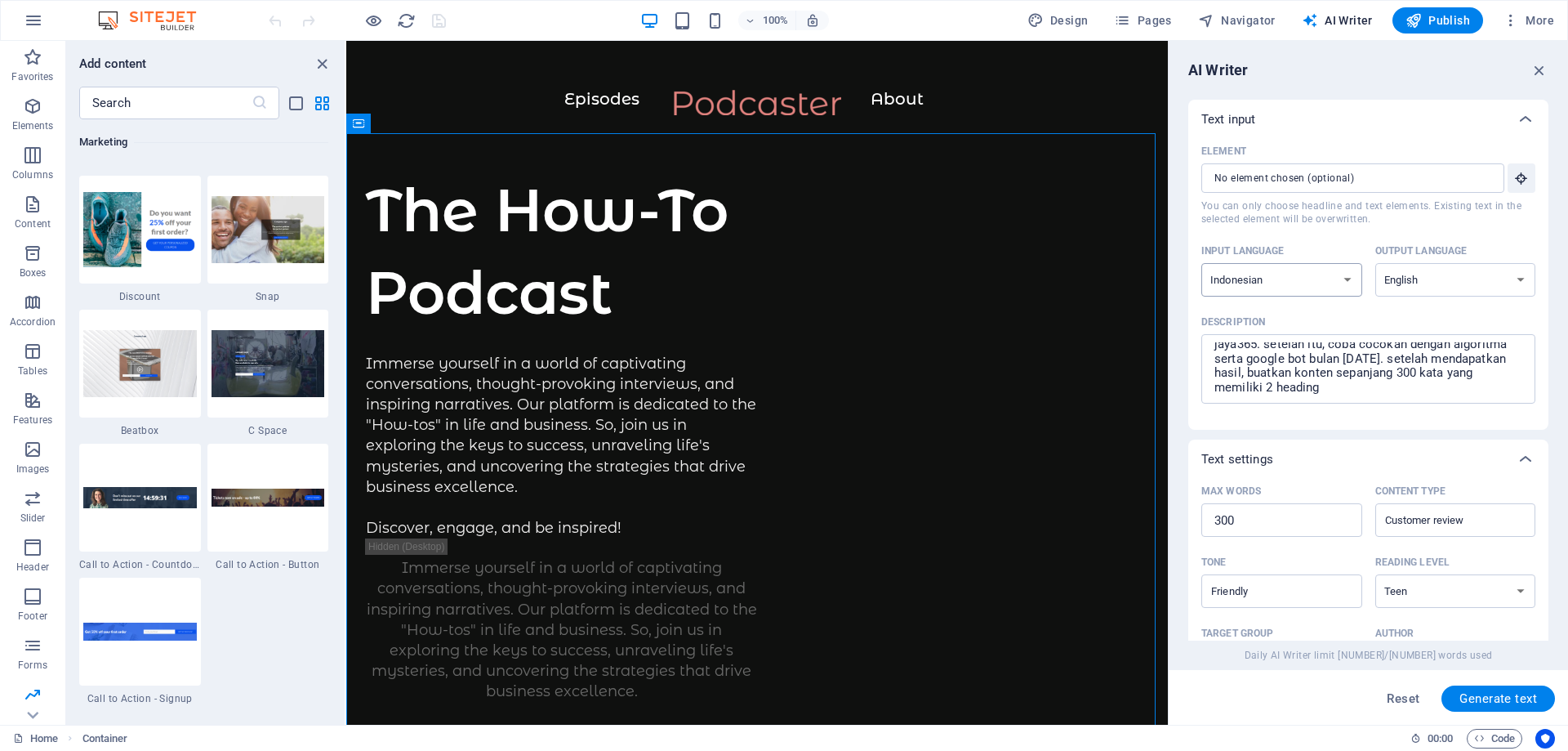 click on "Albanian Arabic Armenian Awadhi Azerbaijani Bashkir Basque Belarusian Bengali Bhojpuri Bosnian Brazilian Portuguese Bulgarian Cantonese (Yue) Catalan Chhattisgarhi Chinese Croatian Czech Danish Dogri Dutch English Estonian Faroese Finnish French Galician Georgian German Greek Gujarati Haryanvi Hindi Hungarian Indonesian Irish Italian Japanese Javanese Kannada Kashmiri Kazakh Konkani Korean Kyrgyz Latvian Lithuanian Macedonian Maithili Malay Maltese Mandarin Mandarin Chinese Marathi Marwari Min Nan Moldovan Mongolian Montenegrin Nepali Norwegian Oriya Pashto Persian (Farsi) Polish Portuguese Punjabi Rajasthani Romanian Russian Sanskrit Santali Serbian Sindhi Sinhala Slovak Slovene Slovenian Spanish Ukrainian Urdu Uzbek Vietnamese Welsh Wu" at bounding box center (1281, 279) 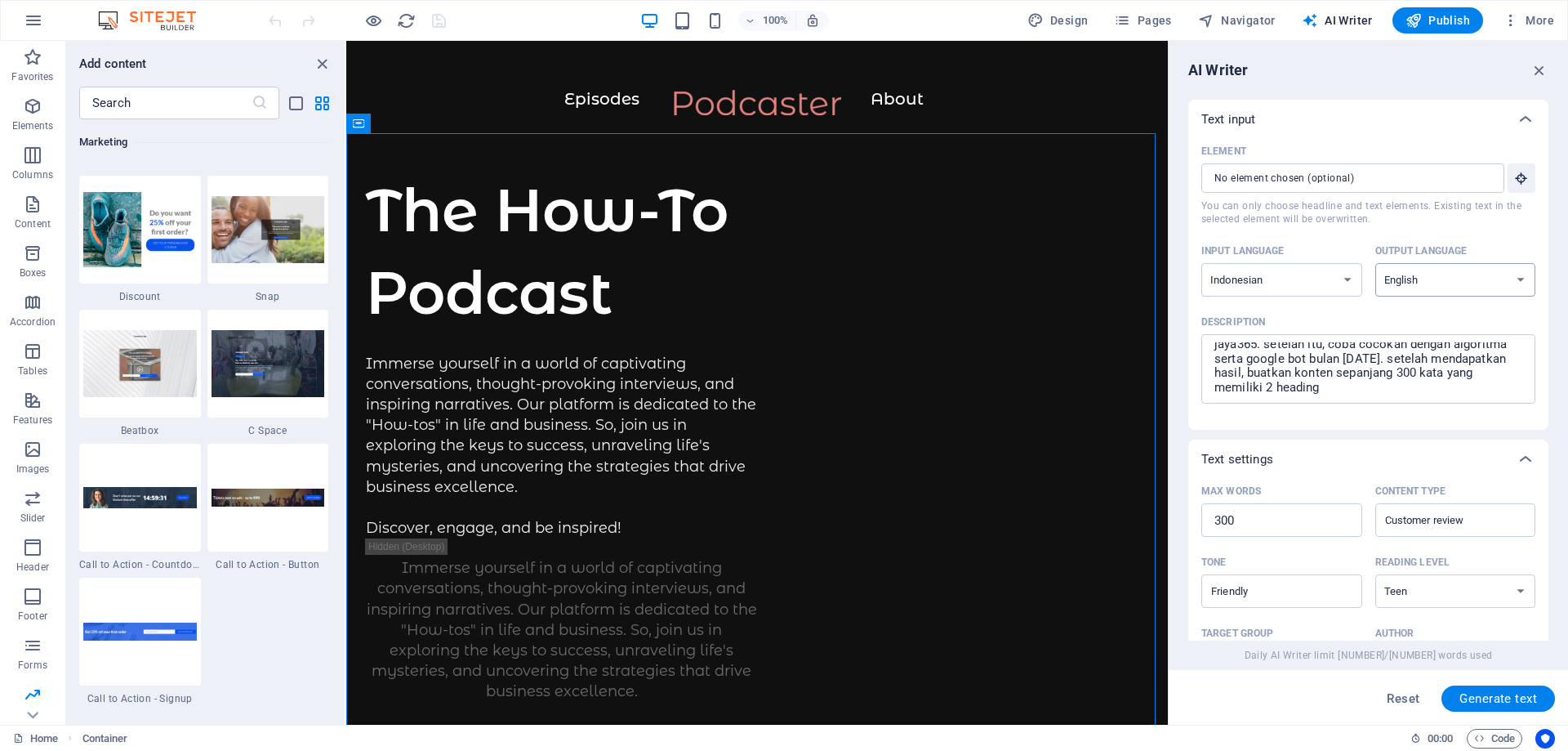 click on "Albanian Arabic Armenian Awadhi Azerbaijani Bashkir Basque Belarusian Bengali Bhojpuri Bosnian Brazilian Portuguese Bulgarian Cantonese (Yue) Catalan Chhattisgarhi Chinese Croatian Czech Danish Dogri Dutch English Estonian Faroese Finnish French Galician Georgian German Greek Gujarati Haryanvi Hindi Hungarian Indonesian Irish Italian Japanese Javanese Kannada Kashmiri Kazakh Konkani Korean Kyrgyz Latvian Lithuanian Macedonian Maithili Malay Maltese Mandarin Mandarin Chinese Marathi Marwari Min Nan Moldovan Mongolian Montenegrin Nepali Norwegian Oriya Pashto Persian (Farsi) Polish Portuguese Punjabi Rajasthani Romanian Russian Sanskrit Santali Serbian Sindhi Sinhala Slovak Slovene Slovenian Spanish Ukrainian Urdu Uzbek Vietnamese Welsh Wu" at bounding box center (1455, 279) 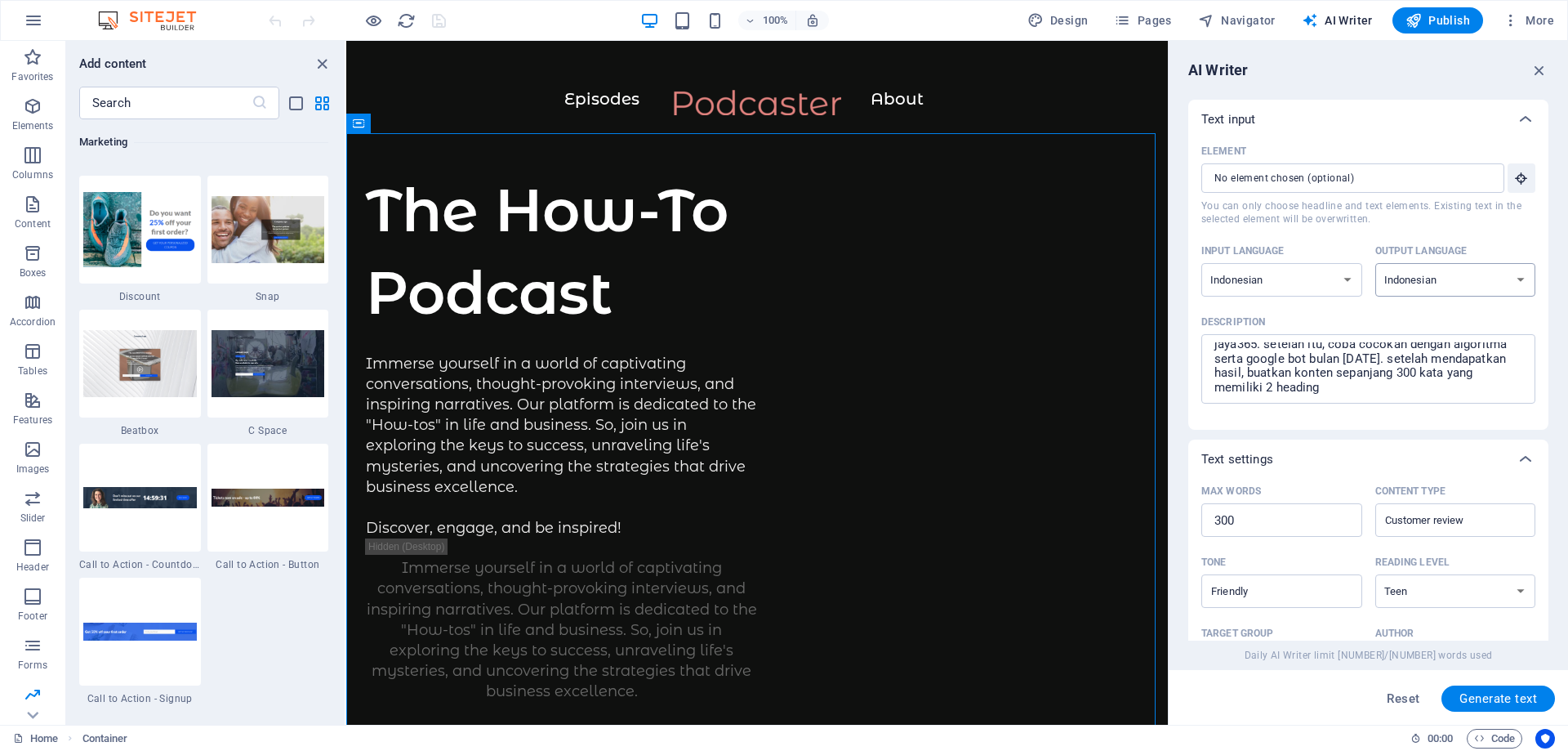 click on "Albanian Arabic Armenian Awadhi Azerbaijani Bashkir Basque Belarusian Bengali Bhojpuri Bosnian Brazilian Portuguese Bulgarian Cantonese (Yue) Catalan Chhattisgarhi Chinese Croatian Czech Danish Dogri Dutch English Estonian Faroese Finnish French Galician Georgian German Greek Gujarati Haryanvi Hindi Hungarian Indonesian Irish Italian Japanese Javanese Kannada Kashmiri Kazakh Konkani Korean Kyrgyz Latvian Lithuanian Macedonian Maithili Malay Maltese Mandarin Mandarin Chinese Marathi Marwari Min Nan Moldovan Mongolian Montenegrin Nepali Norwegian Oriya Pashto Persian (Farsi) Polish Portuguese Punjabi Rajasthani Romanian Russian Sanskrit Santali Serbian Sindhi Sinhala Slovak Slovene Slovenian Spanish Ukrainian Urdu Uzbek Vietnamese Welsh Wu" at bounding box center (1455, 279) 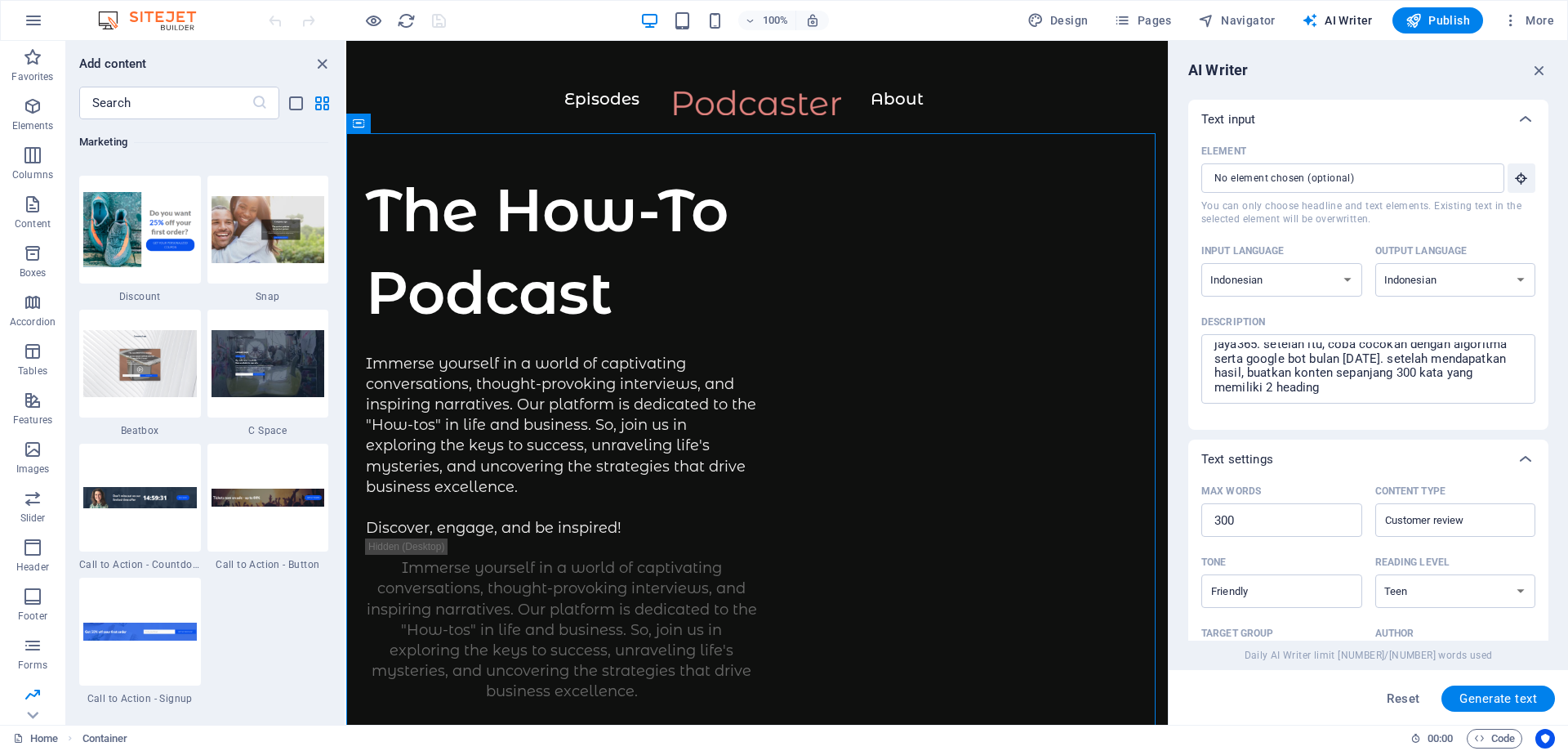 click on "Generate text" at bounding box center (1498, 699) 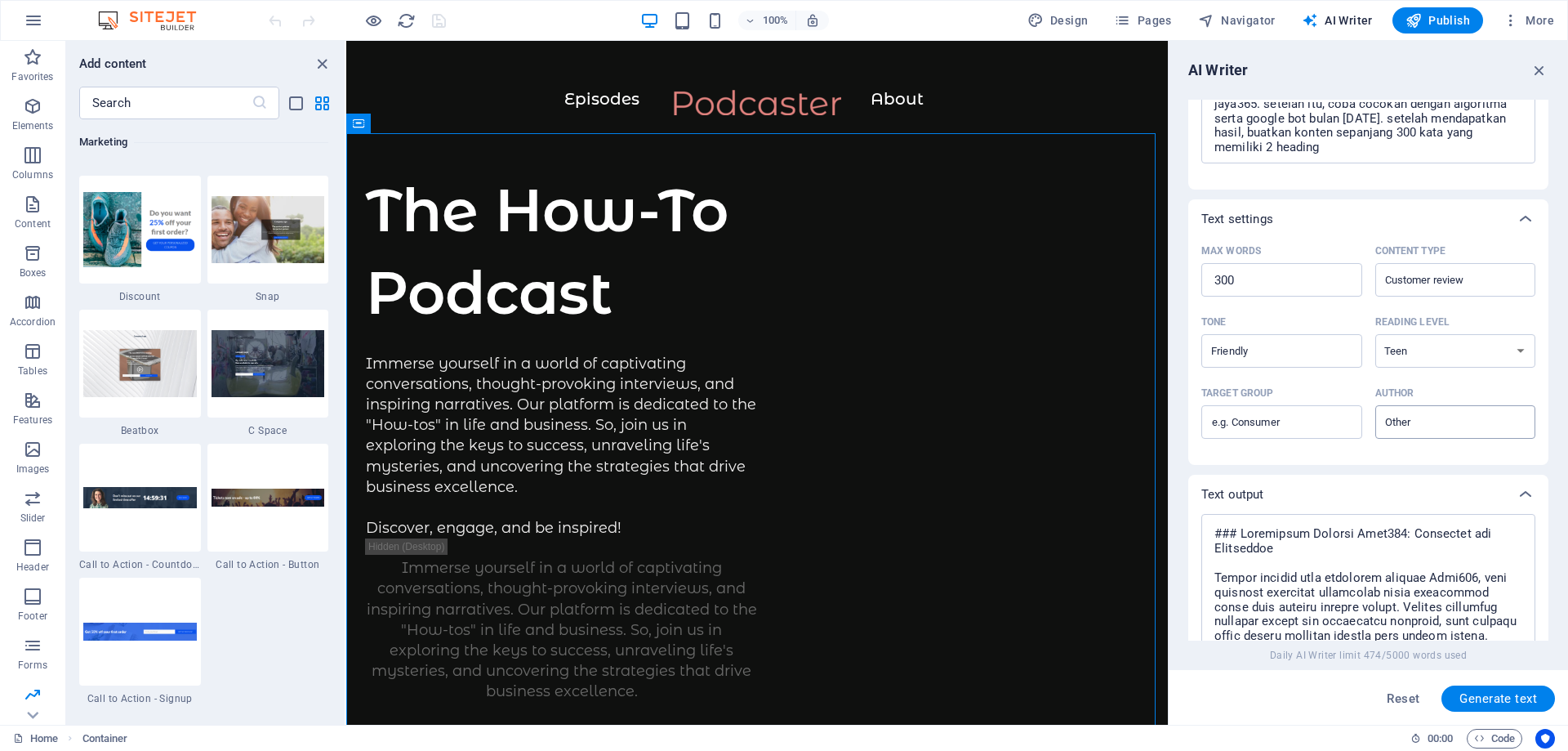 scroll, scrollTop: 558, scrollLeft: 0, axis: vertical 